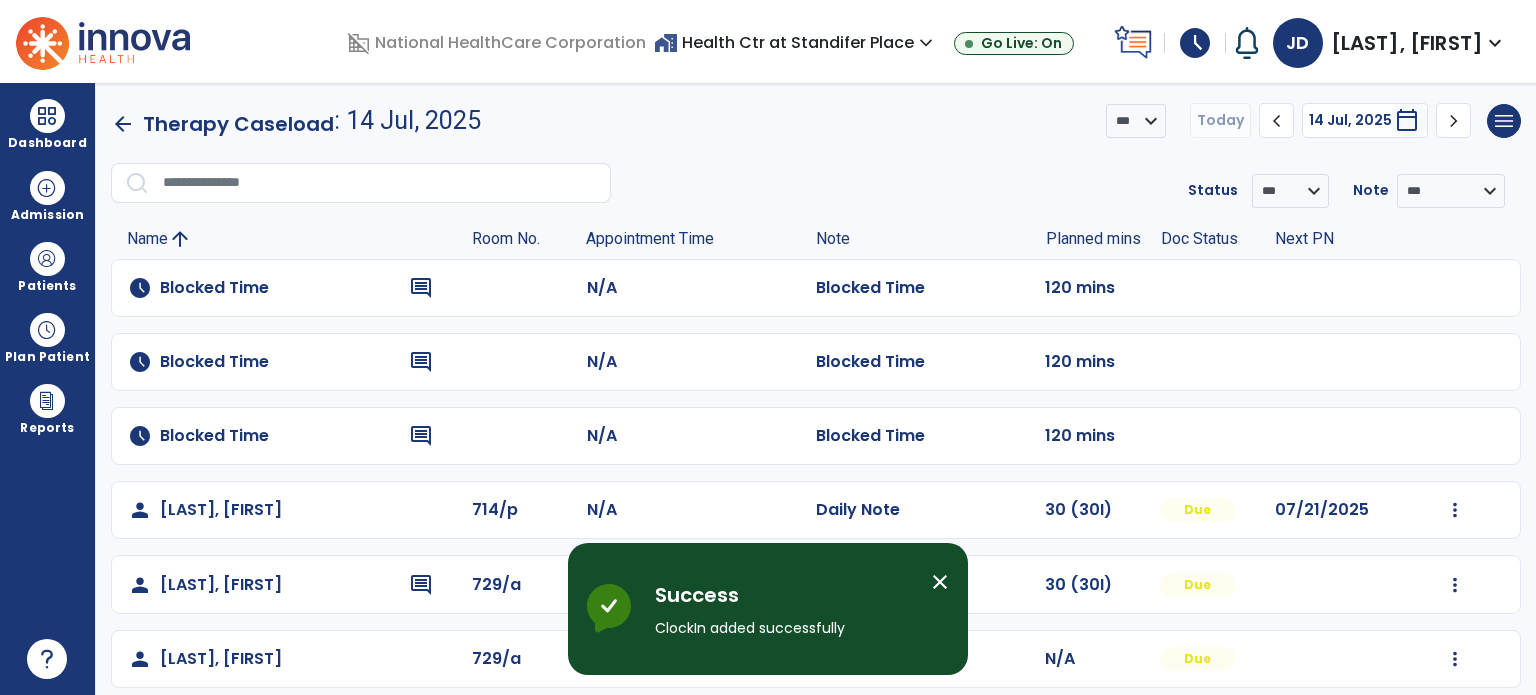 scroll, scrollTop: 0, scrollLeft: 0, axis: both 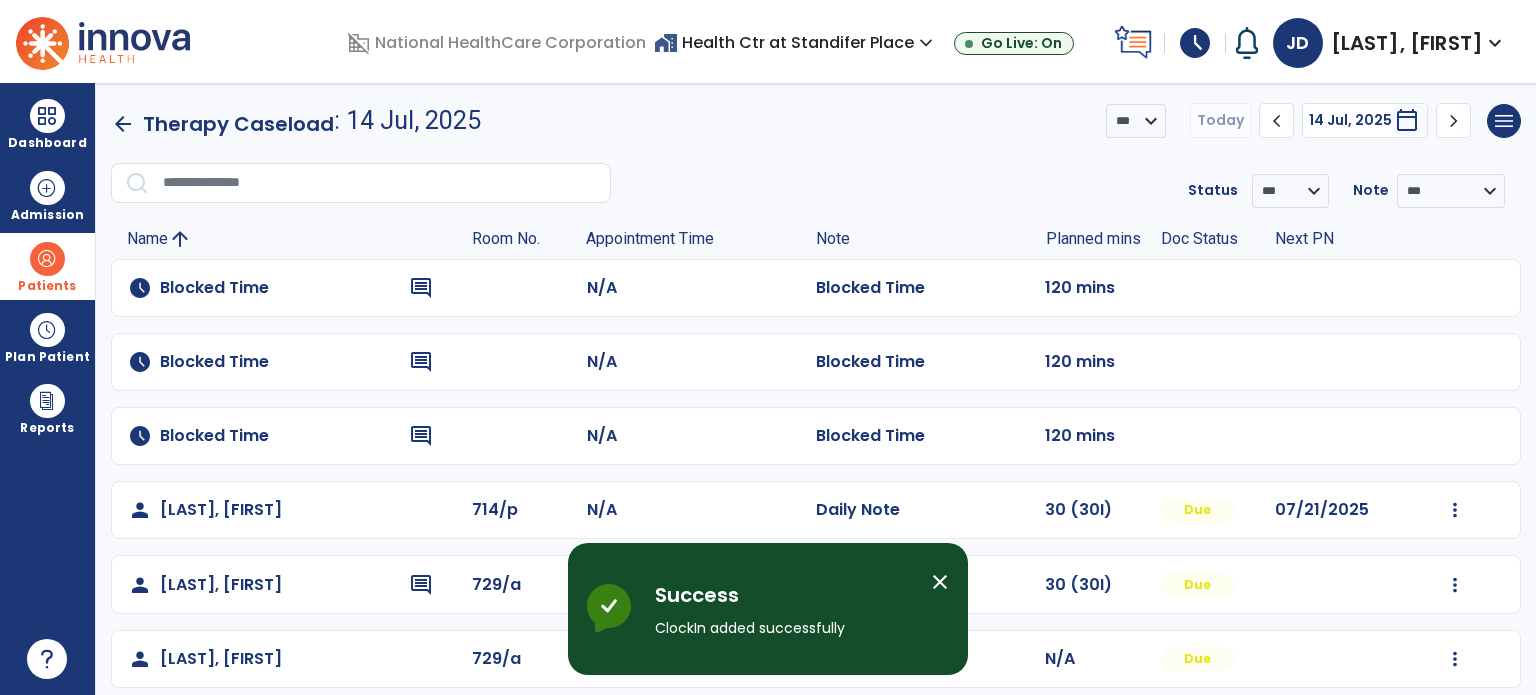 click at bounding box center (47, 259) 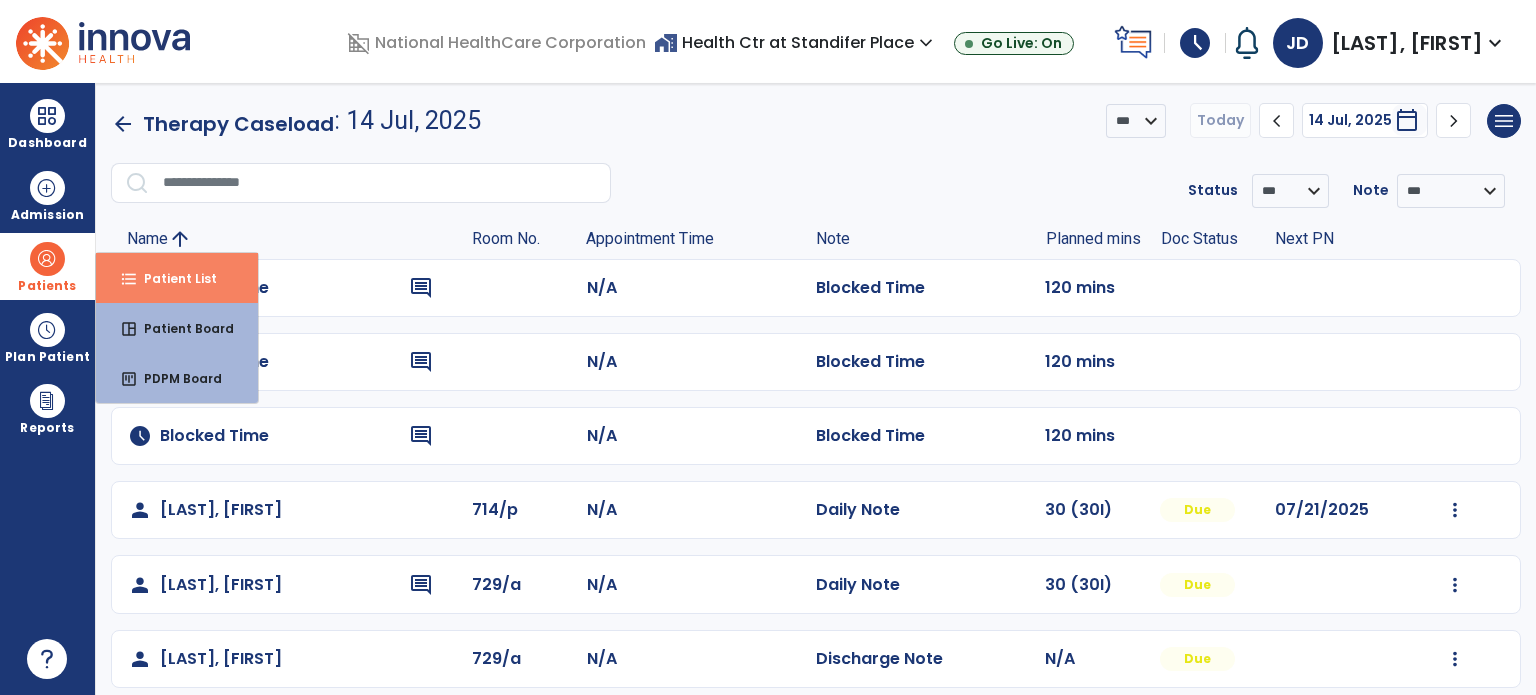 click on "Patient List" at bounding box center (172, 278) 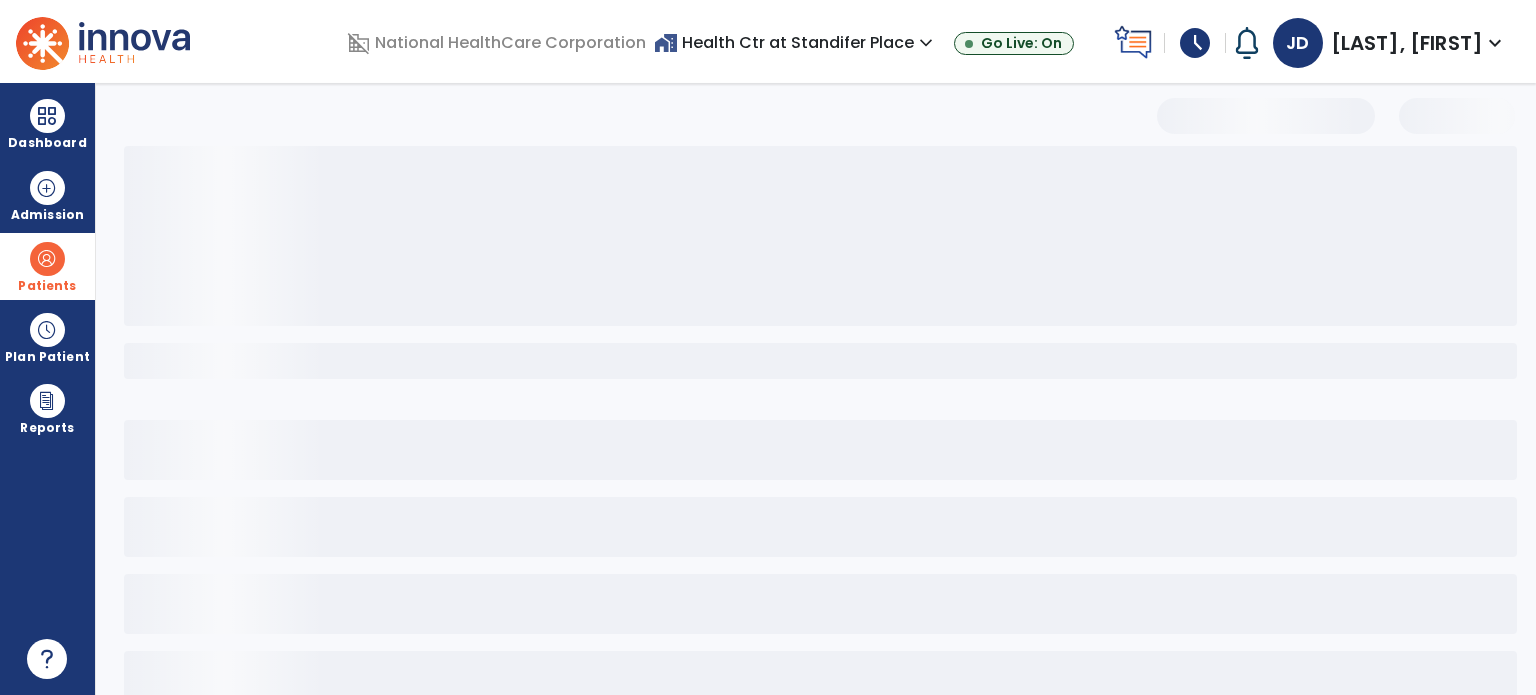 select on "***" 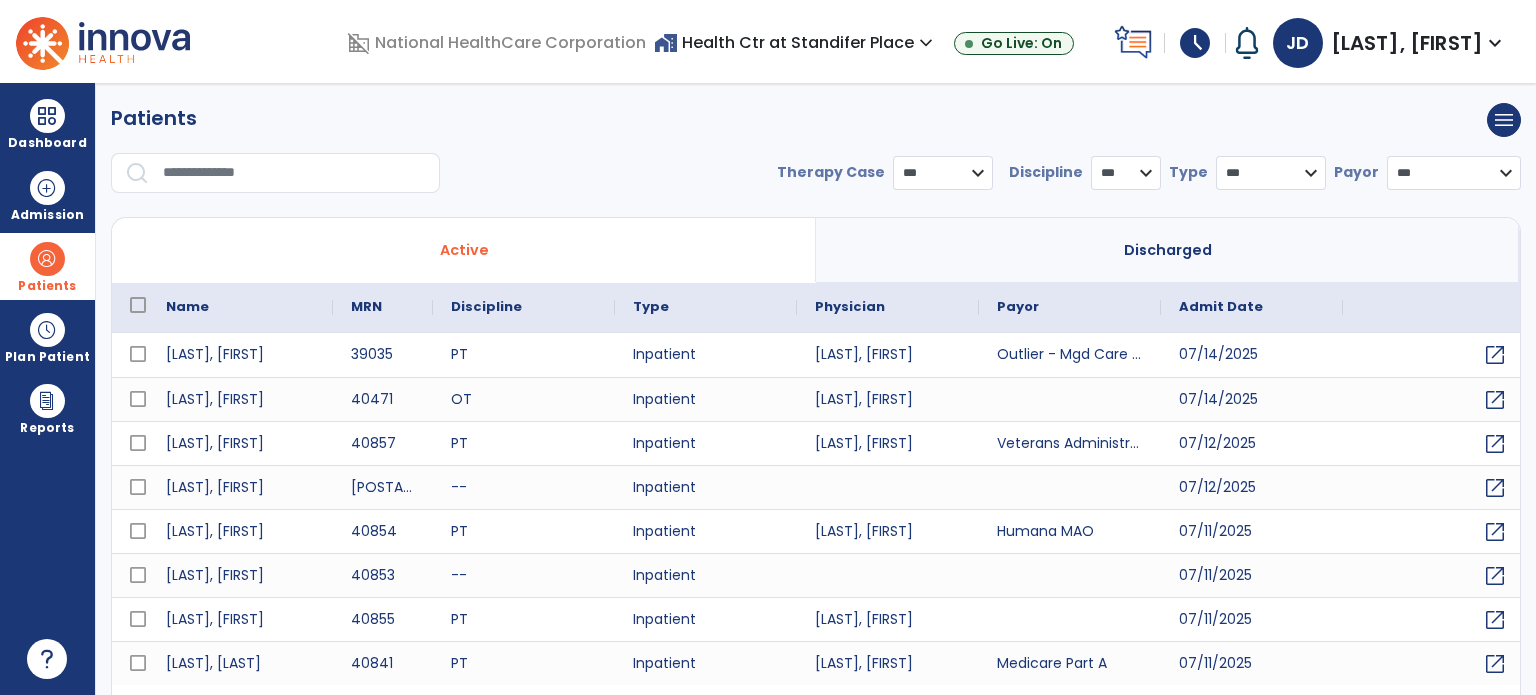 click at bounding box center (294, 173) 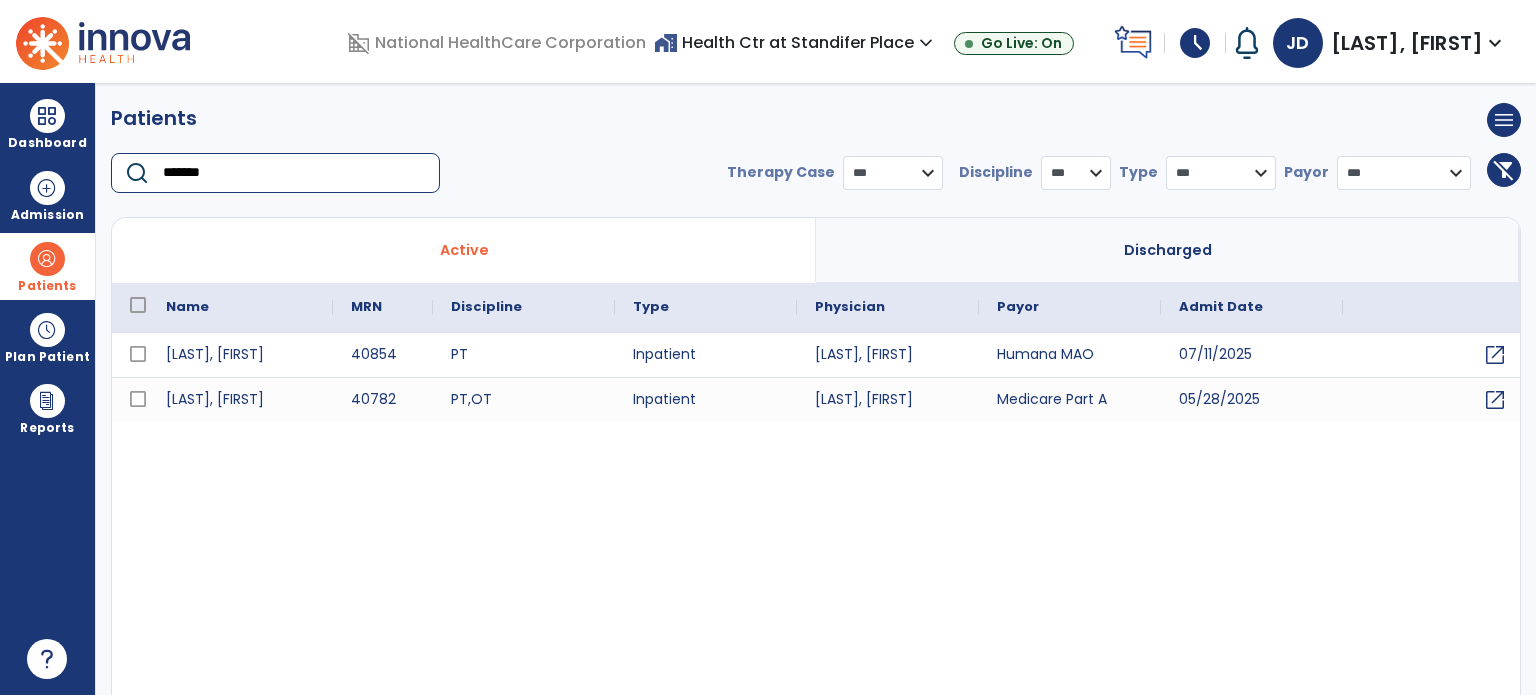 type on "*******" 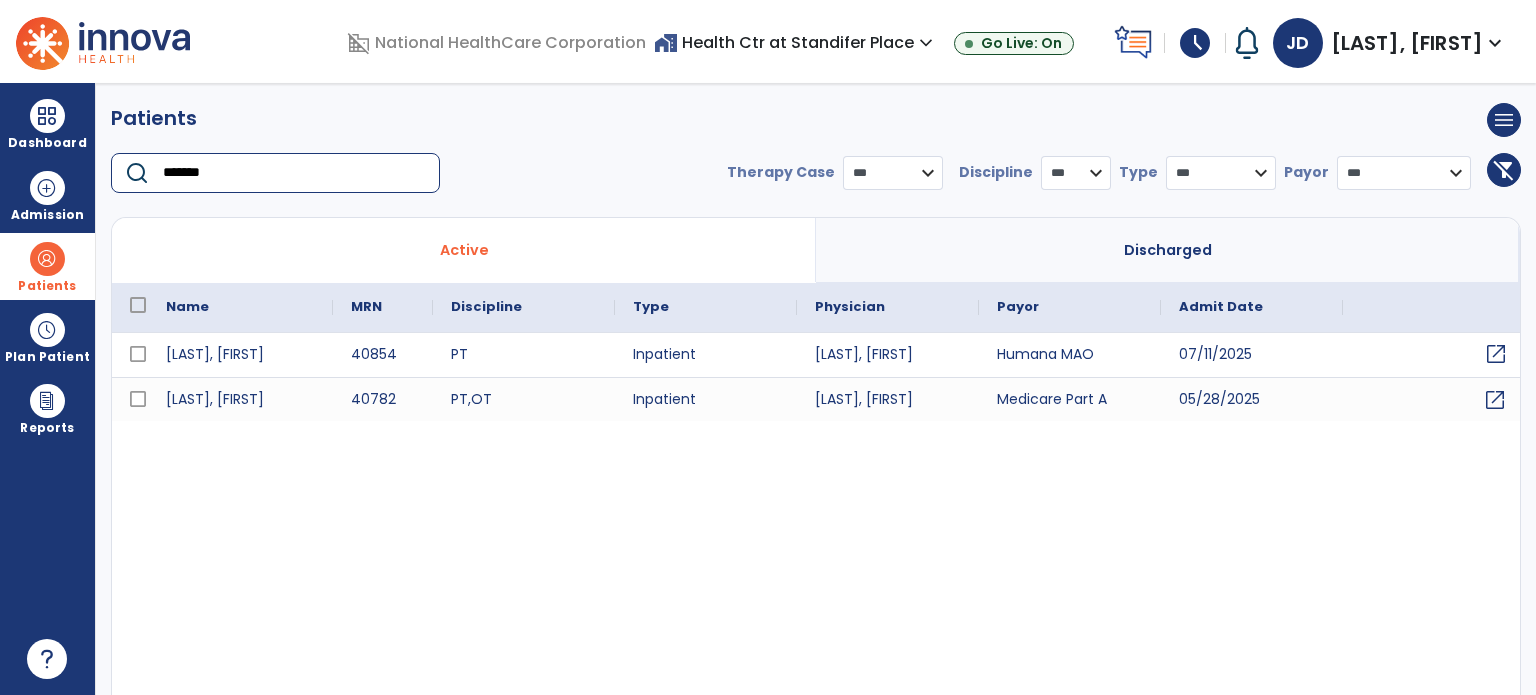 click on "open_in_new" at bounding box center [1496, 354] 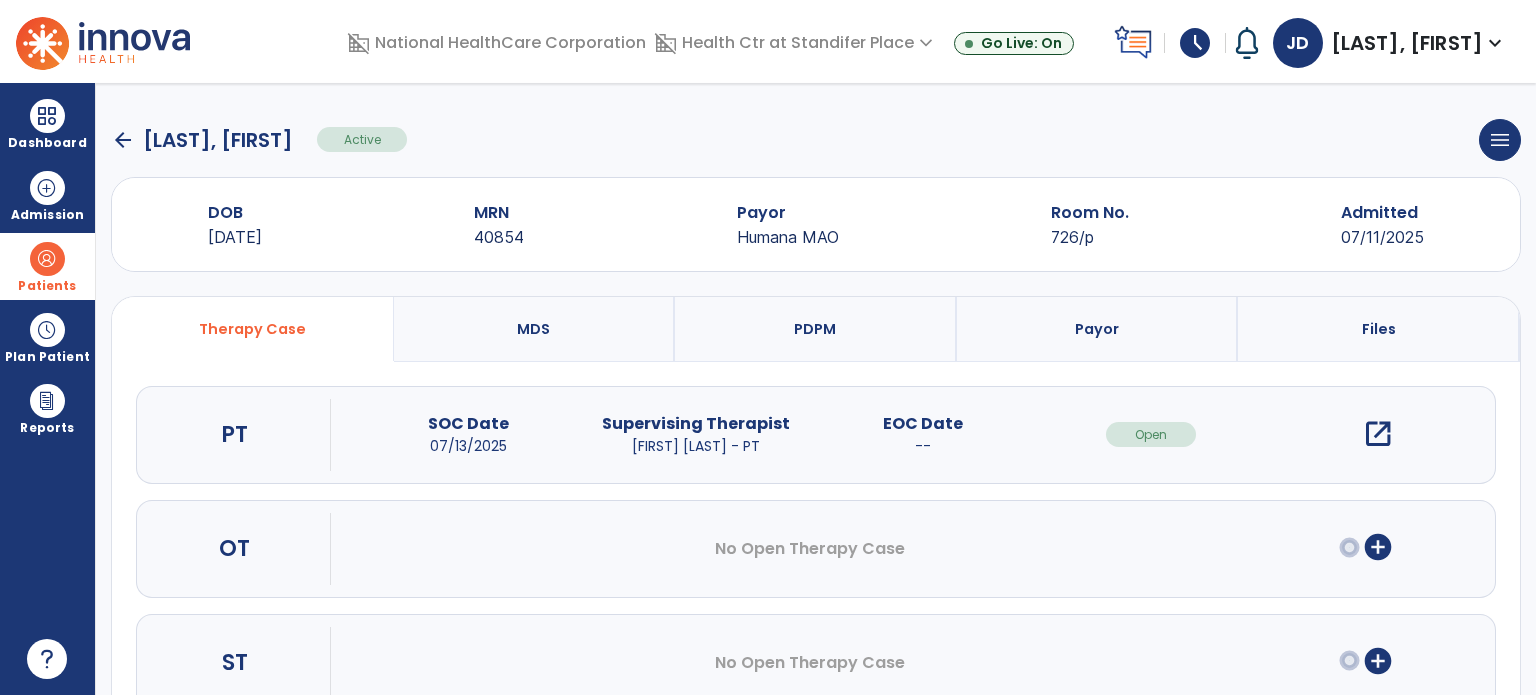 scroll, scrollTop: 62, scrollLeft: 0, axis: vertical 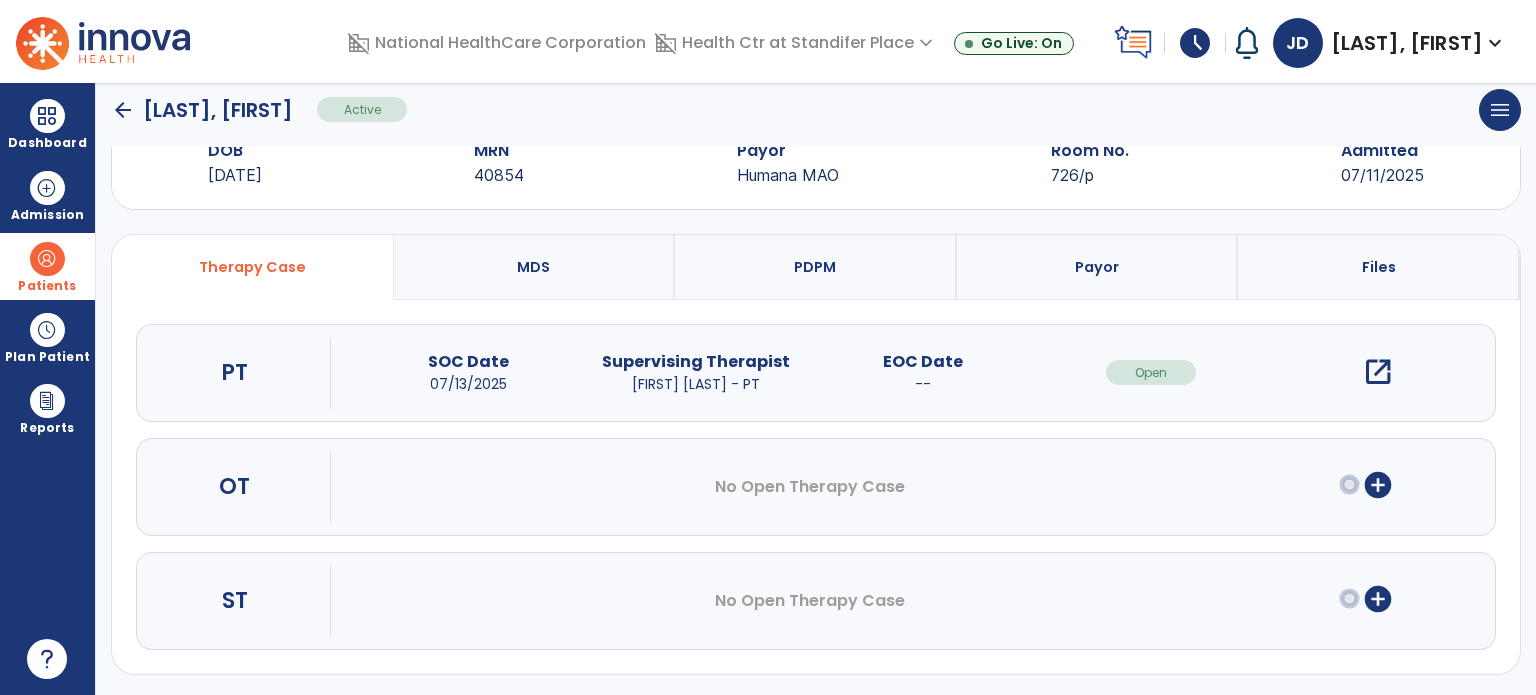 click on "add_circle" at bounding box center [1378, 599] 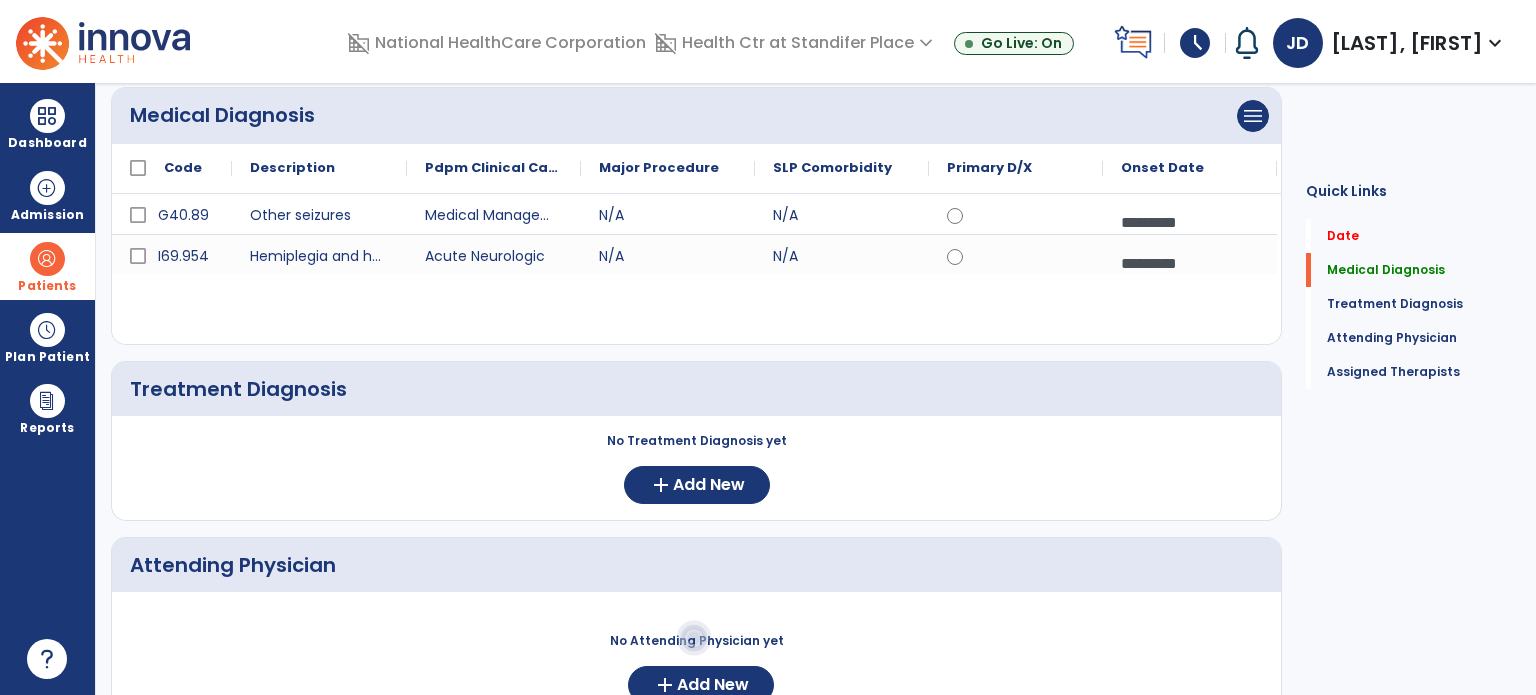 scroll, scrollTop: 189, scrollLeft: 0, axis: vertical 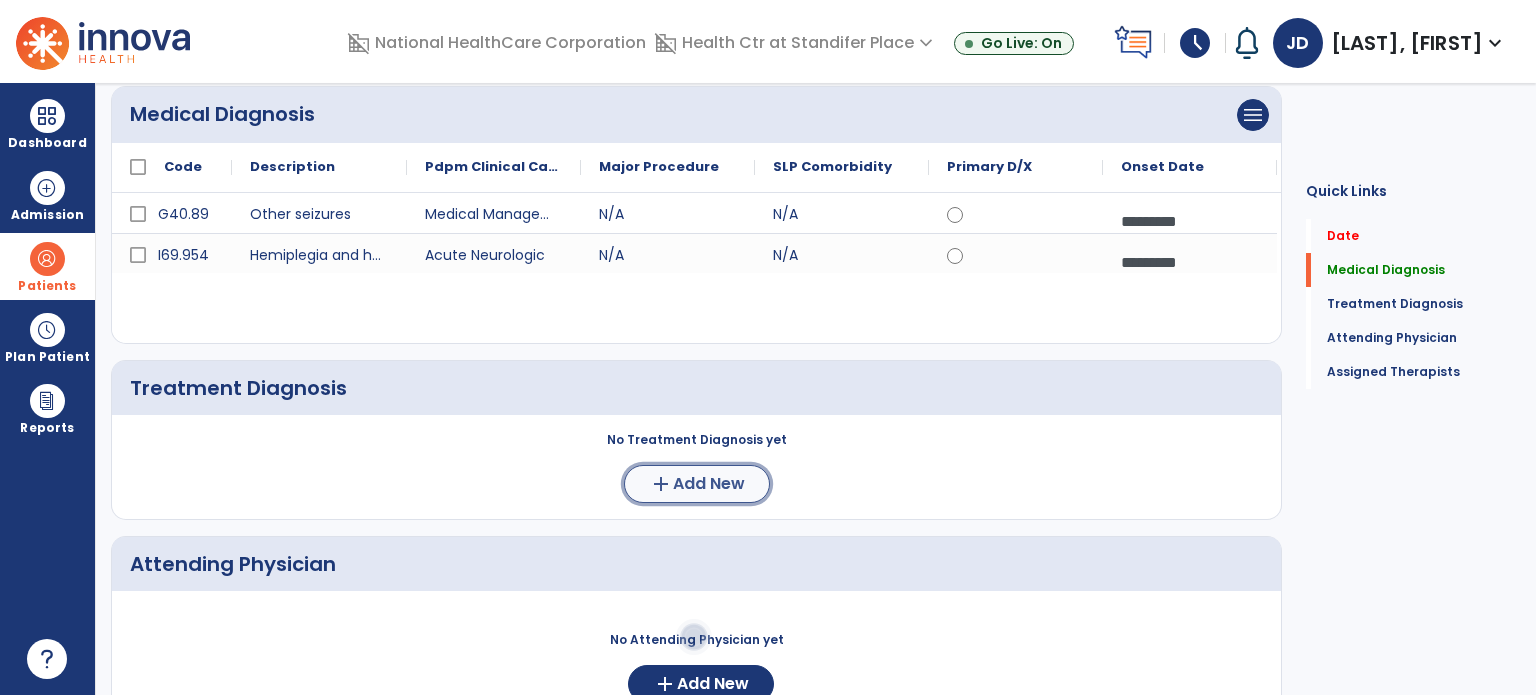 click on "add  Add New" 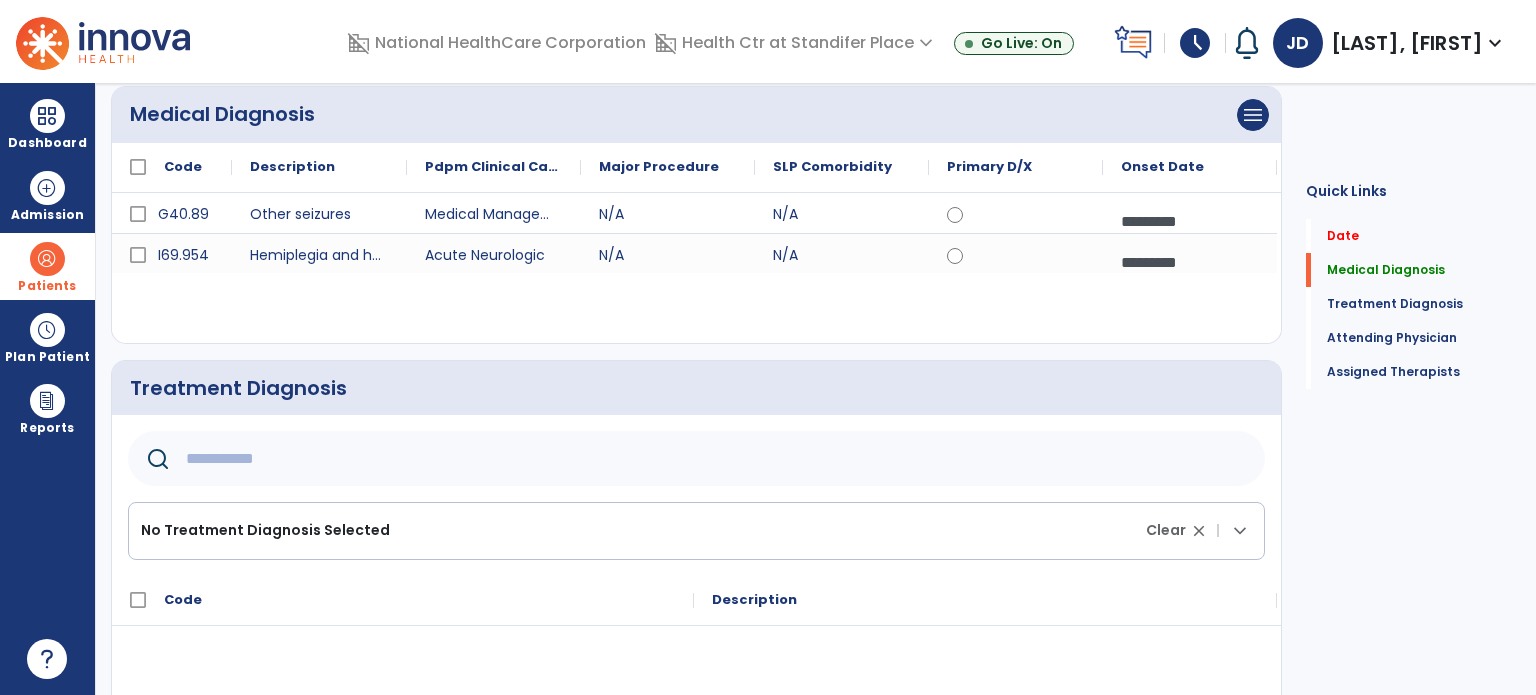 click 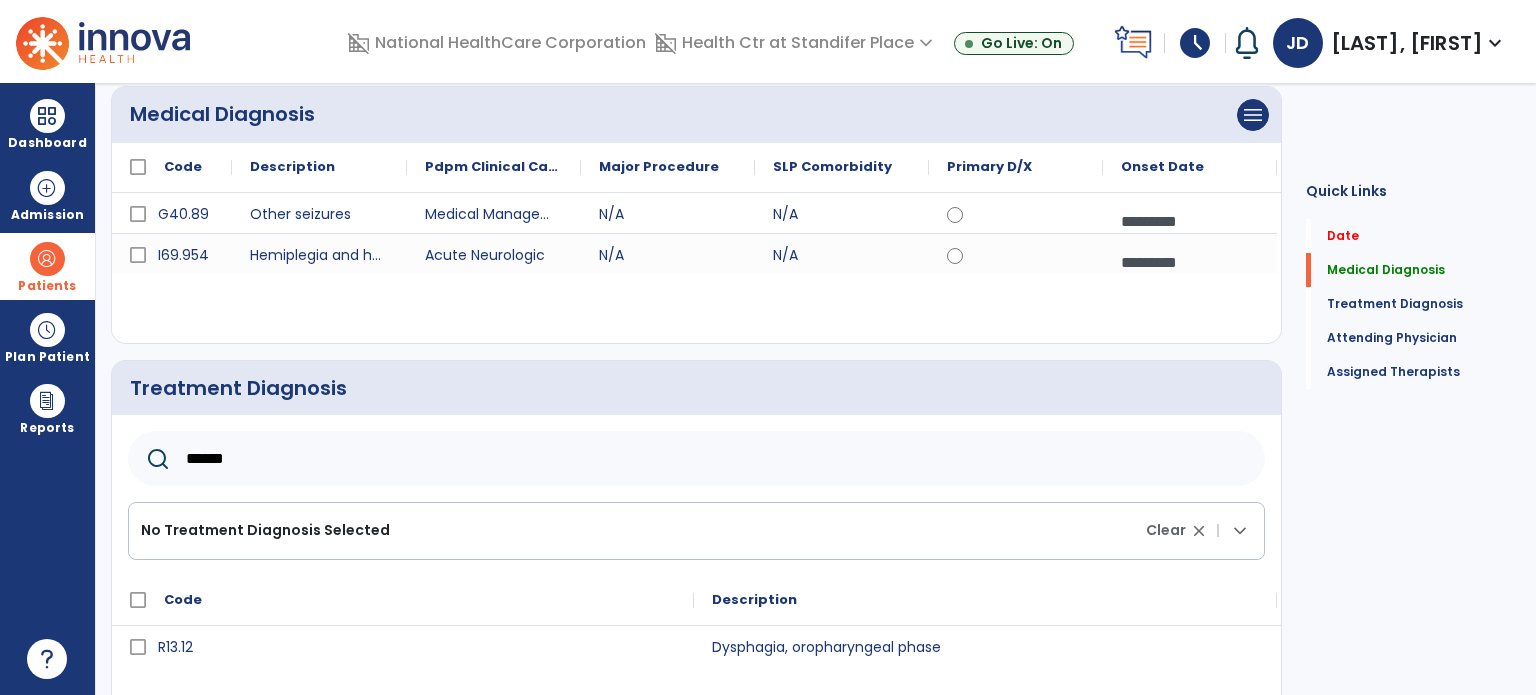 type on "******" 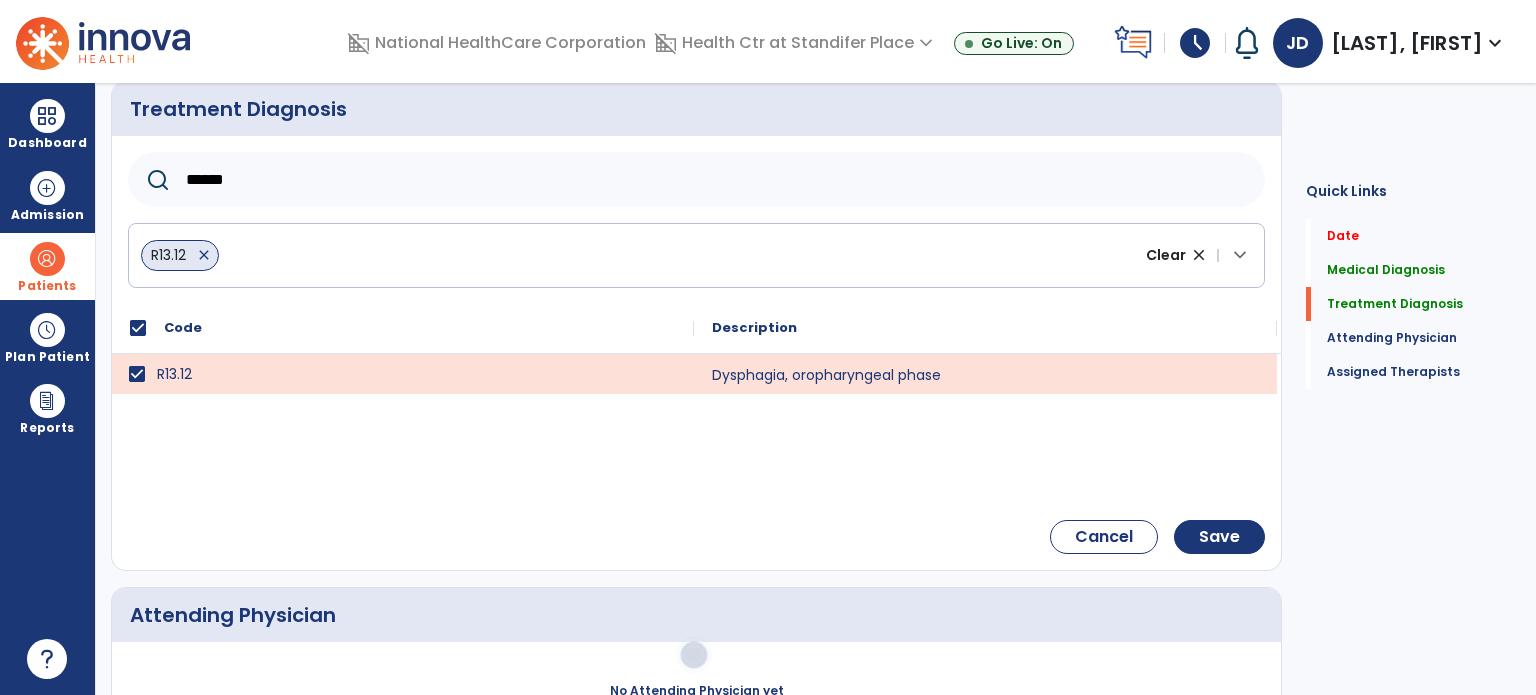 scroll, scrollTop: 507, scrollLeft: 0, axis: vertical 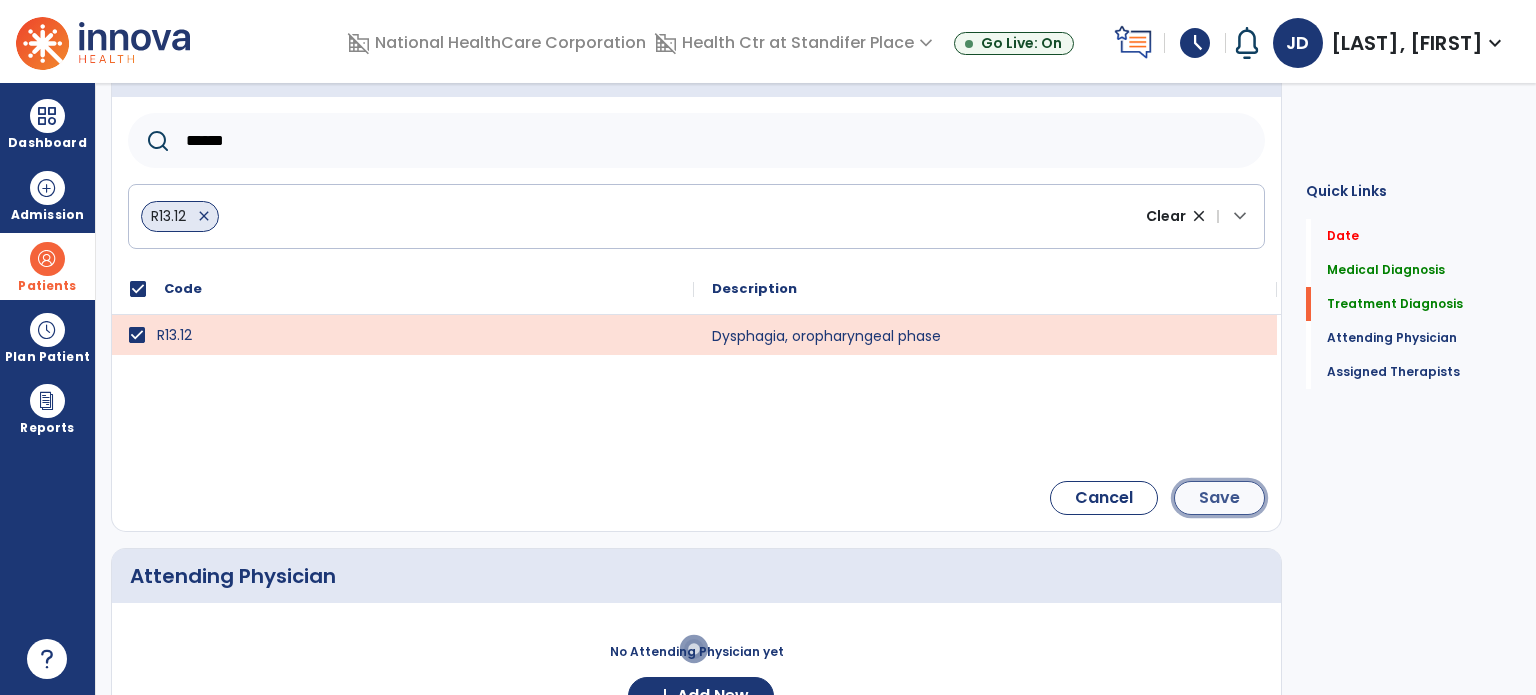 click on "Save" 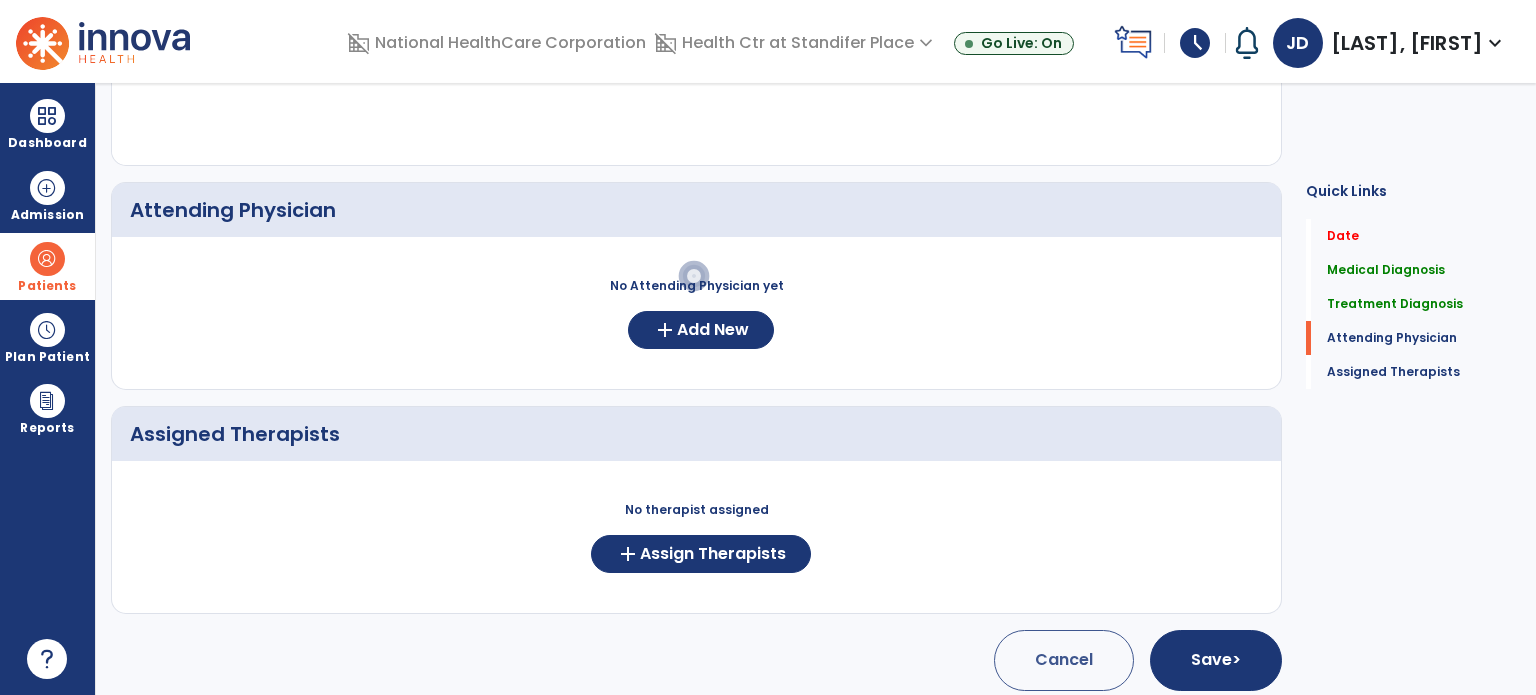 scroll, scrollTop: 649, scrollLeft: 0, axis: vertical 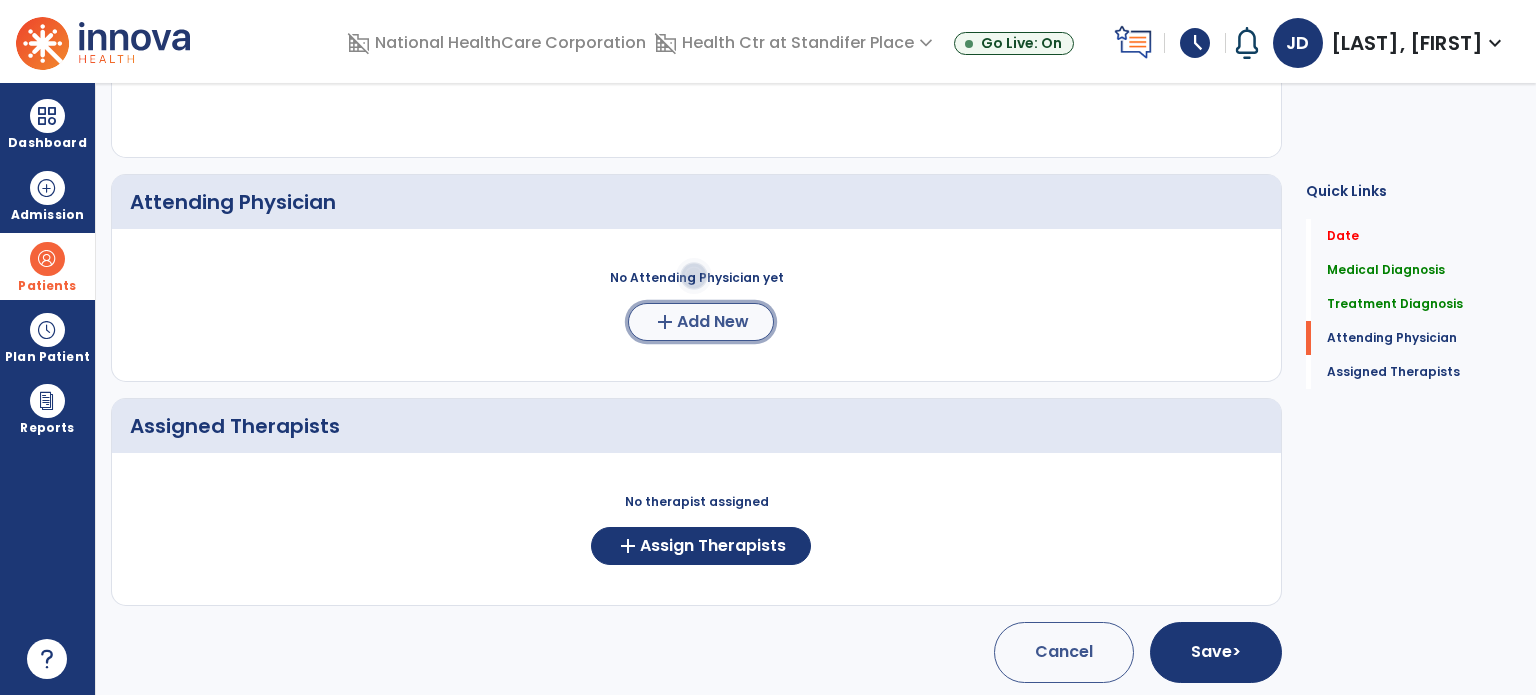 click on "Add New" 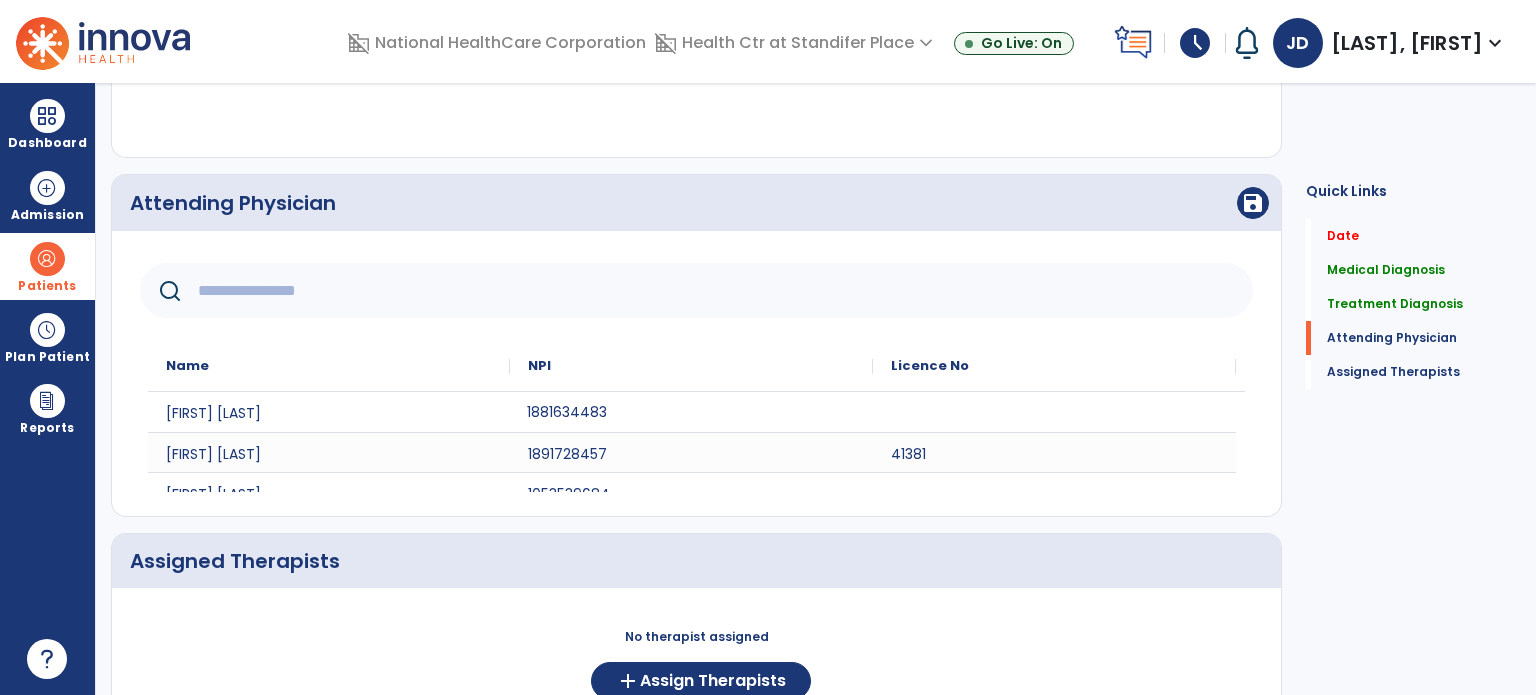 click on "1881634483" 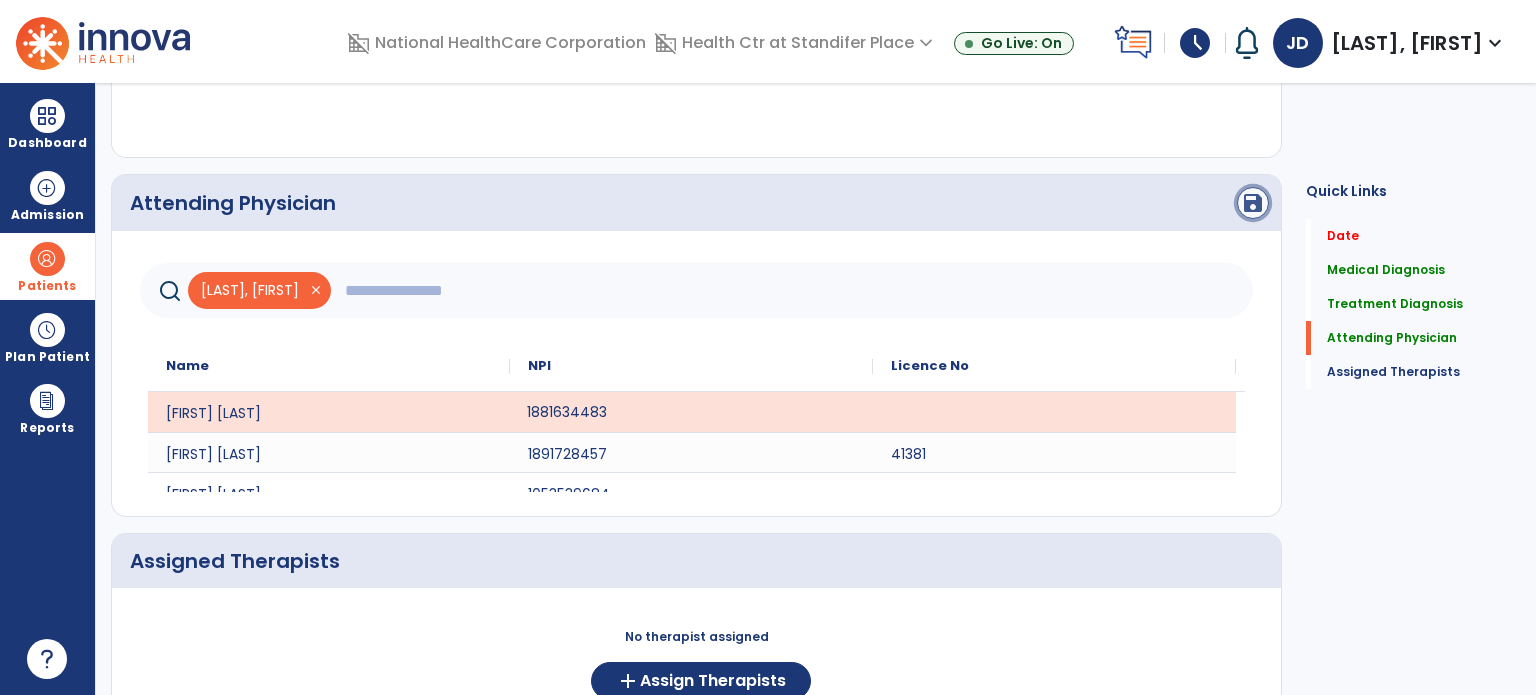 click on "save" 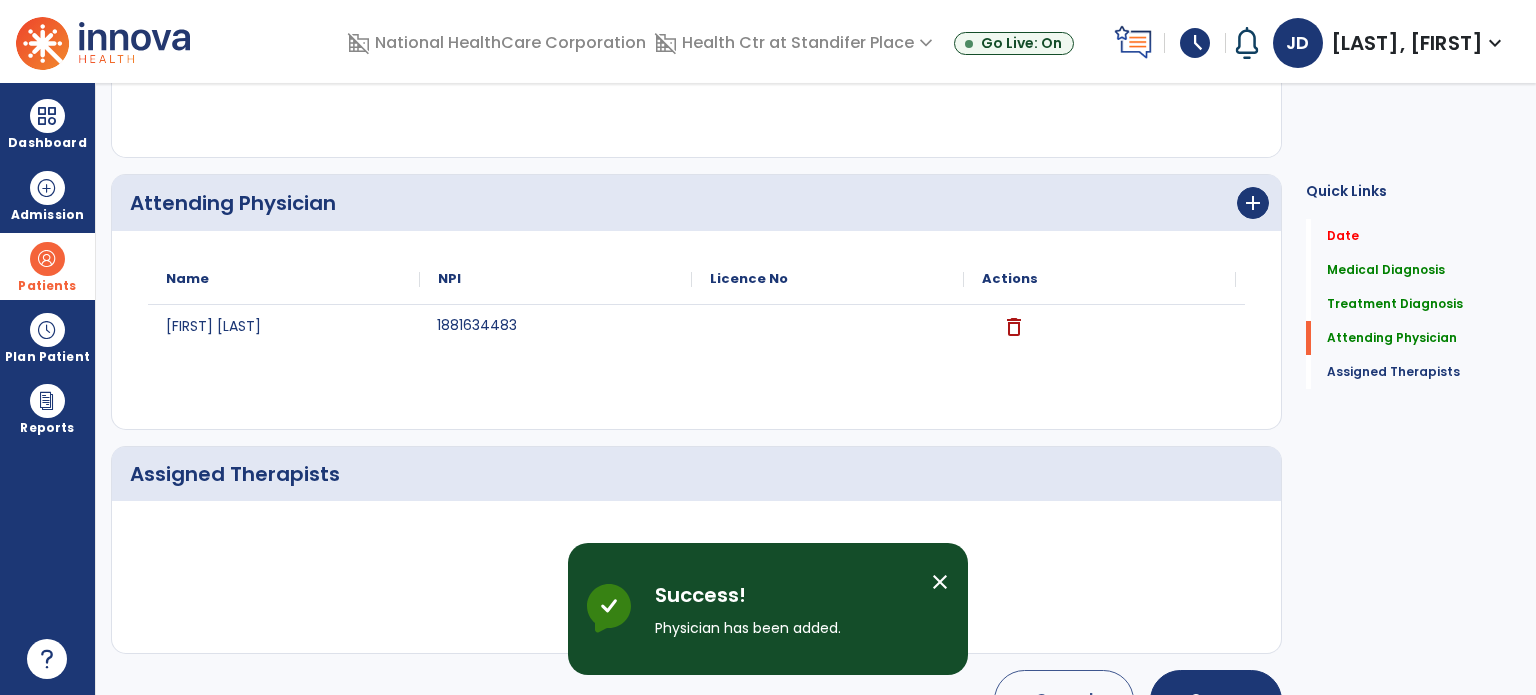 scroll, scrollTop: 697, scrollLeft: 0, axis: vertical 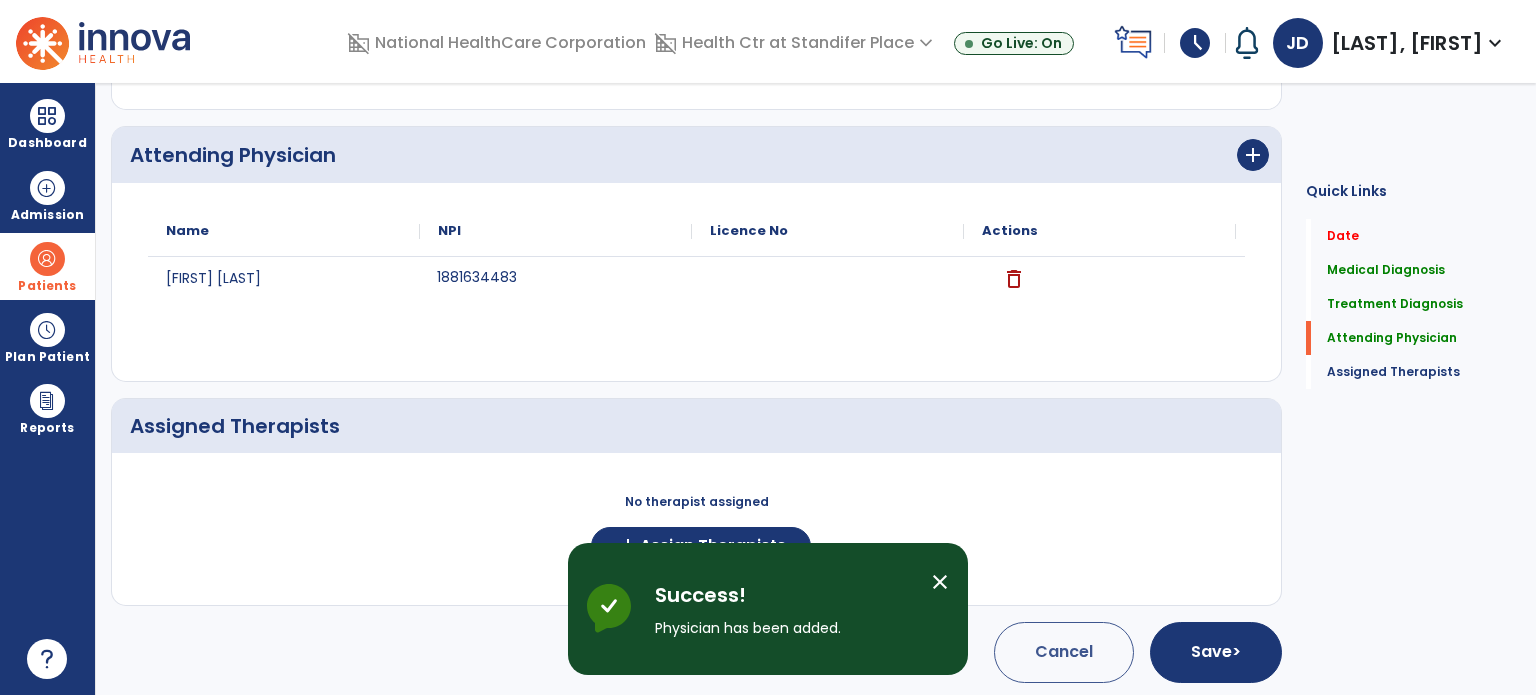 click on "close" at bounding box center [940, 582] 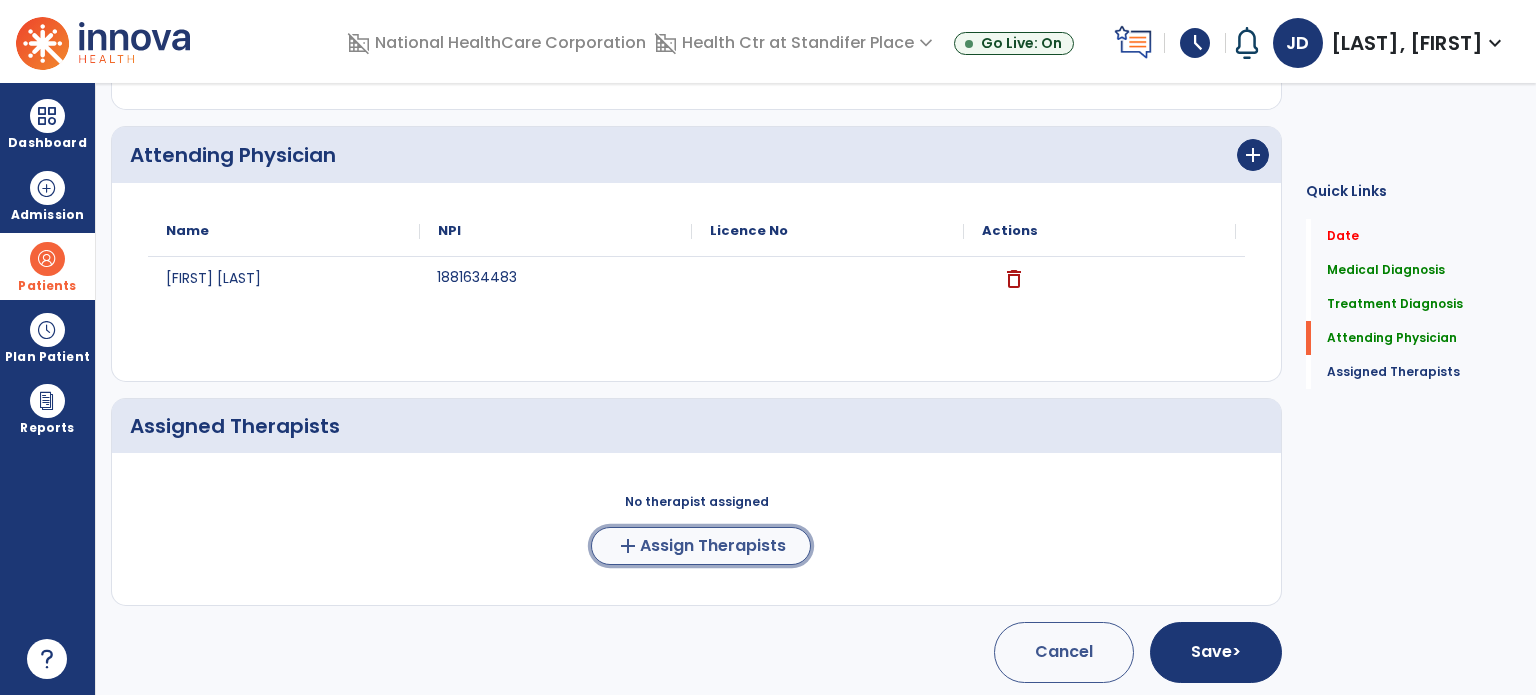 click on "Assign Therapists" 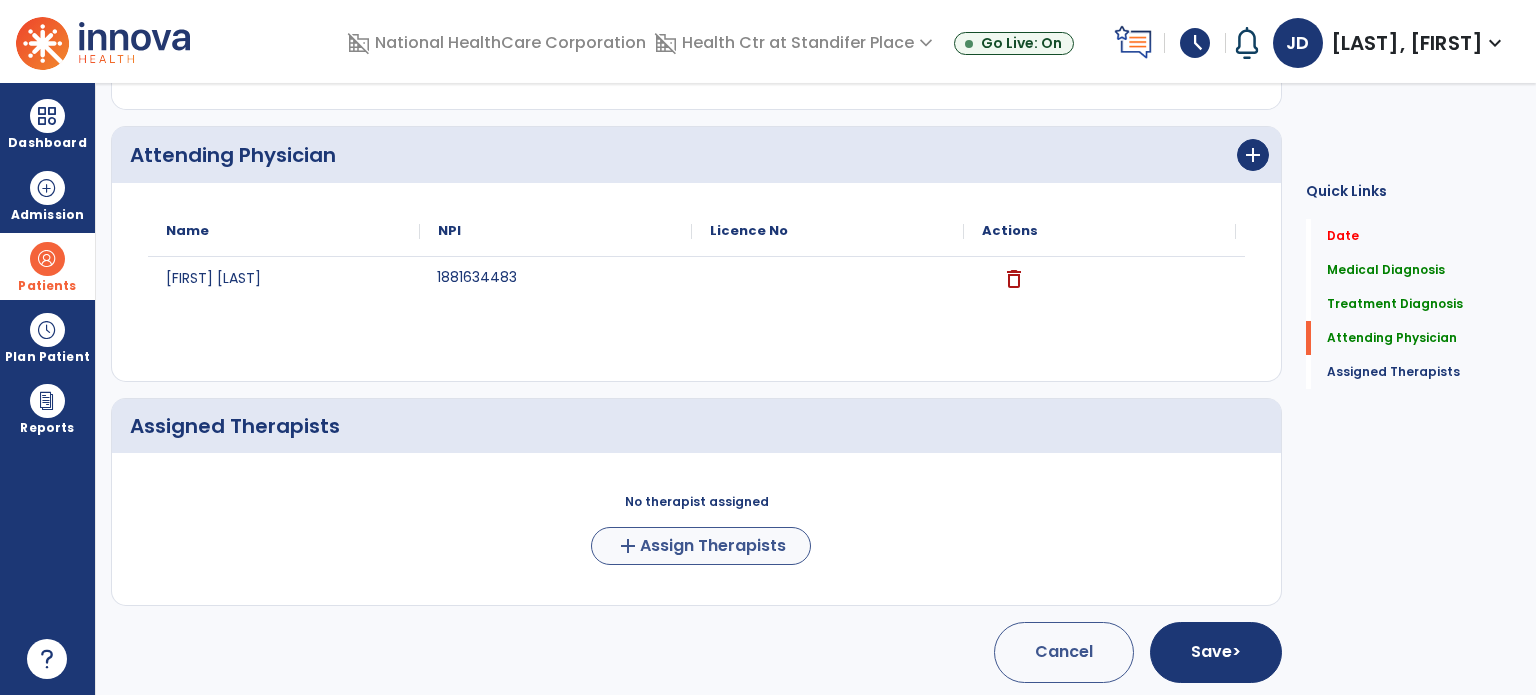 scroll, scrollTop: 694, scrollLeft: 0, axis: vertical 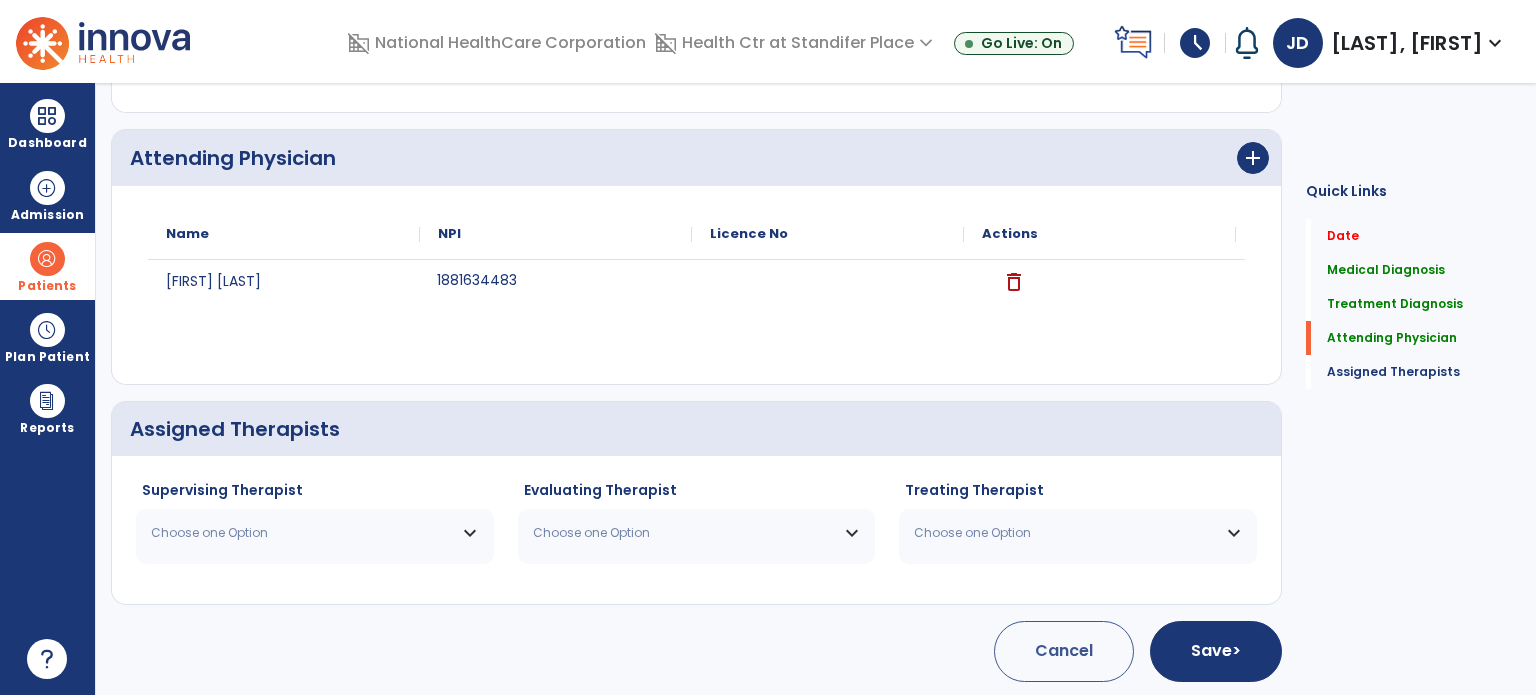 click on "Choose one Option" at bounding box center [315, 533] 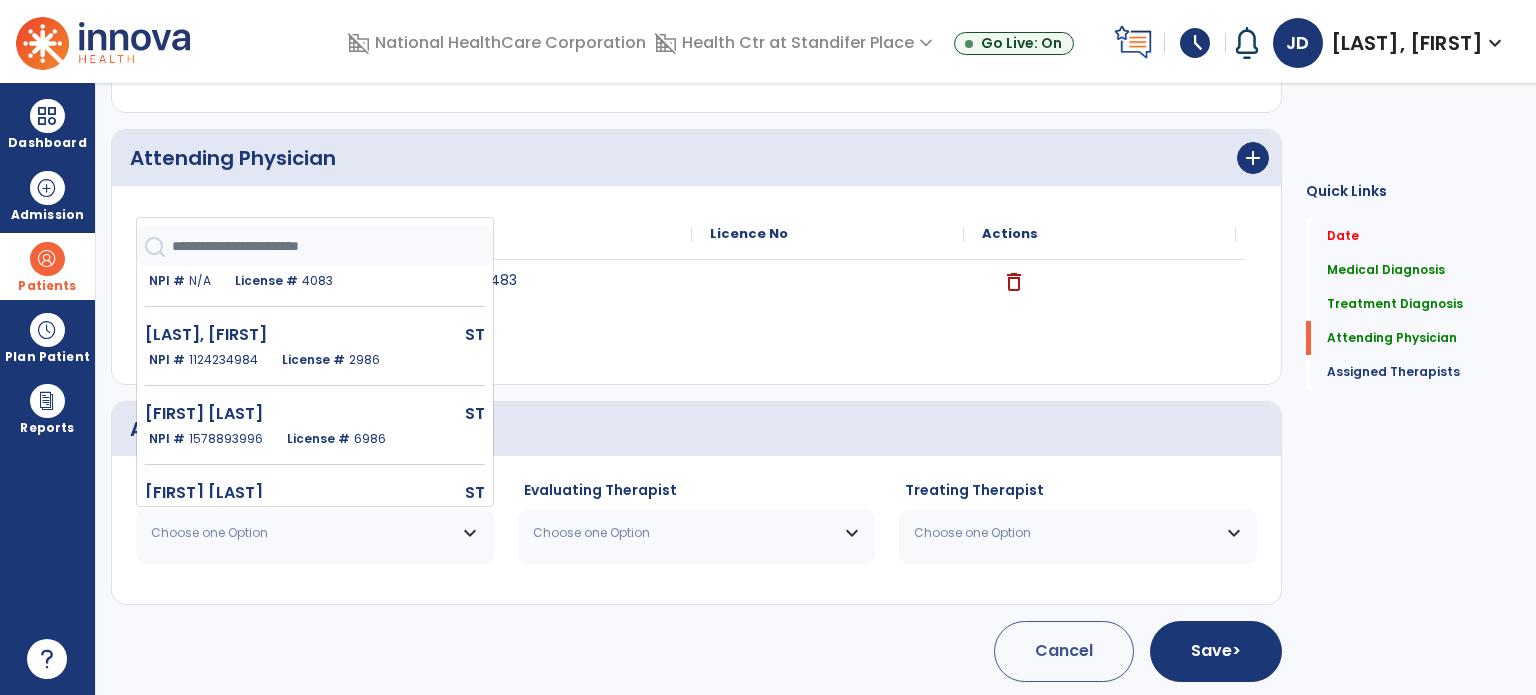 scroll, scrollTop: 122, scrollLeft: 0, axis: vertical 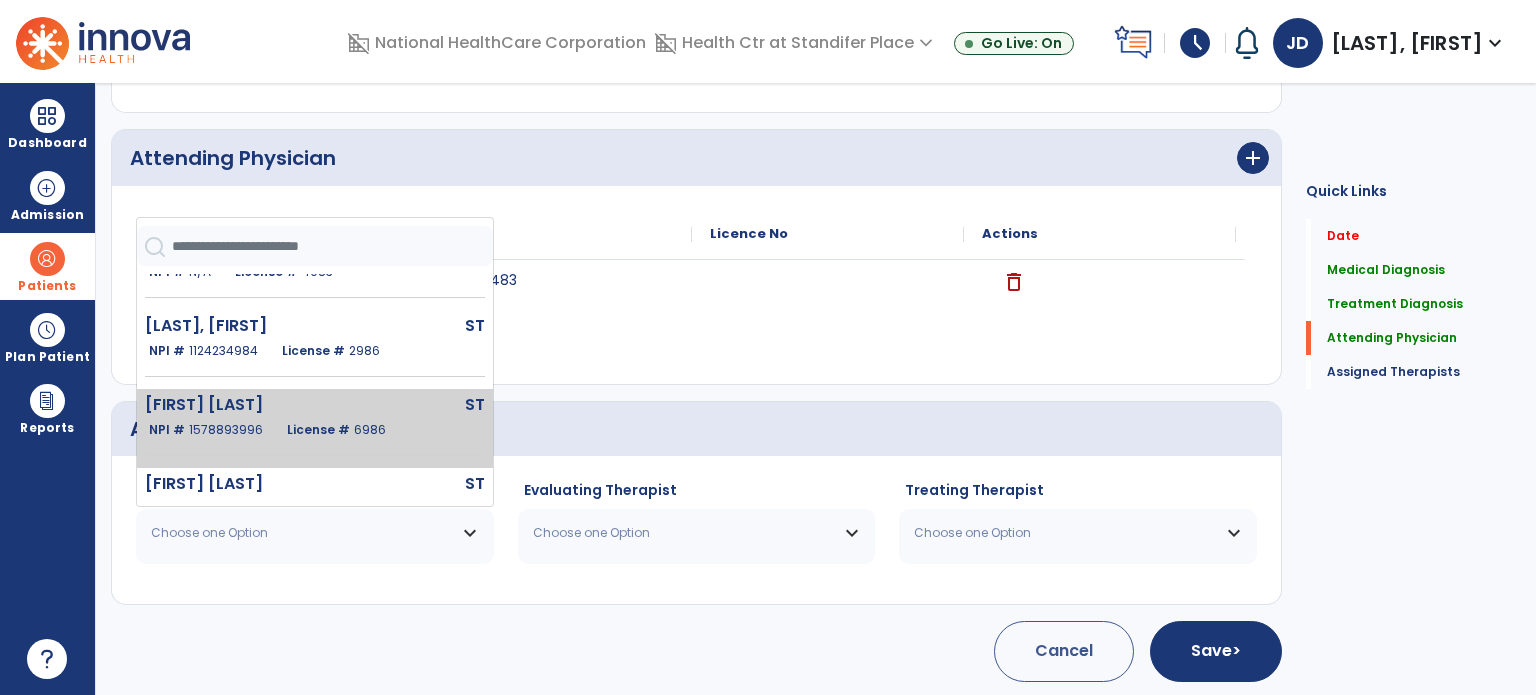click on "6986" 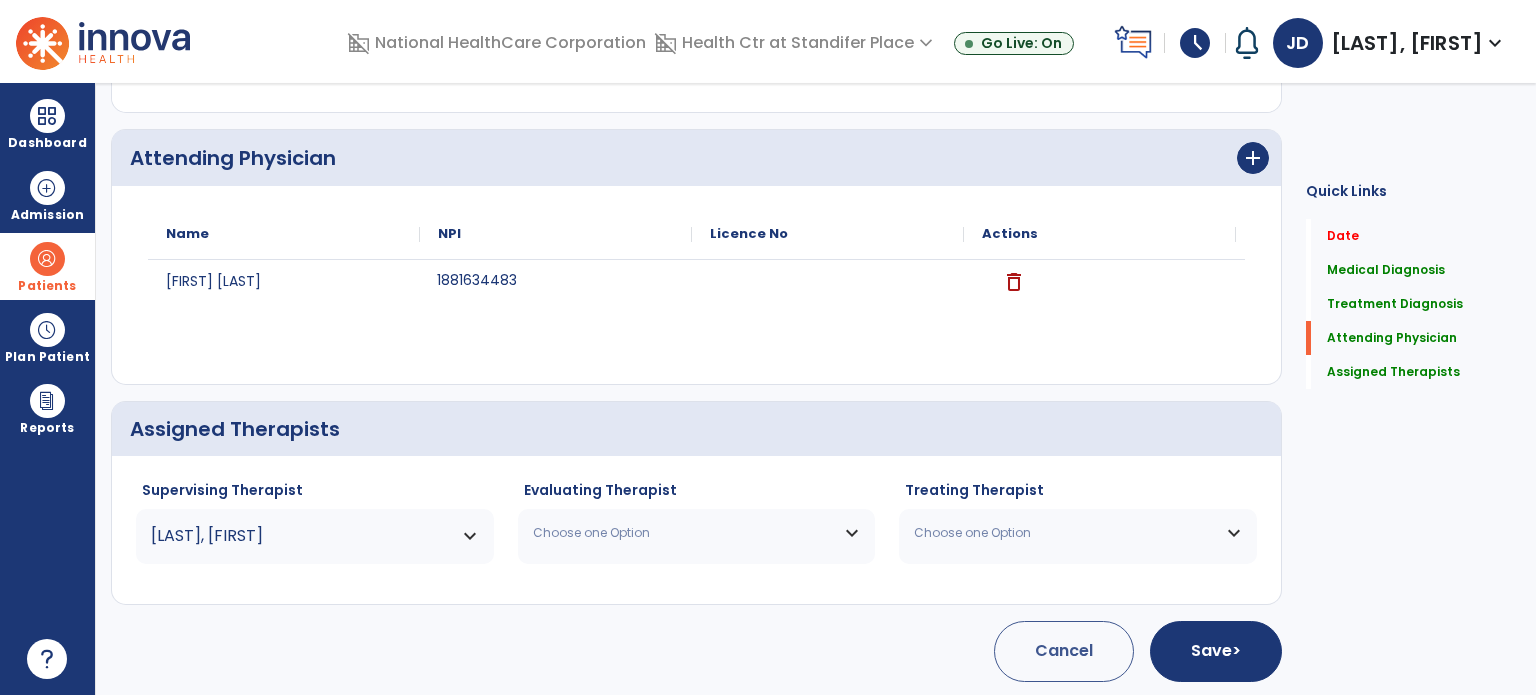 click on "Choose one Option" at bounding box center [684, 533] 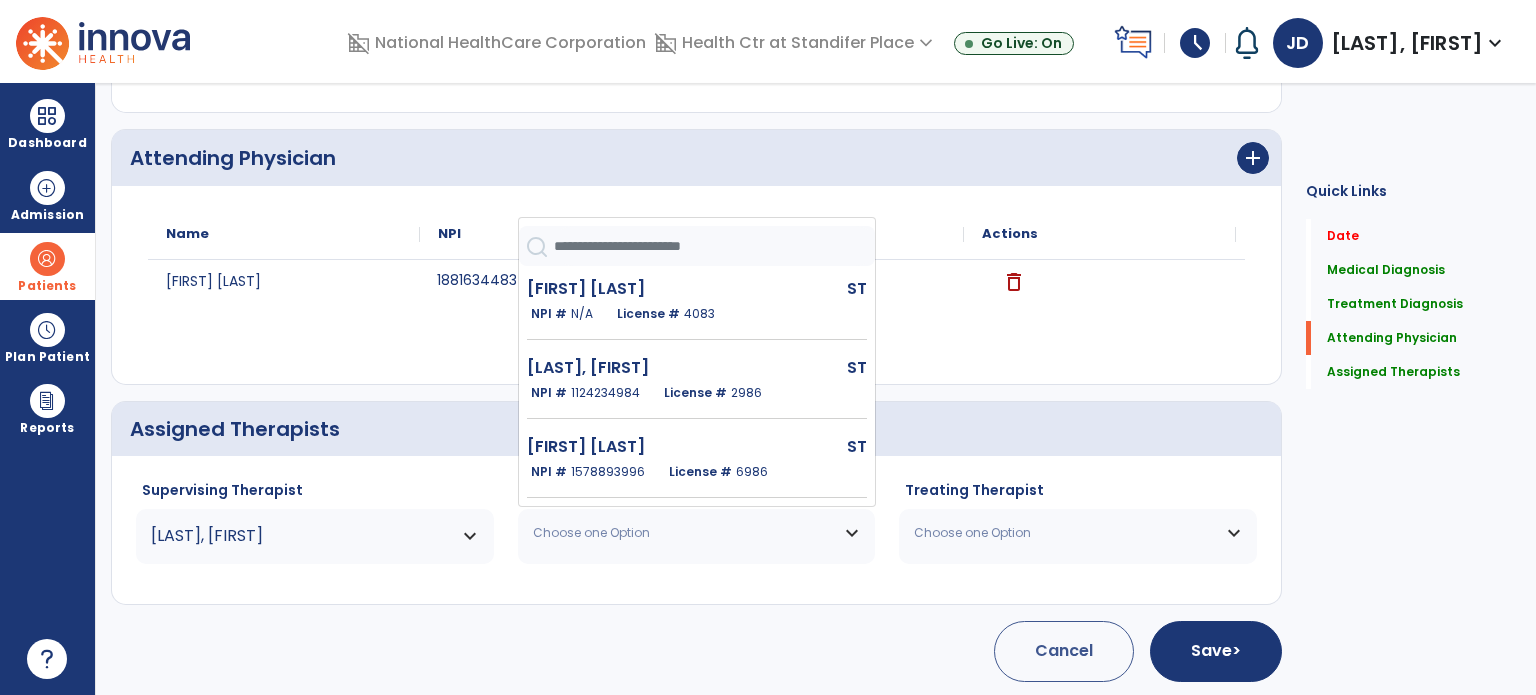 scroll, scrollTop: 90, scrollLeft: 0, axis: vertical 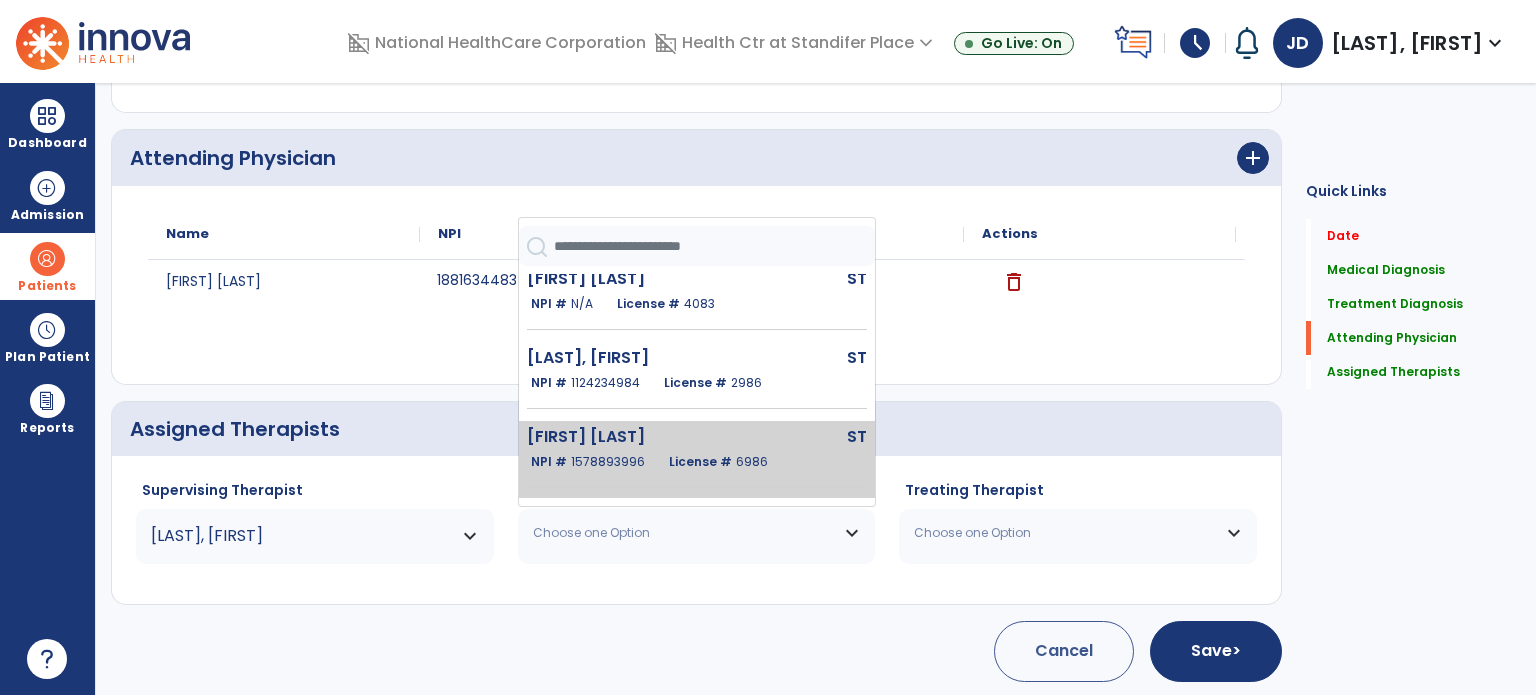 click on "License #  6986" 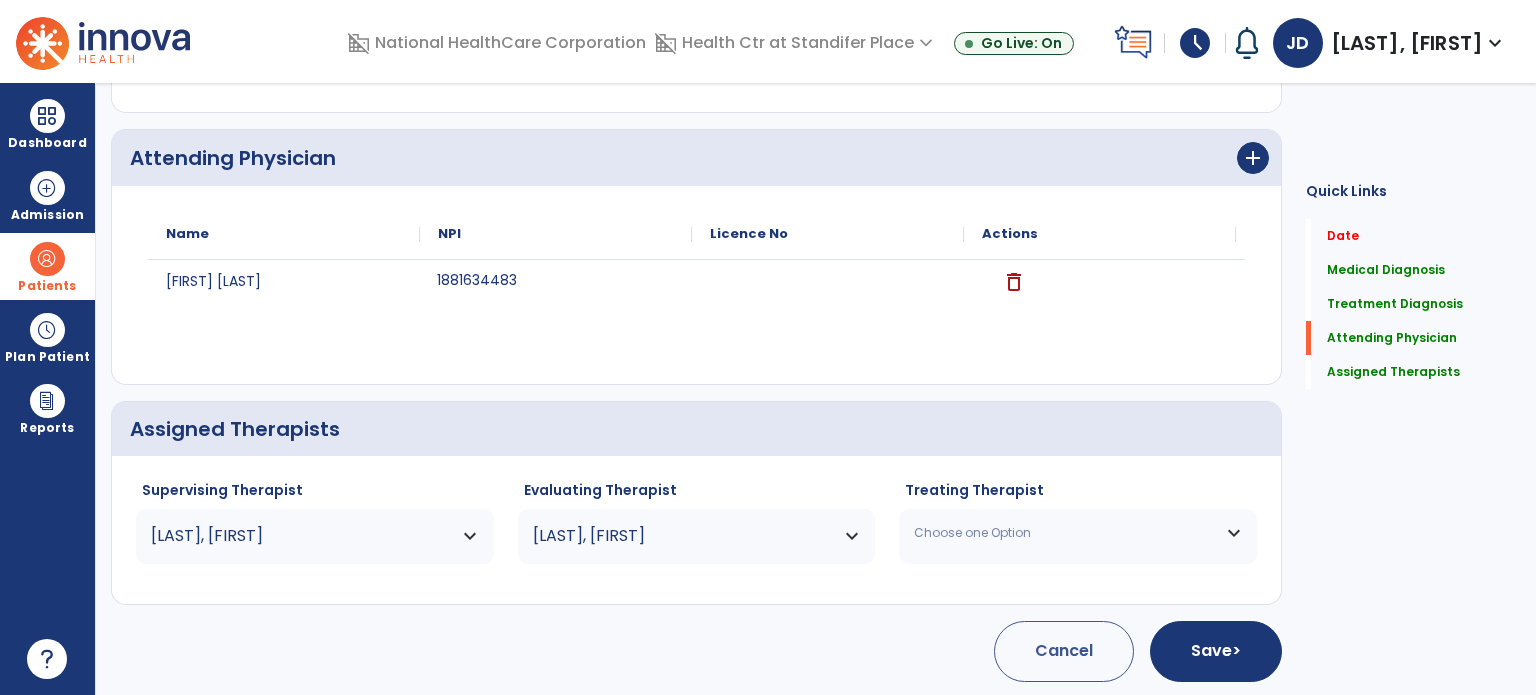 click on "Choose one Option" at bounding box center (1078, 533) 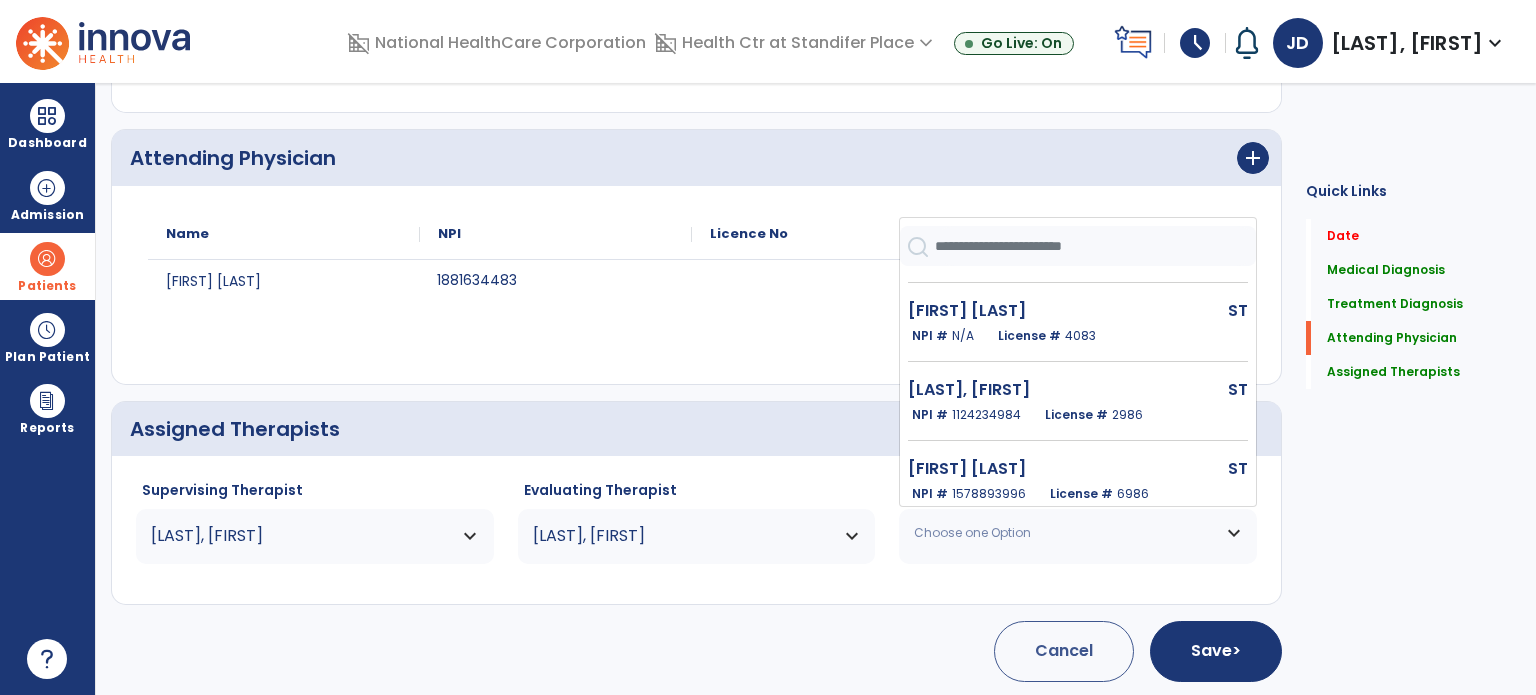 scroll, scrollTop: 72, scrollLeft: 0, axis: vertical 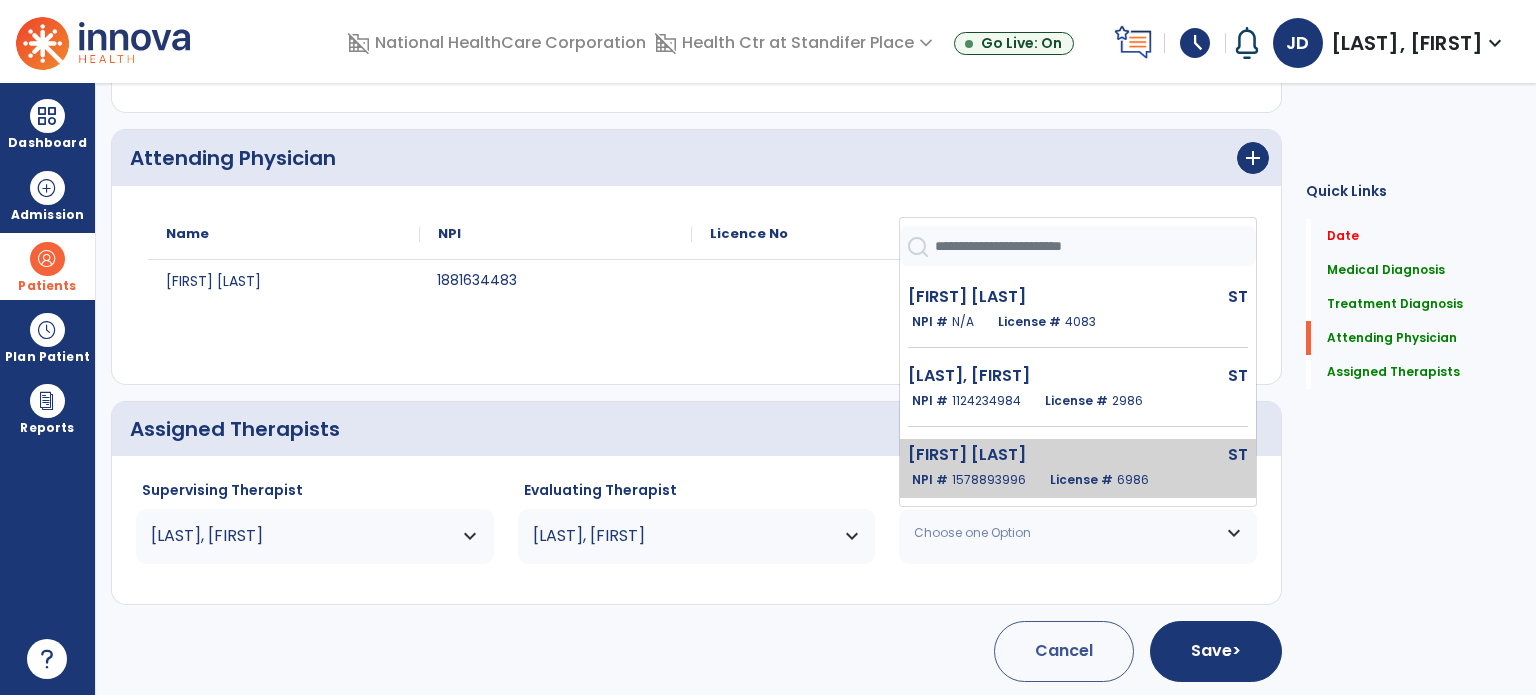 click on "[LAST] [FIRST] ST NPI # [PHONE] License # 6986" 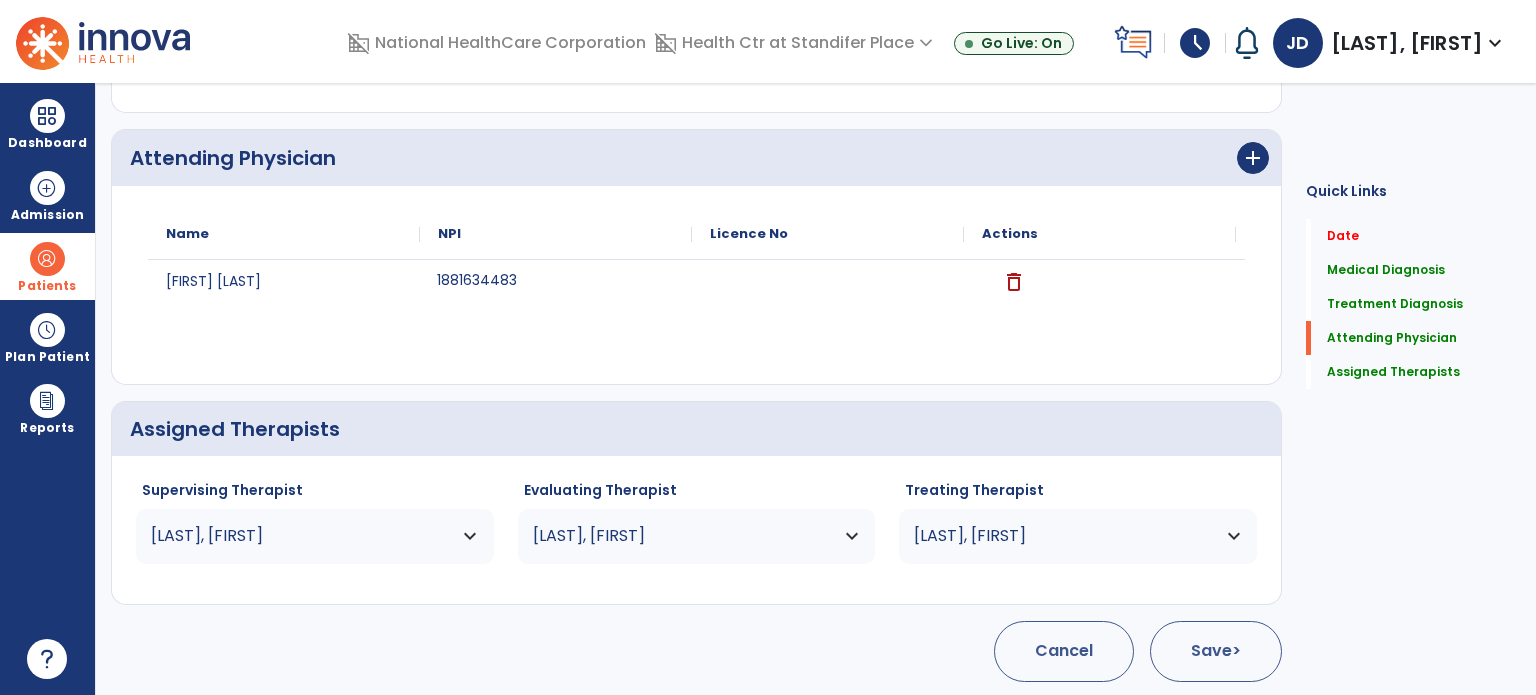 click on "Save  >" 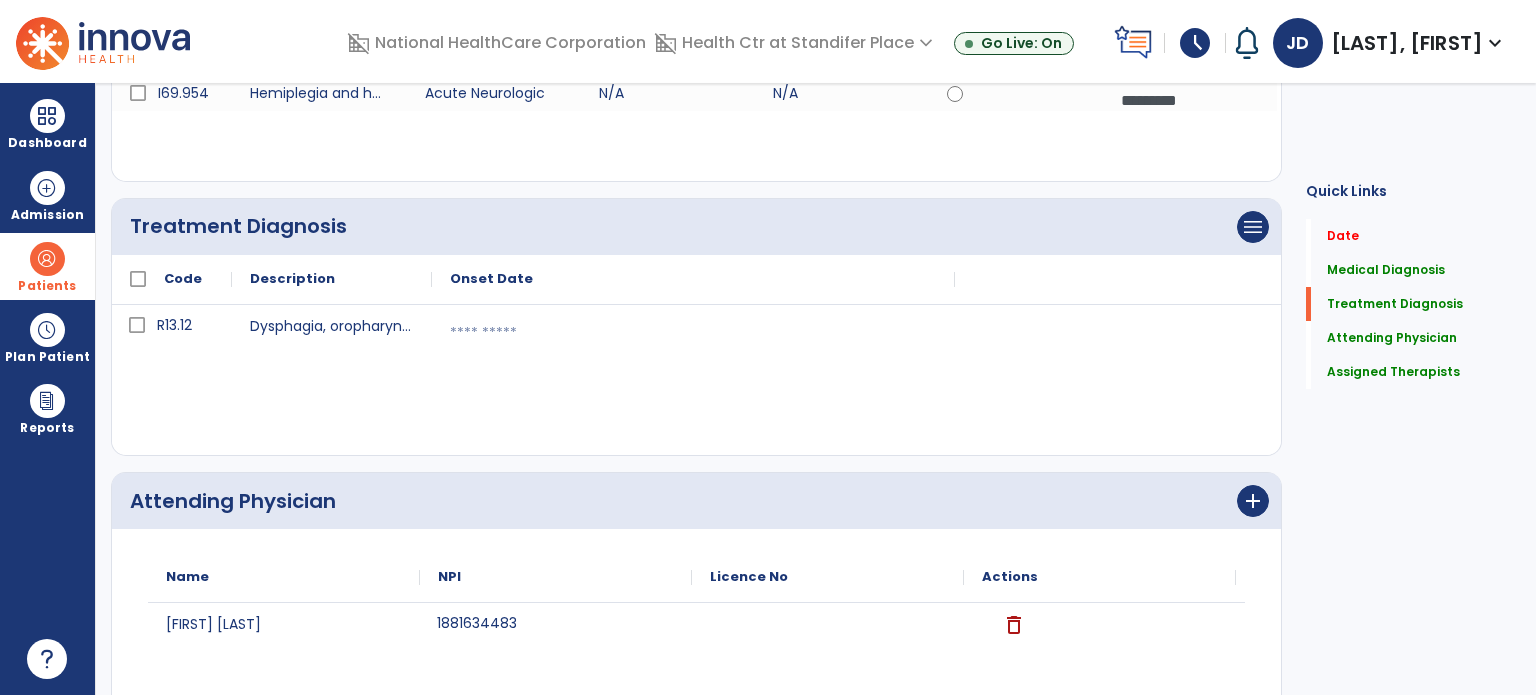 scroll, scrollTop: 0, scrollLeft: 0, axis: both 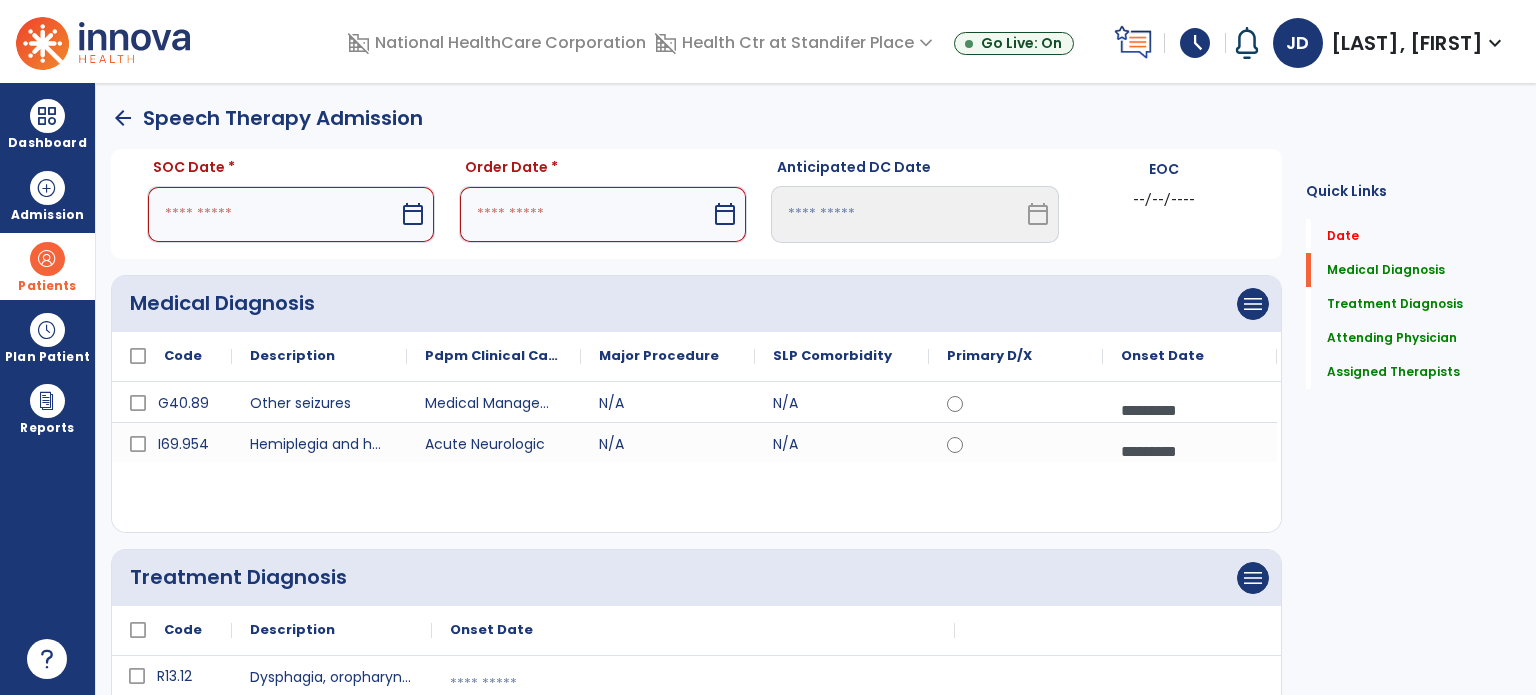 click on "calendar_today" at bounding box center [413, 214] 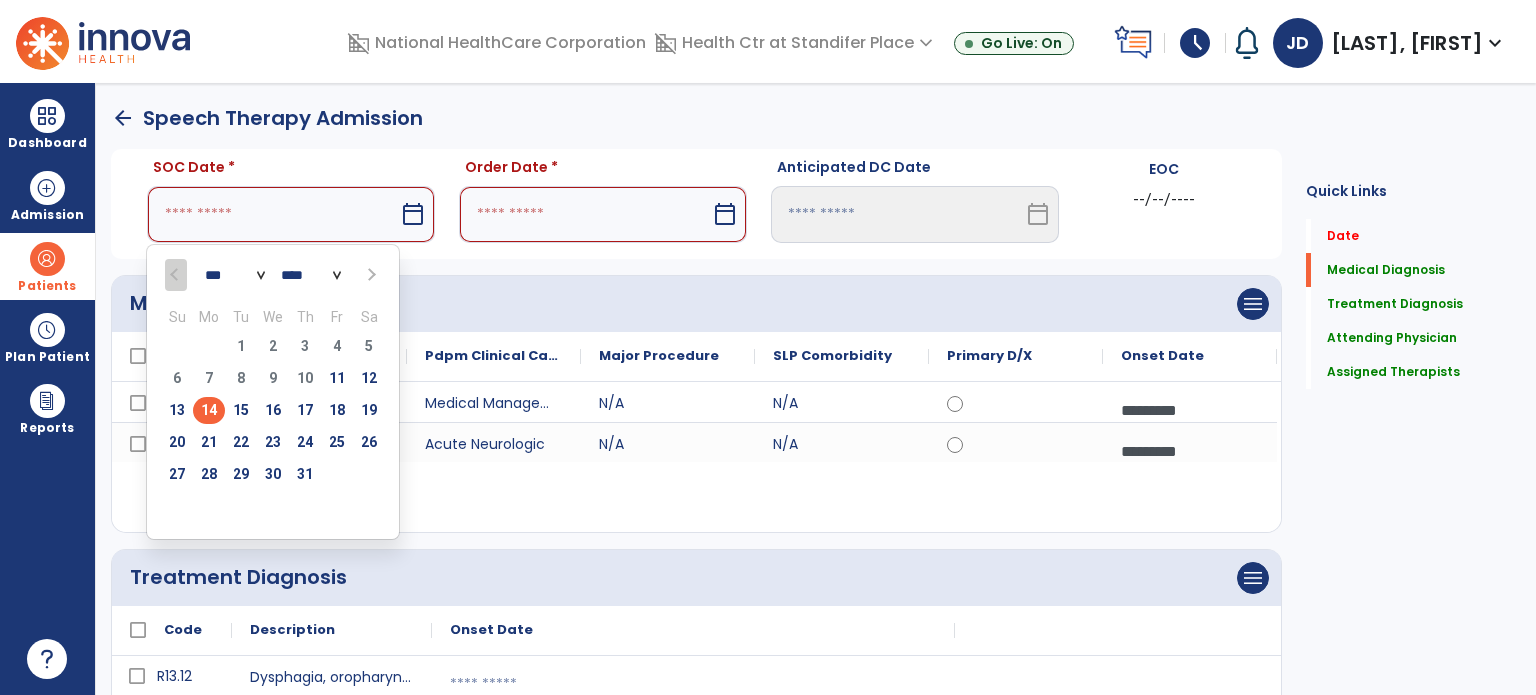 click on "14" at bounding box center [209, 410] 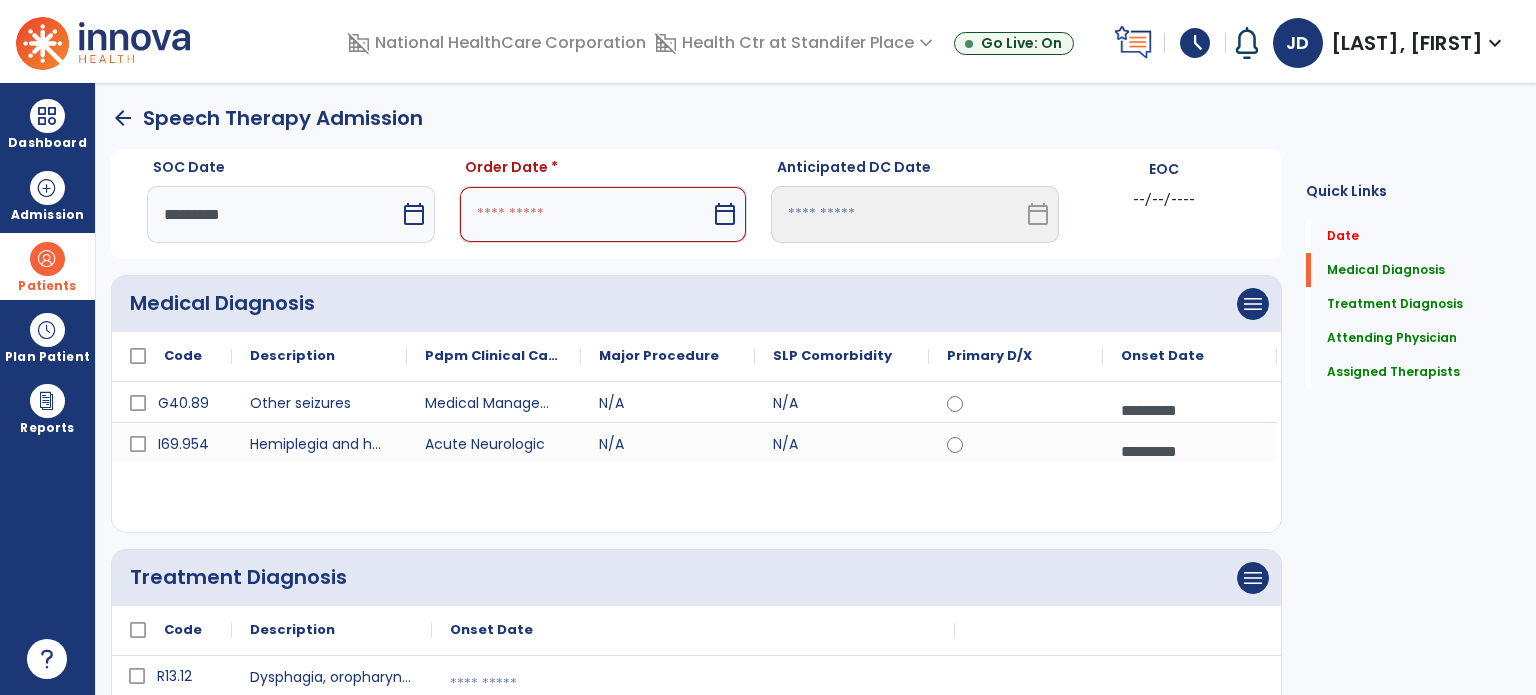 click on "calendar_today" at bounding box center (725, 214) 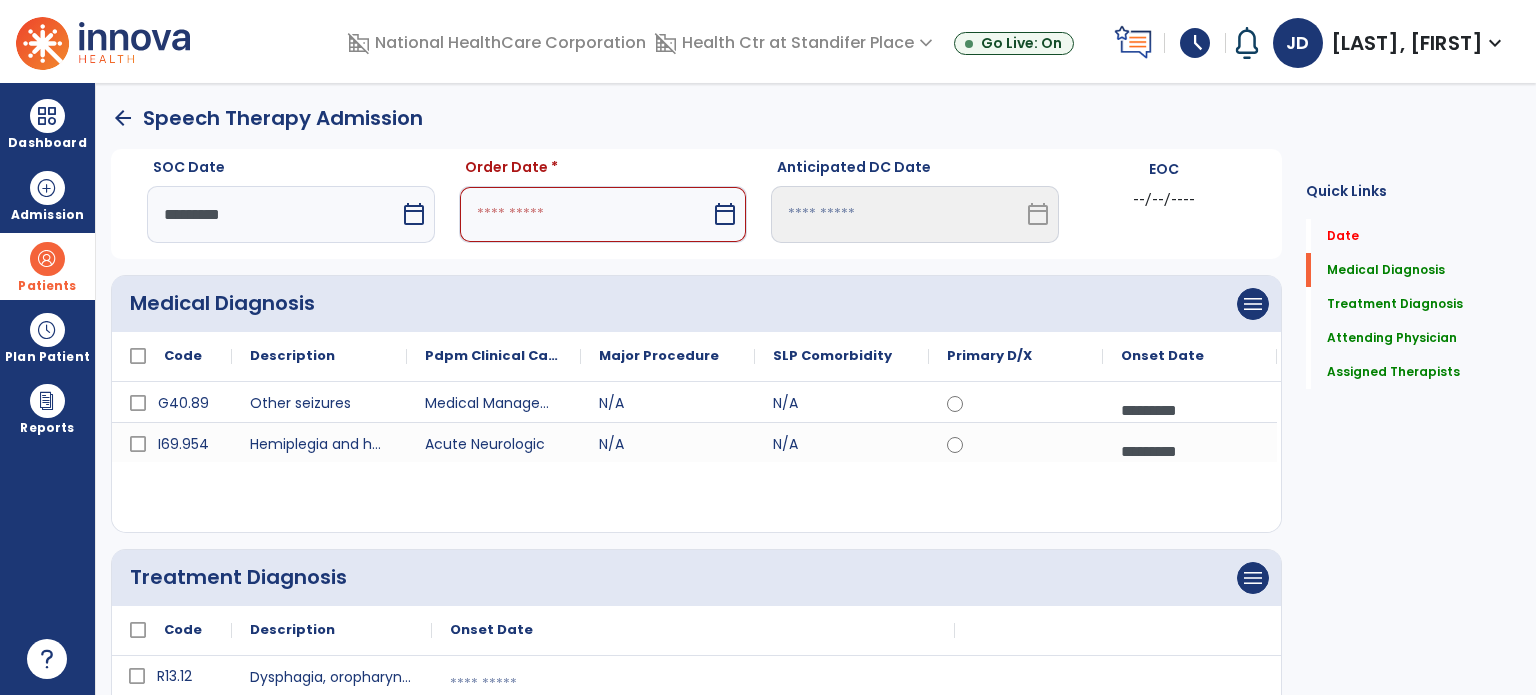 select on "*" 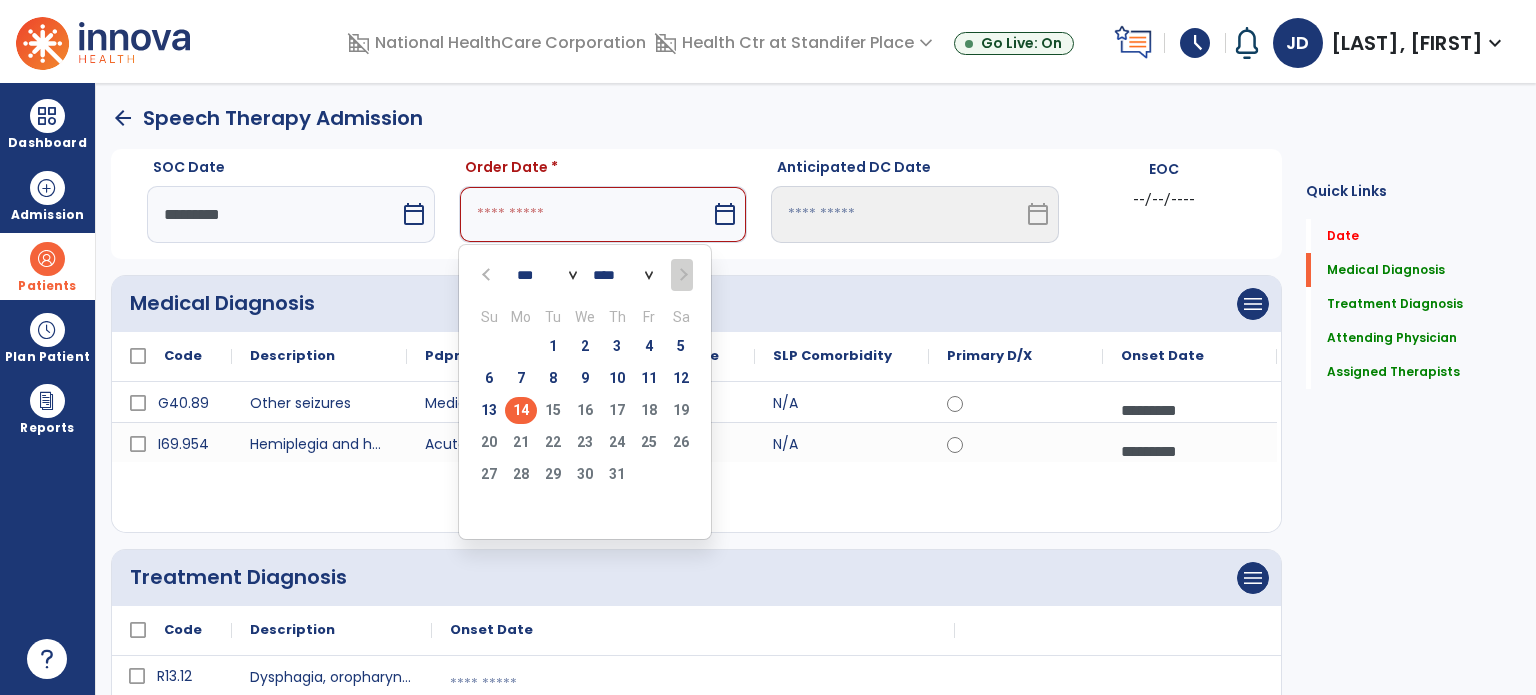 click on "14" at bounding box center [521, 410] 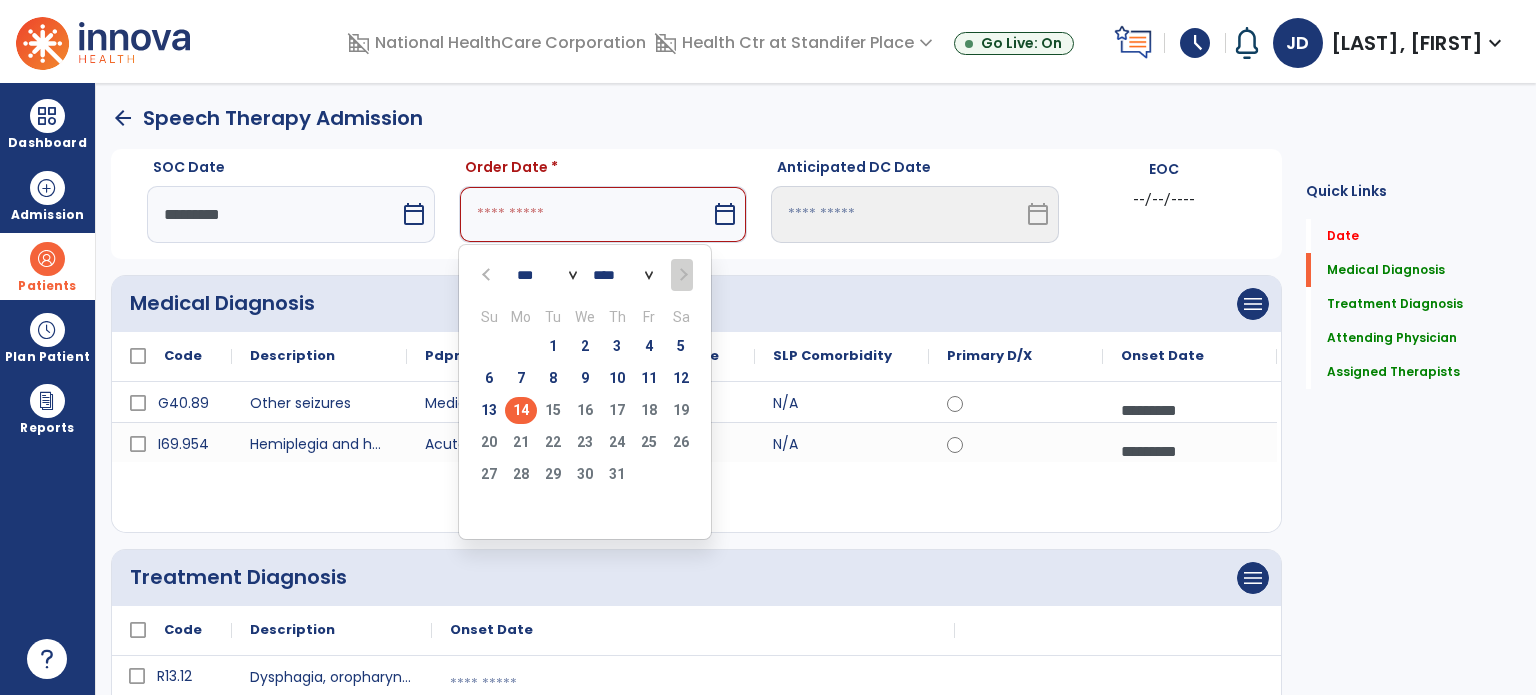 type on "*********" 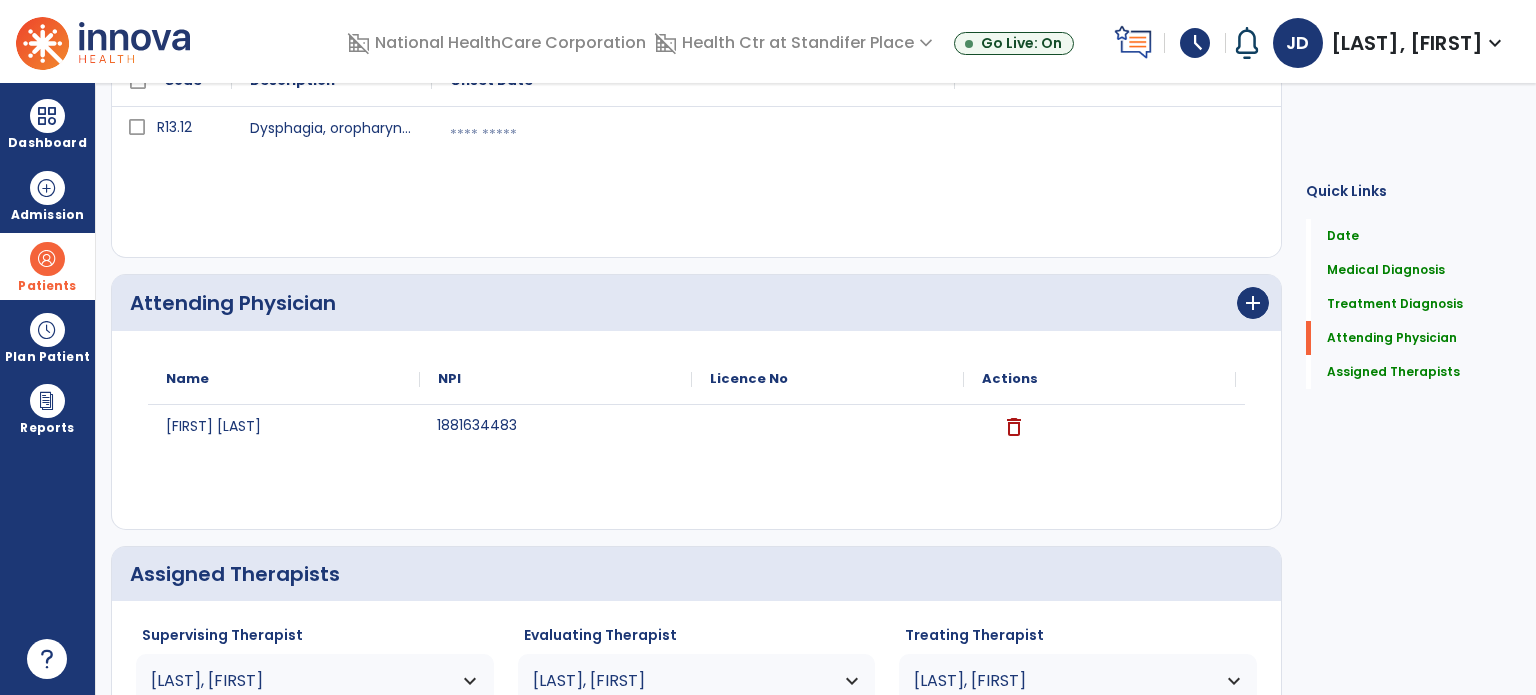 scroll, scrollTop: 694, scrollLeft: 0, axis: vertical 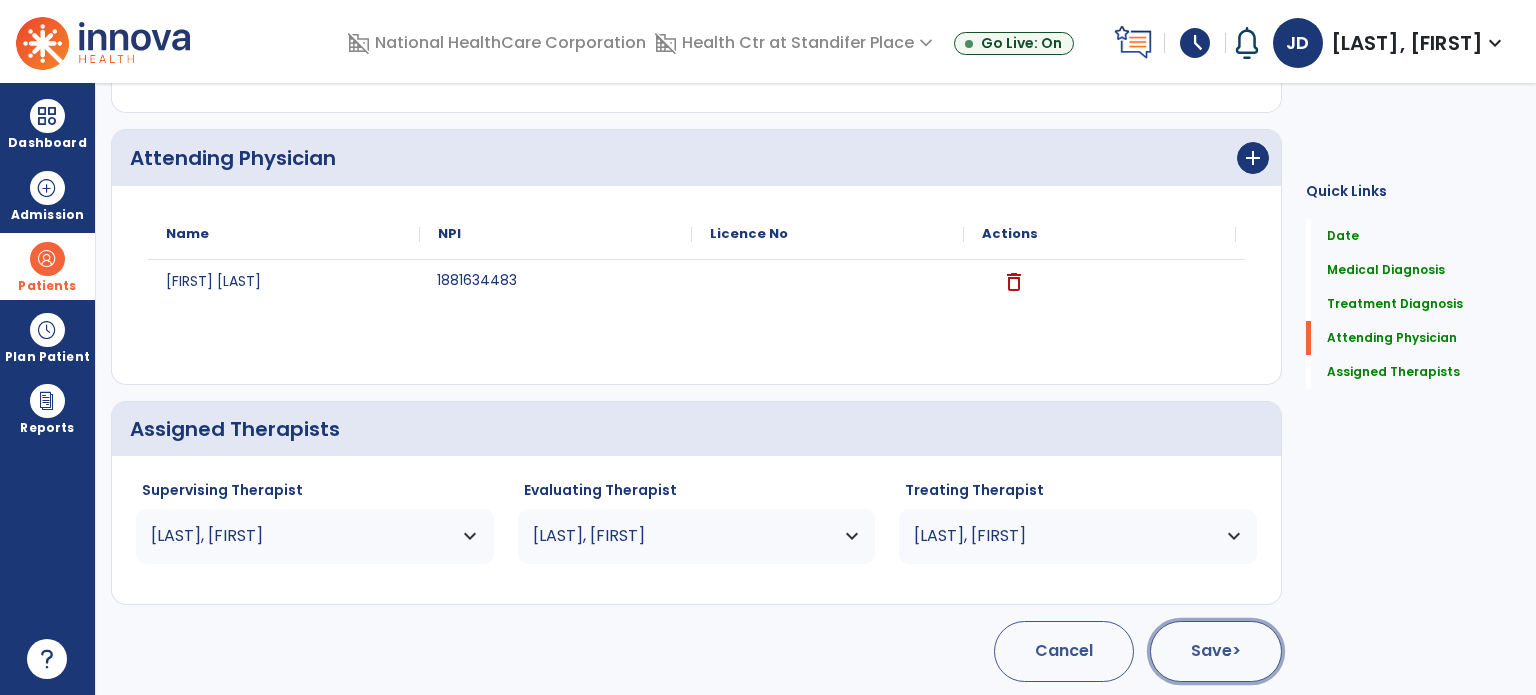 click on "Save  >" 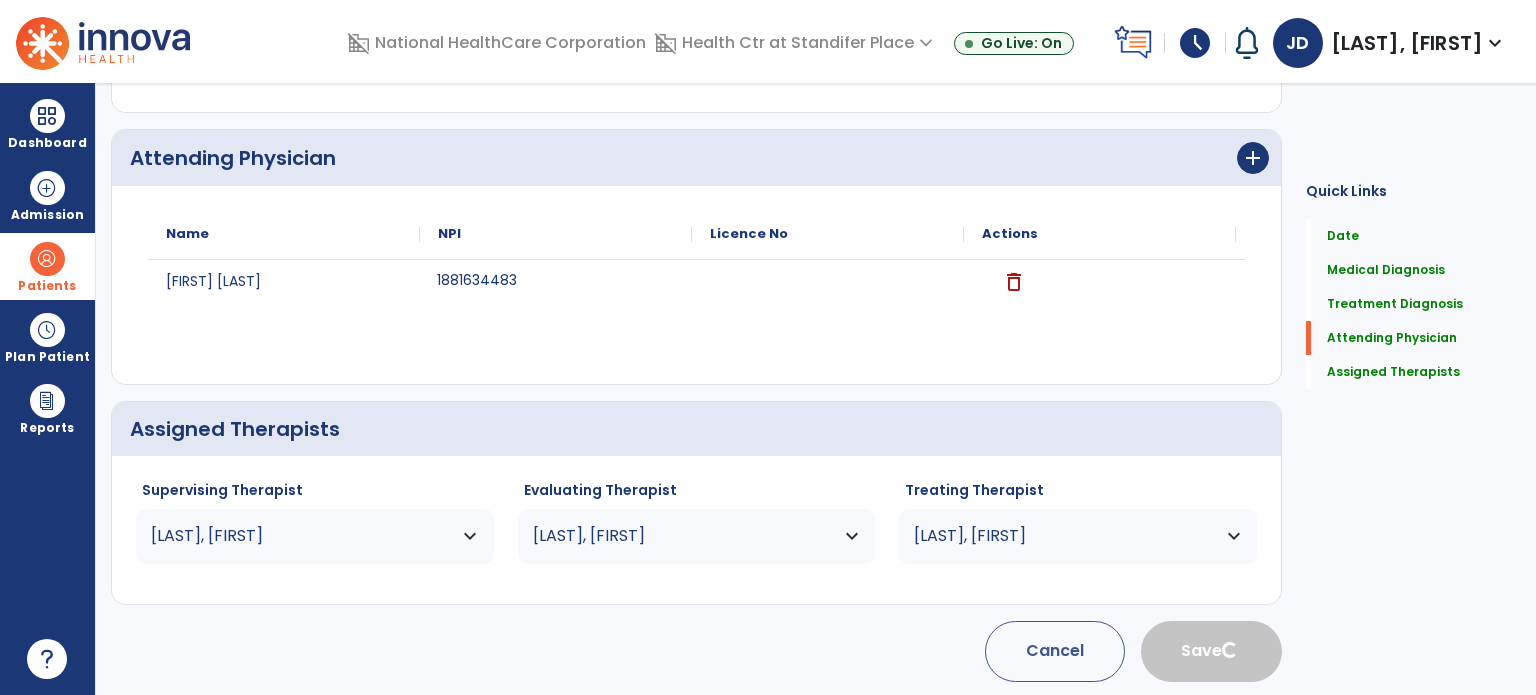 type 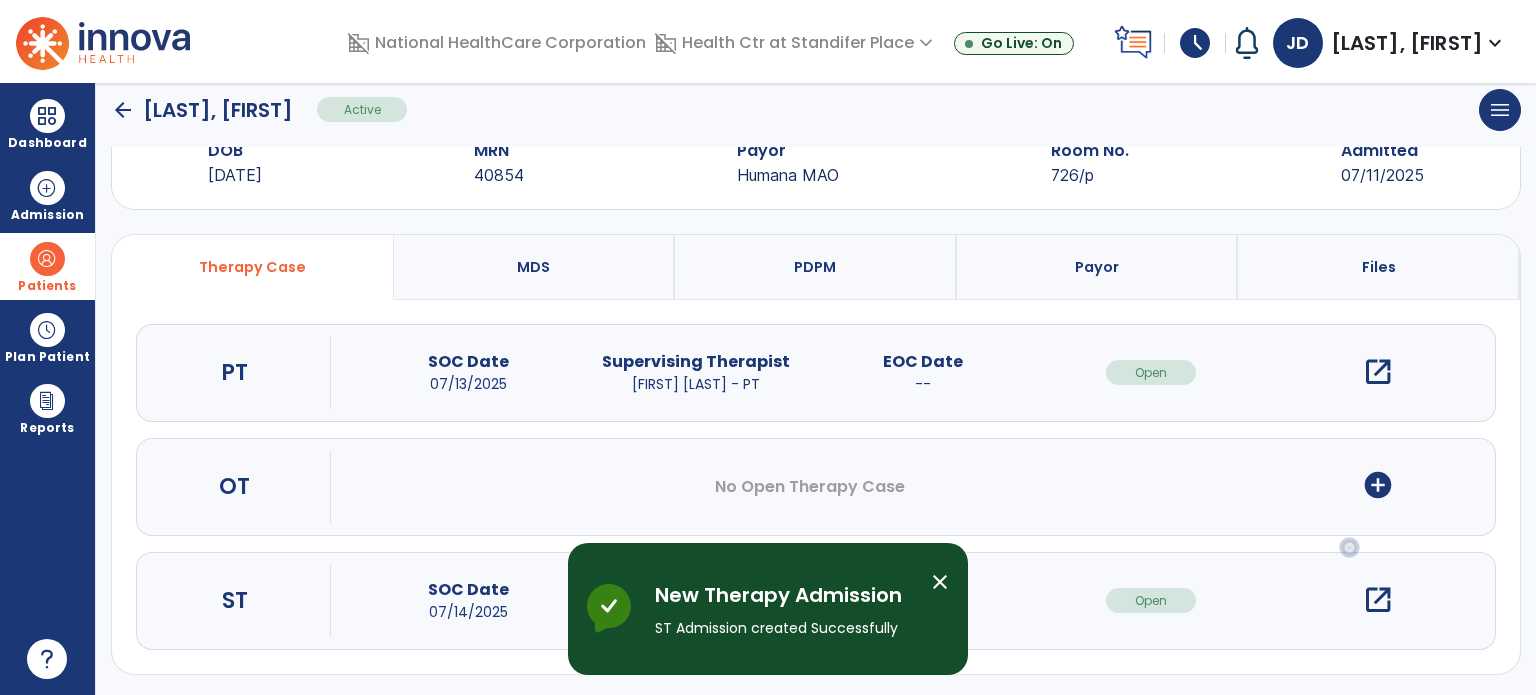 scroll, scrollTop: 0, scrollLeft: 0, axis: both 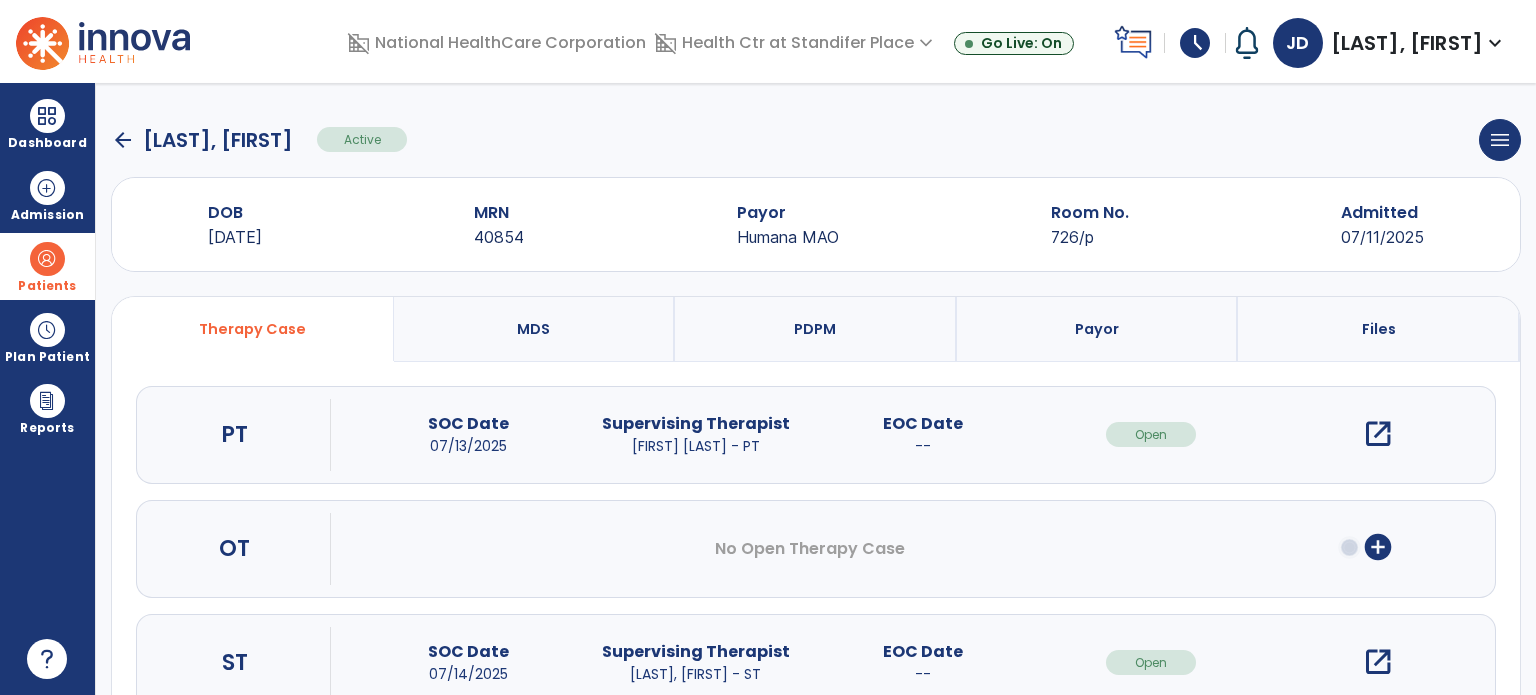 click on "open_in_new" at bounding box center (1378, 662) 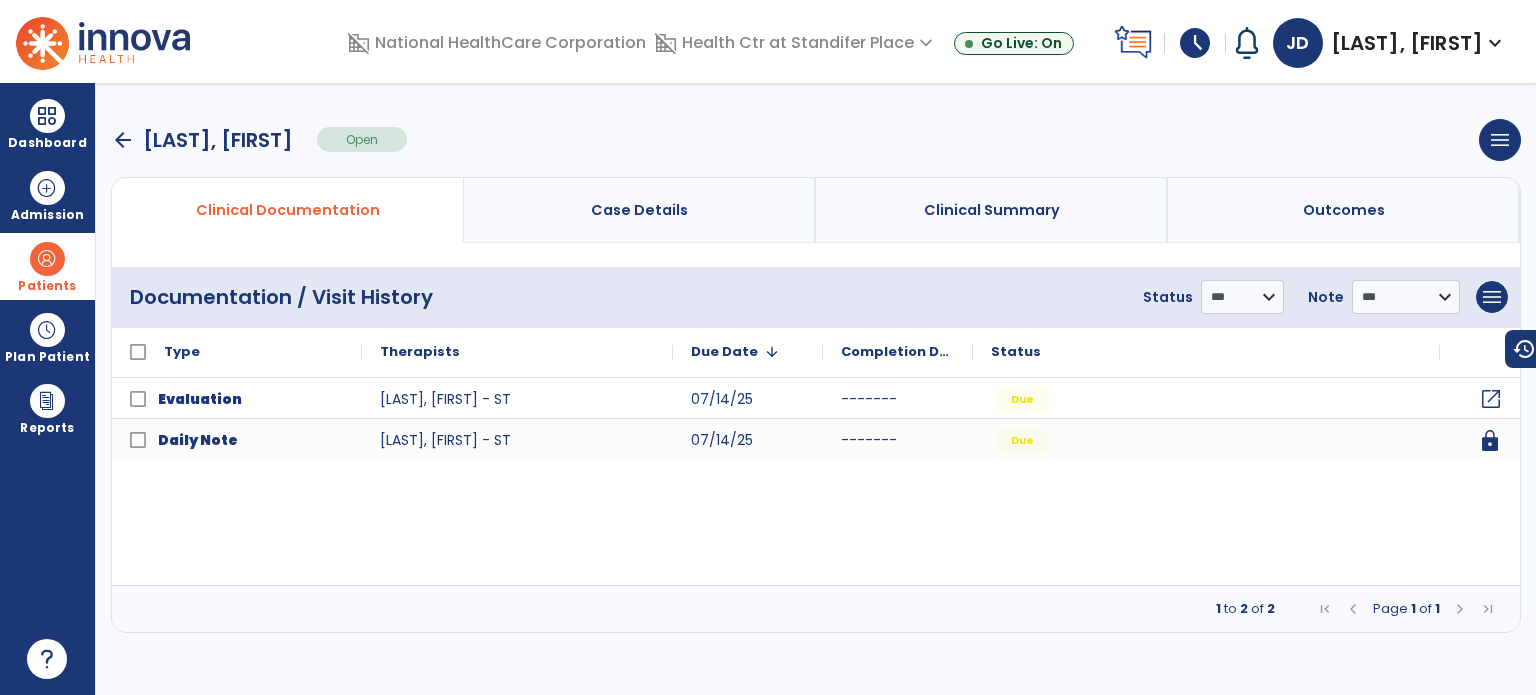 click on "open_in_new" 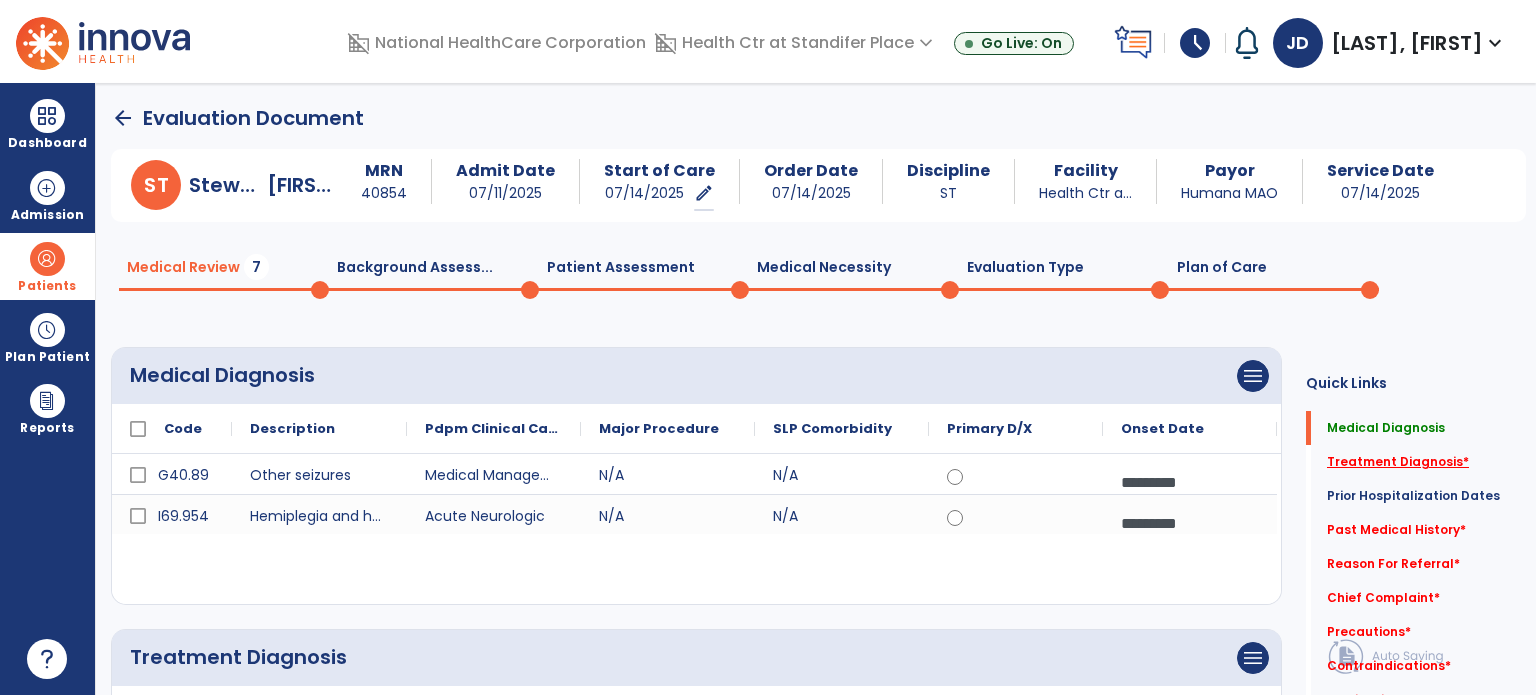 click on "Treatment Diagnosis   *" 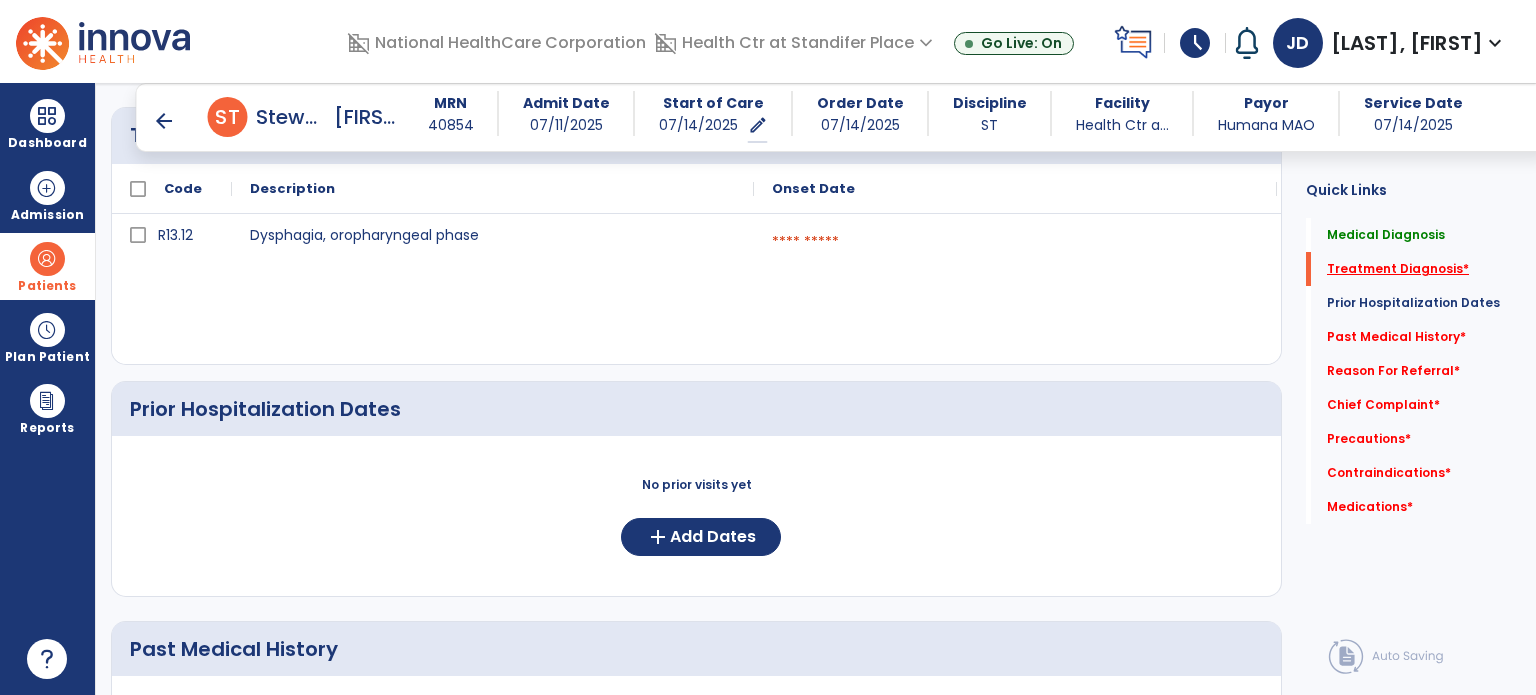 scroll, scrollTop: 546, scrollLeft: 0, axis: vertical 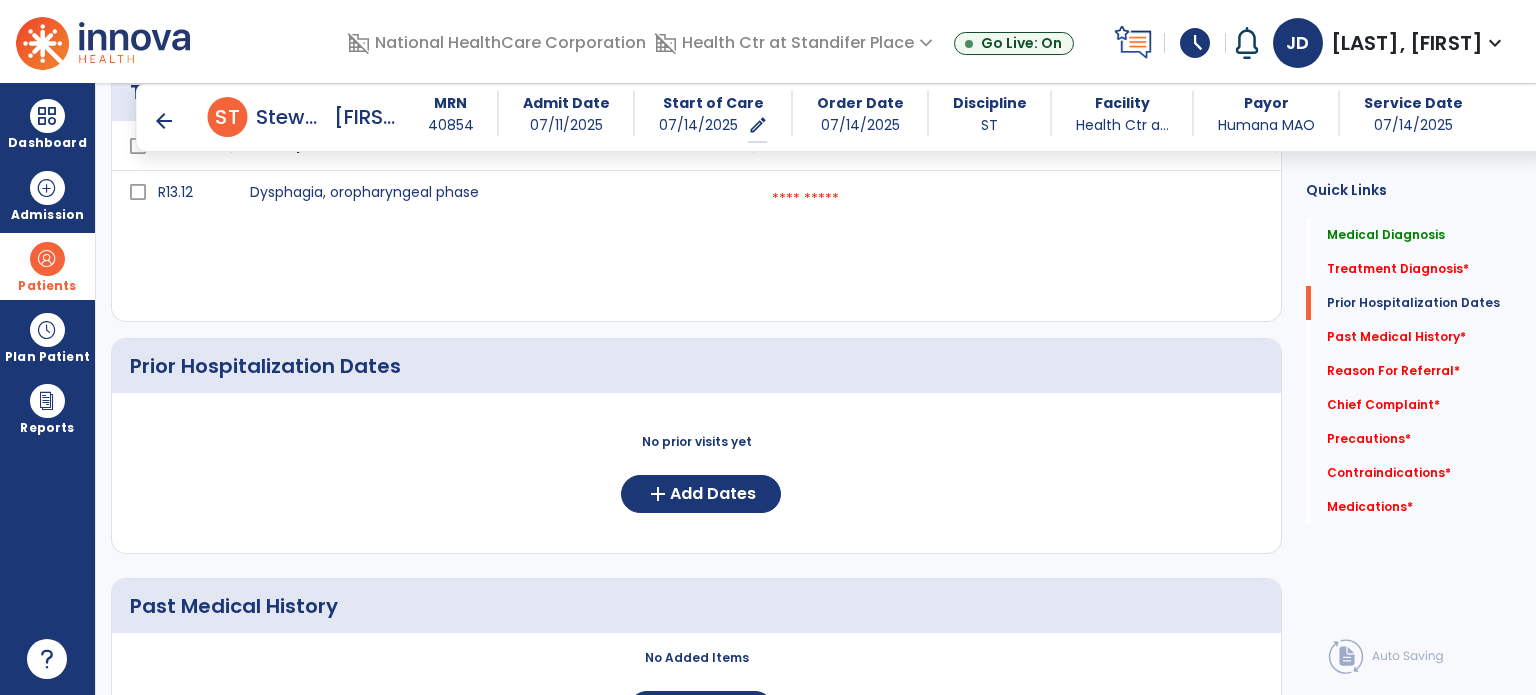 click at bounding box center [1015, 199] 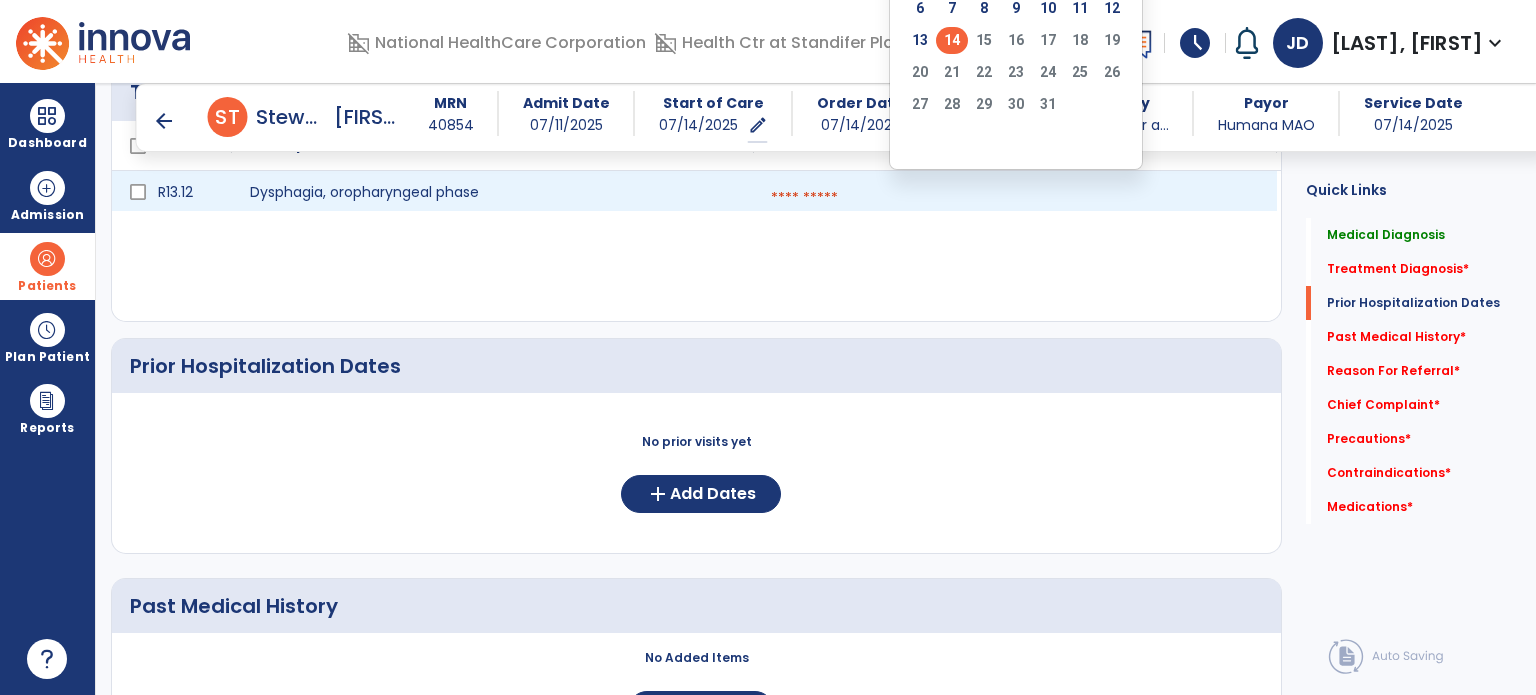 click on "14" 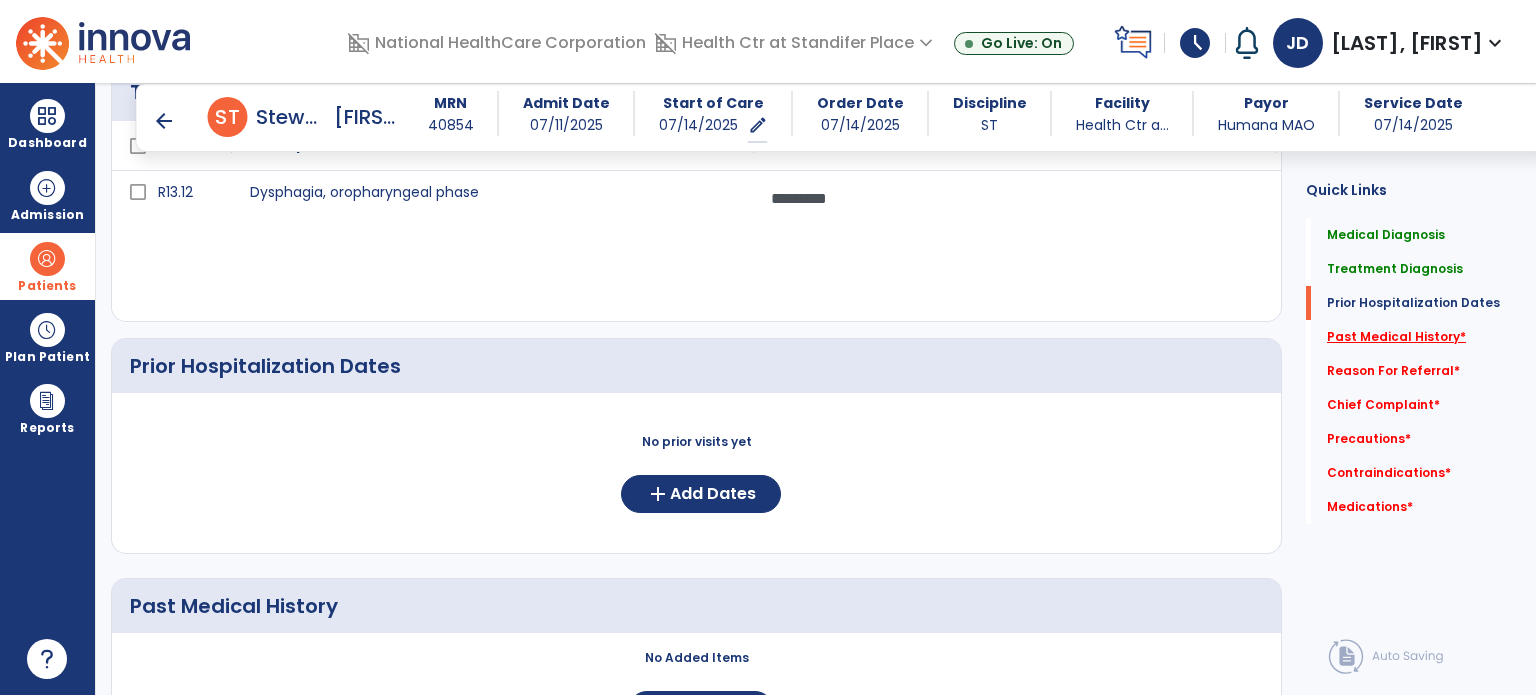 click on "Past Medical History   *" 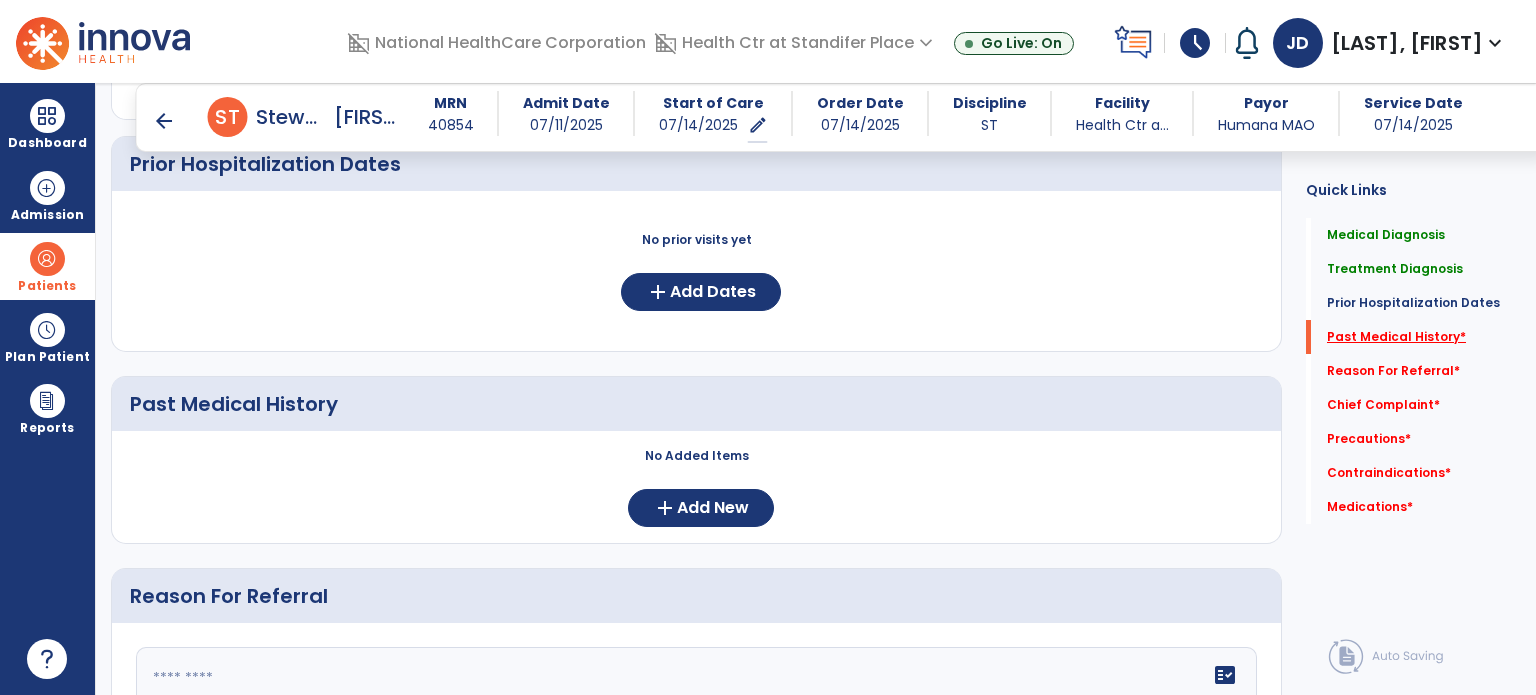 scroll, scrollTop: 817, scrollLeft: 0, axis: vertical 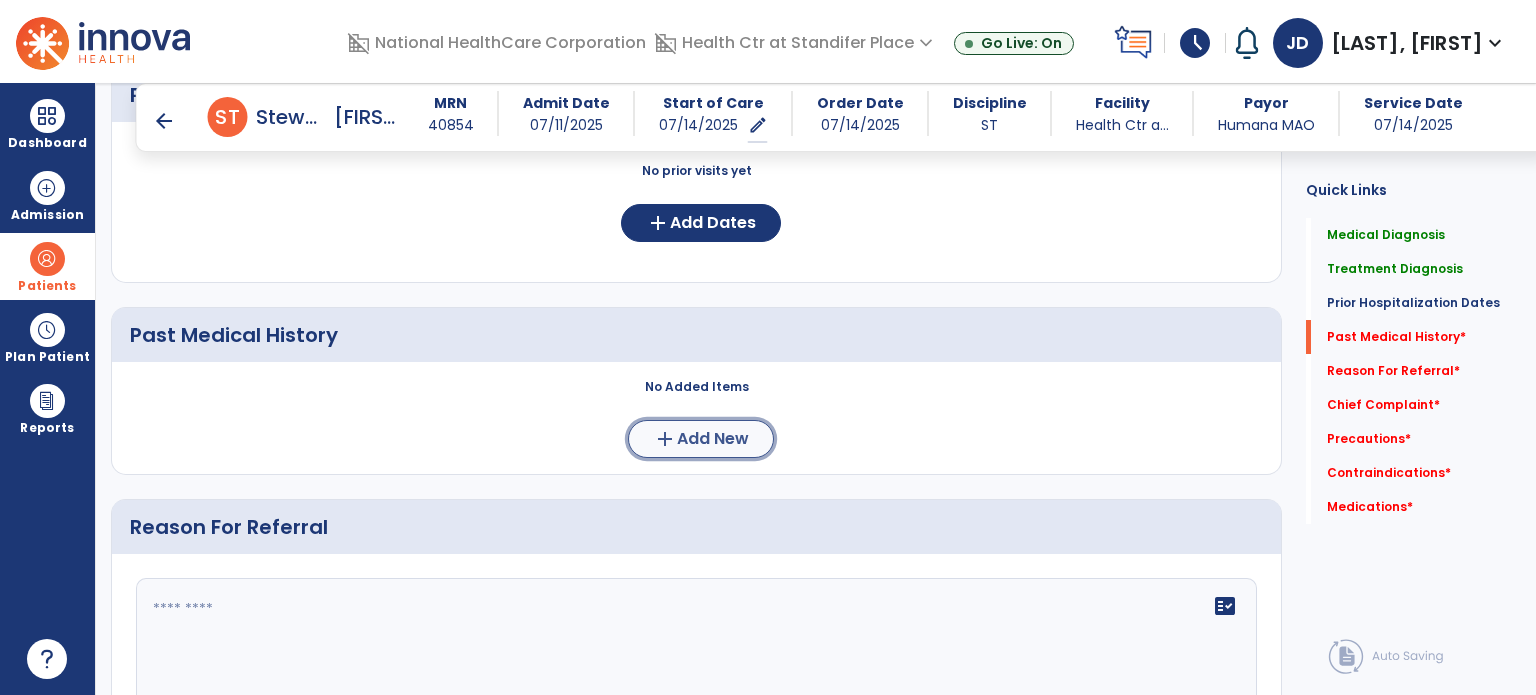 click on "Add New" 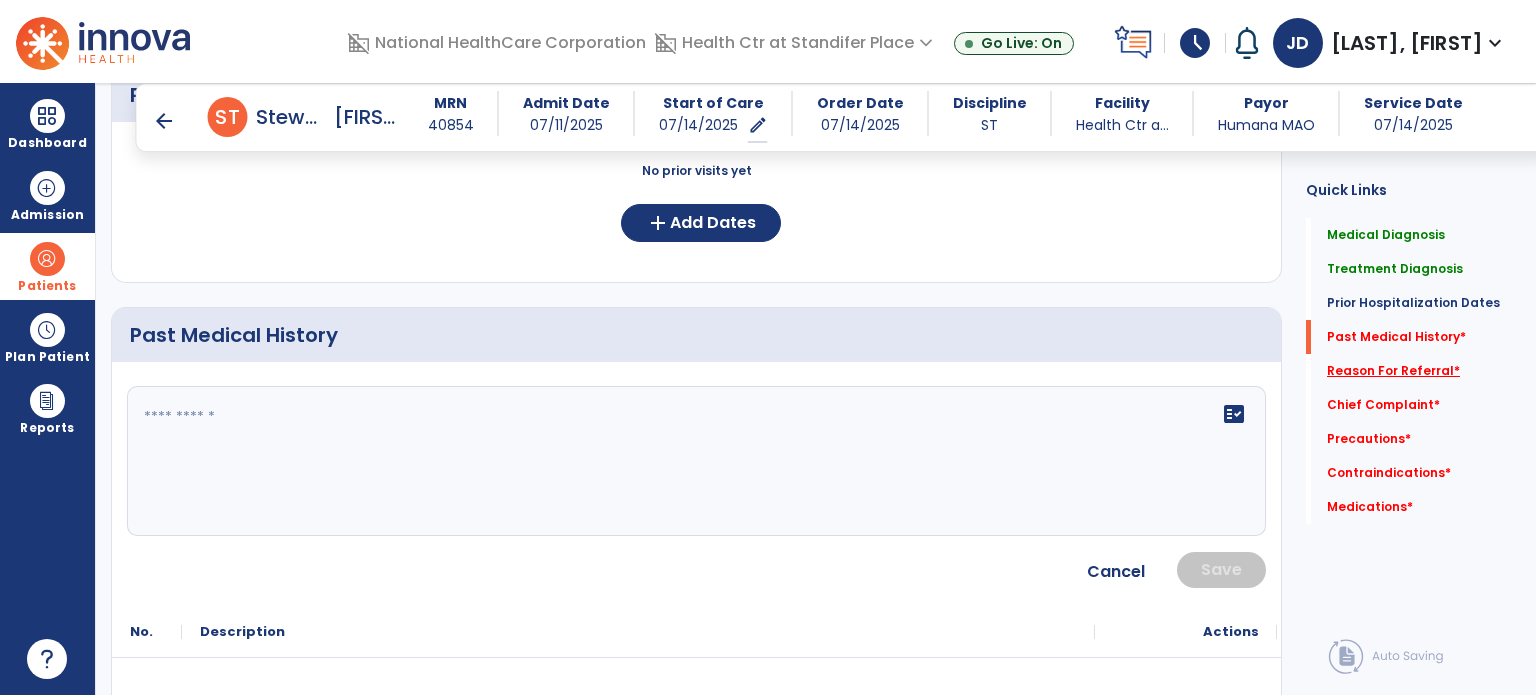 click on "Reason For Referral   *" 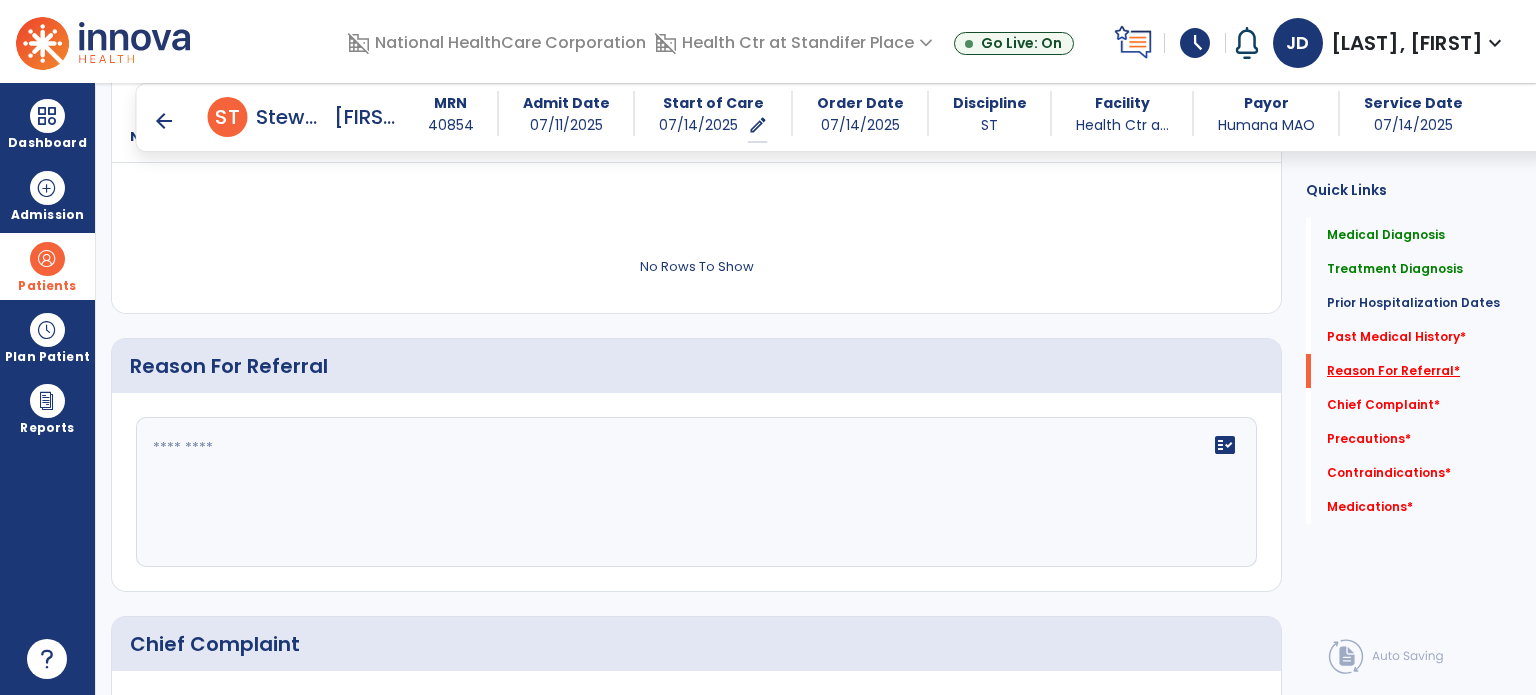 scroll, scrollTop: 1384, scrollLeft: 0, axis: vertical 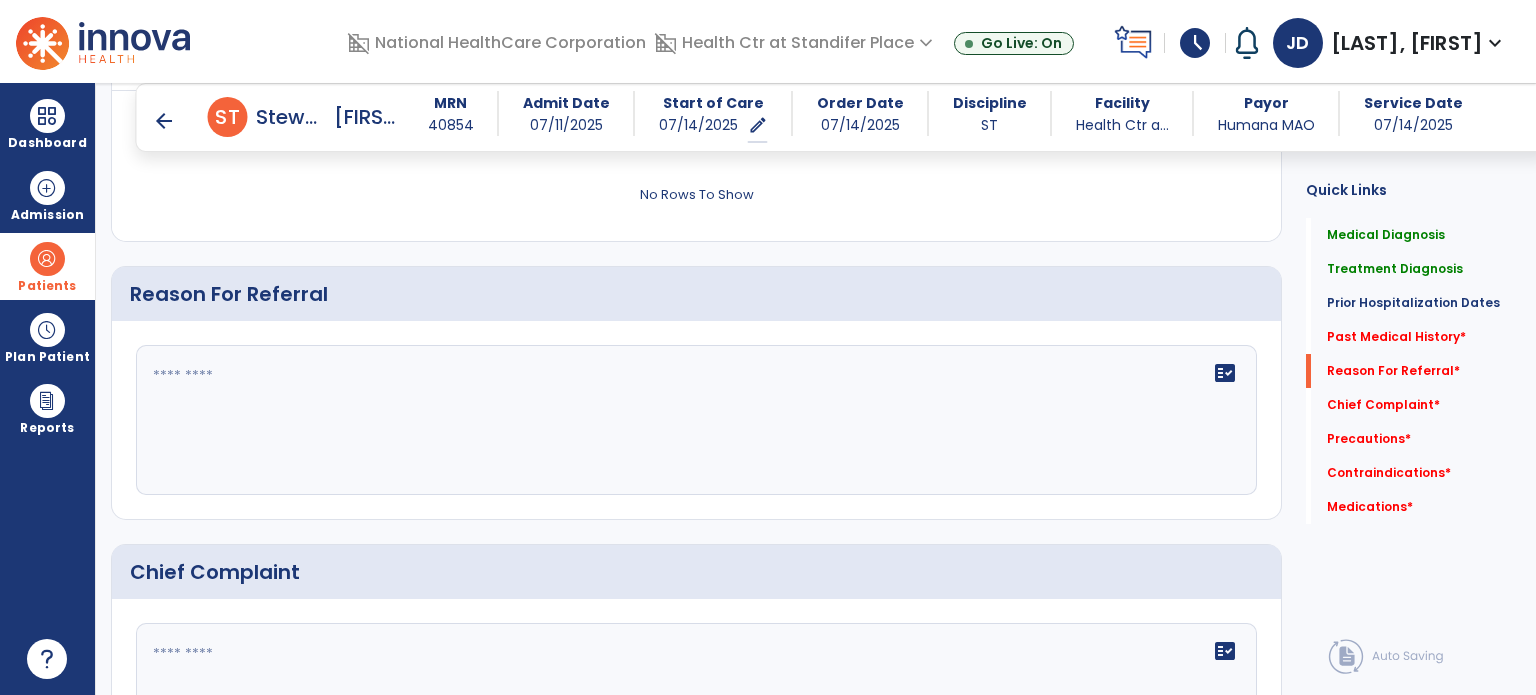 click on "fact_check" 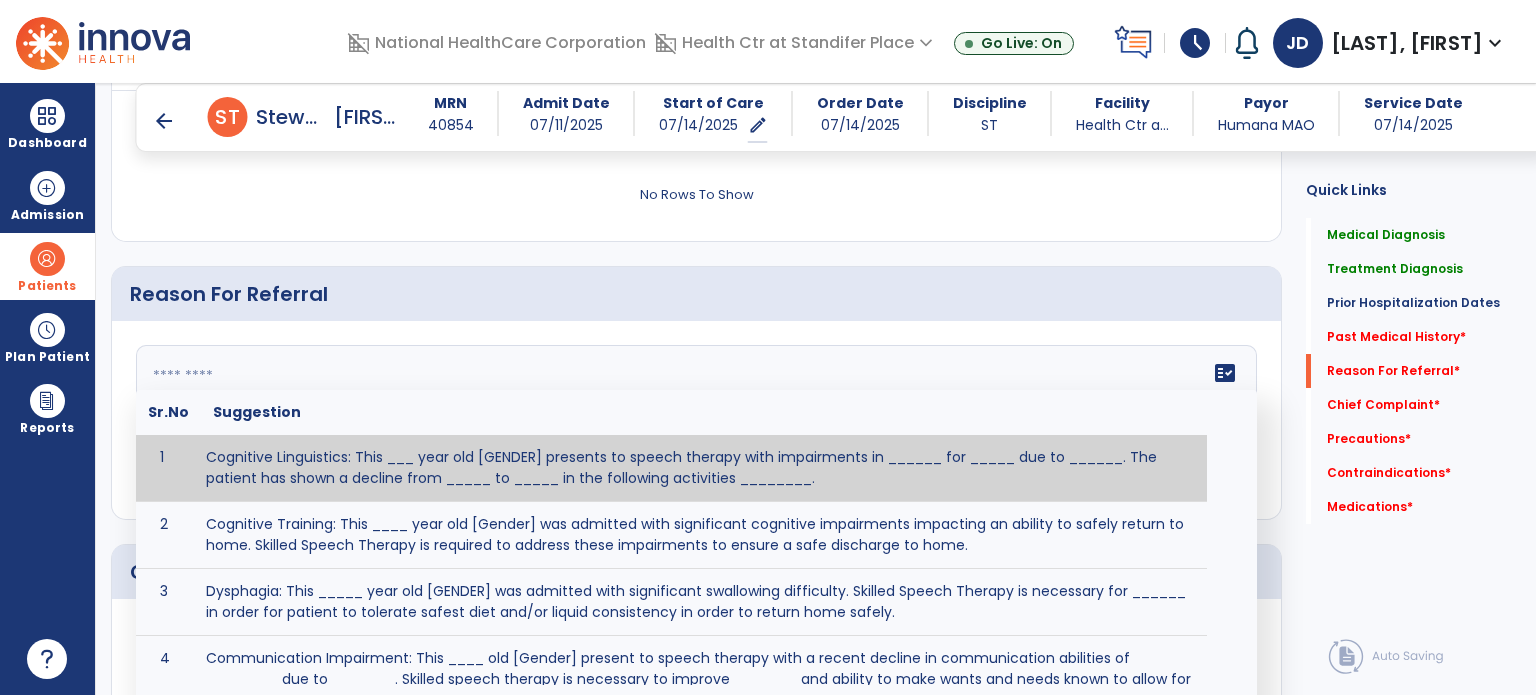 paste on "**********" 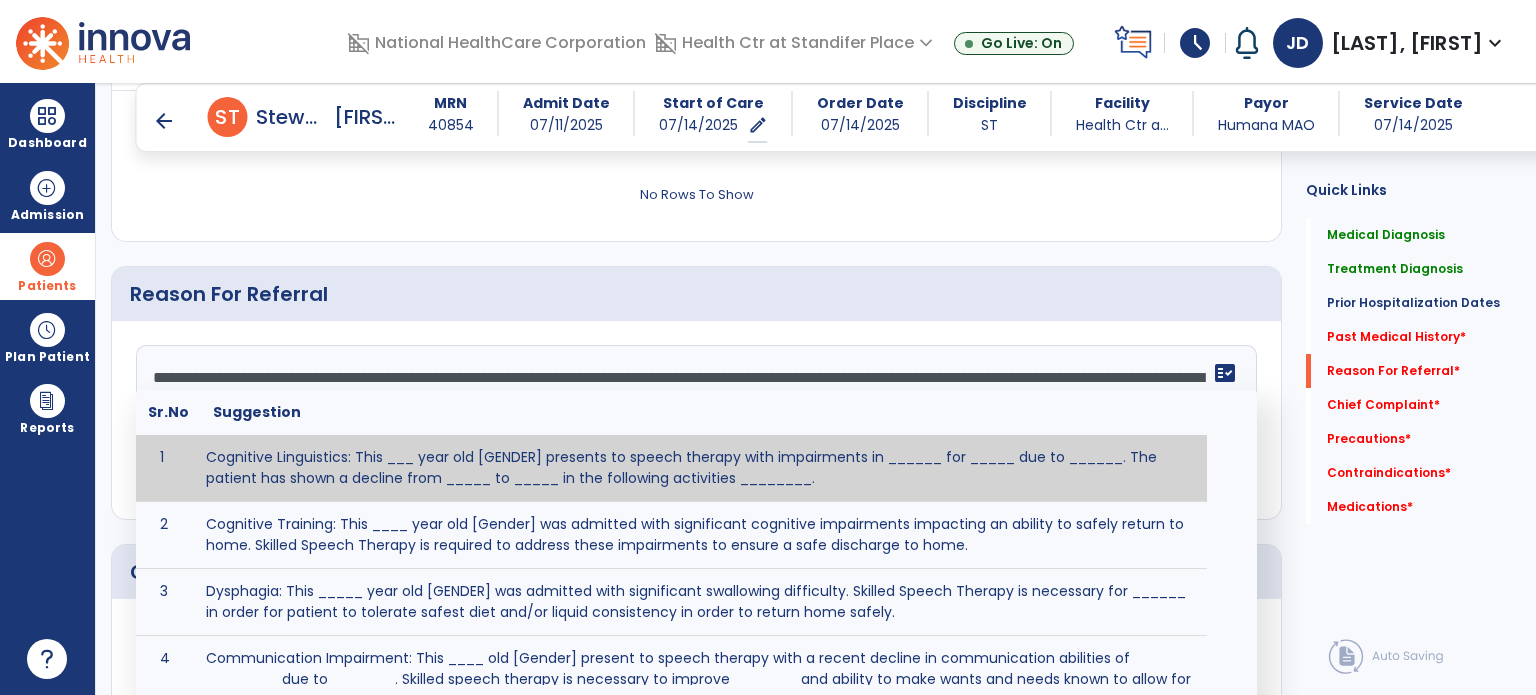 scroll, scrollTop: 160, scrollLeft: 0, axis: vertical 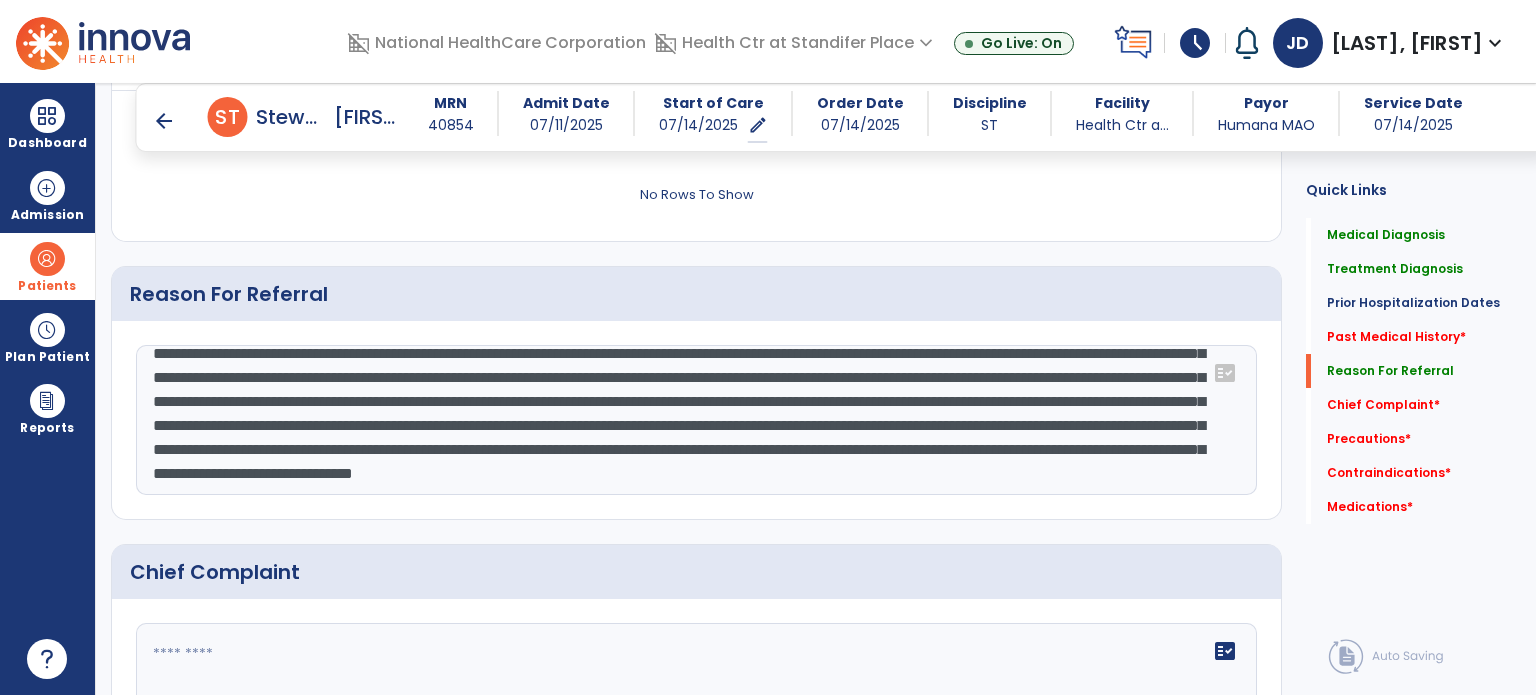 click 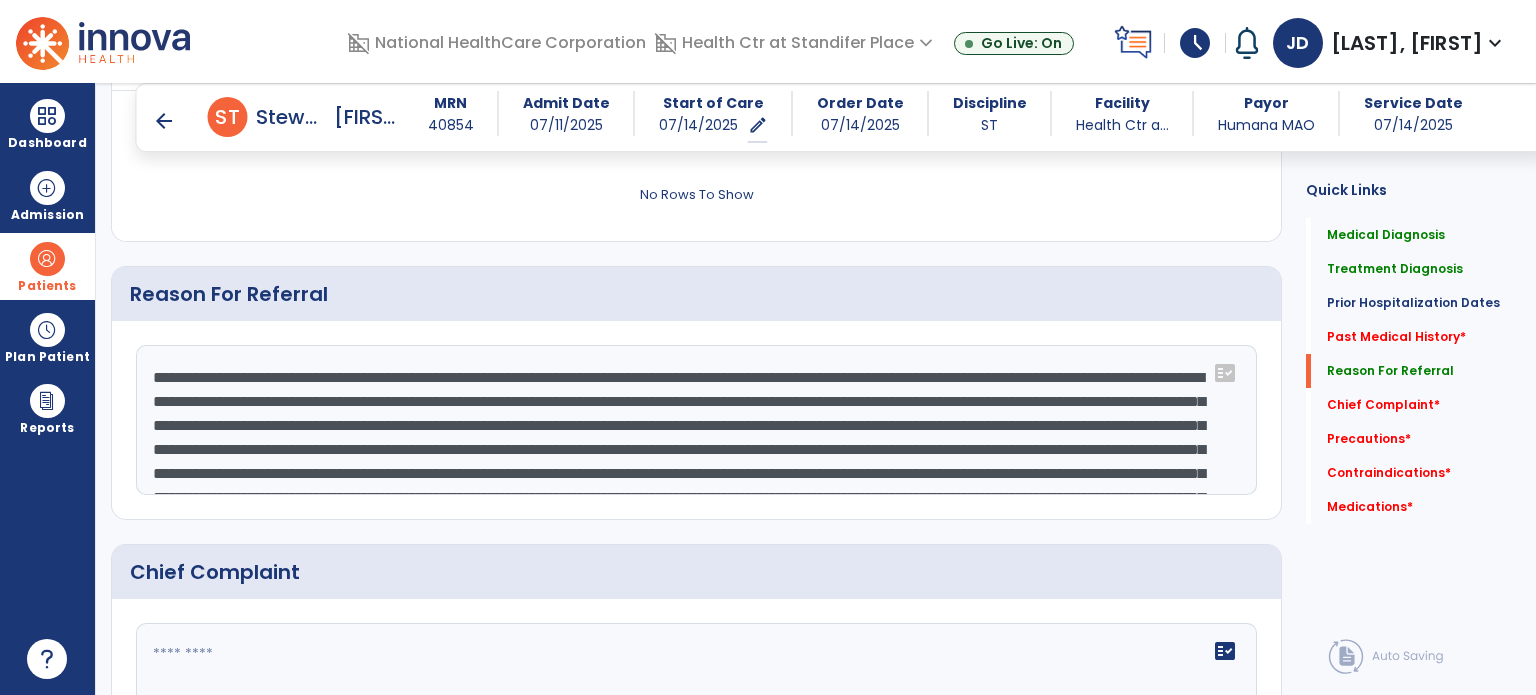drag, startPoint x: 1252, startPoint y: 399, endPoint x: 1248, endPoint y: 451, distance: 52.153618 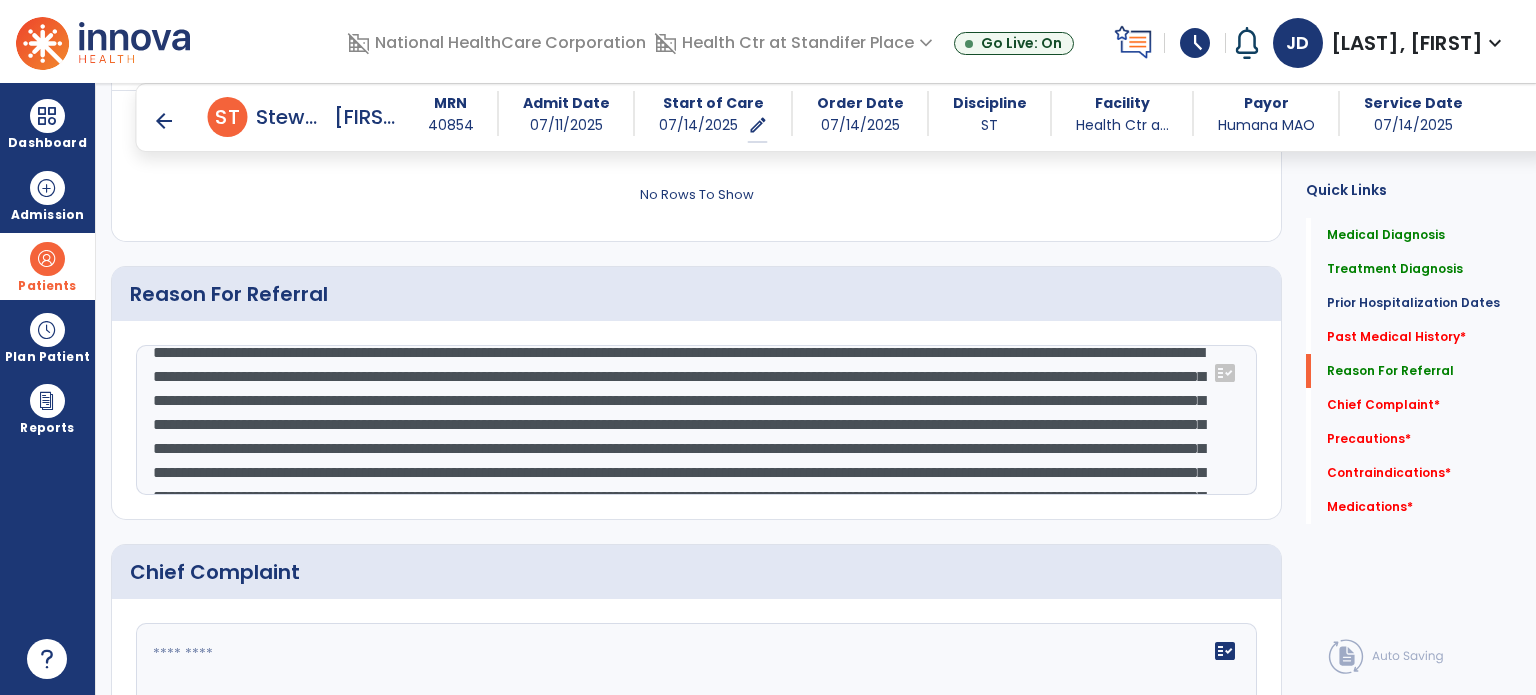 scroll, scrollTop: 25, scrollLeft: 0, axis: vertical 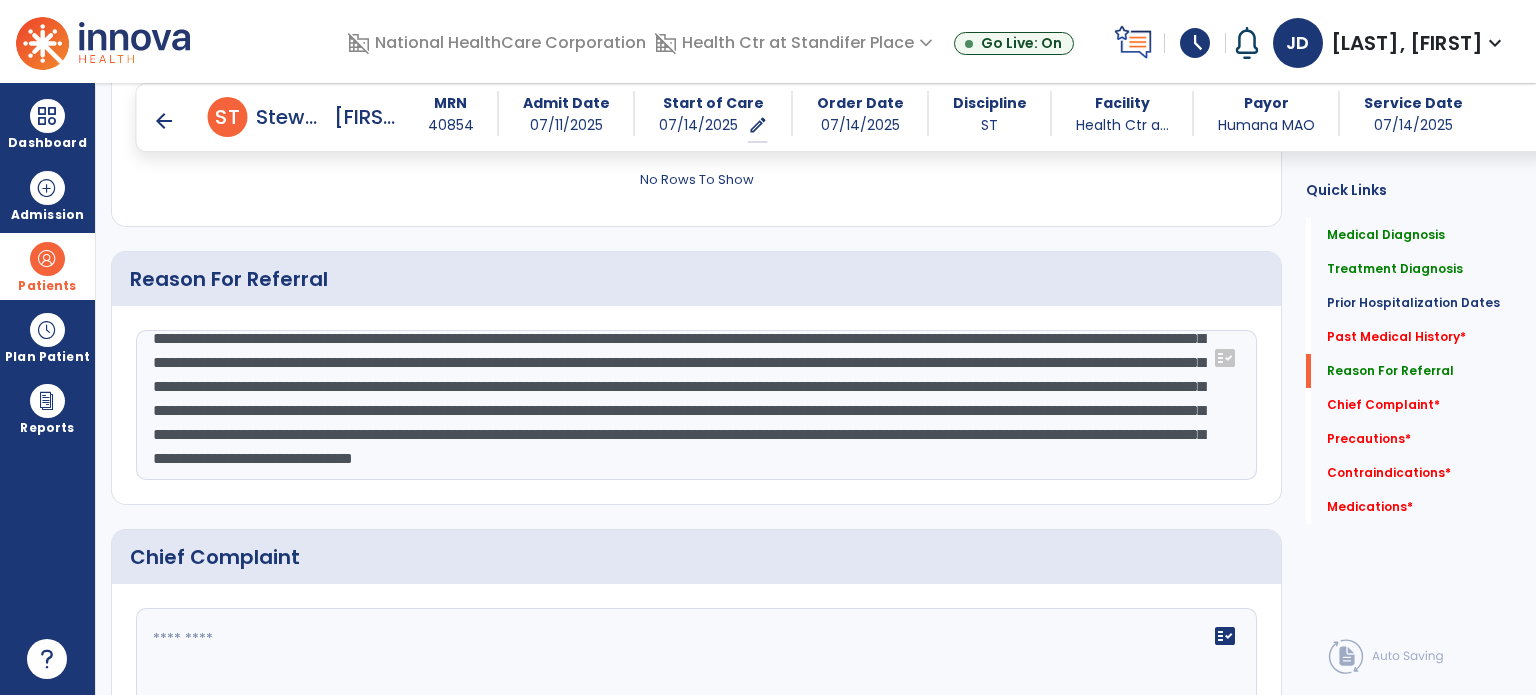 drag, startPoint x: 1085, startPoint y: 354, endPoint x: 1152, endPoint y: 456, distance: 122.03688 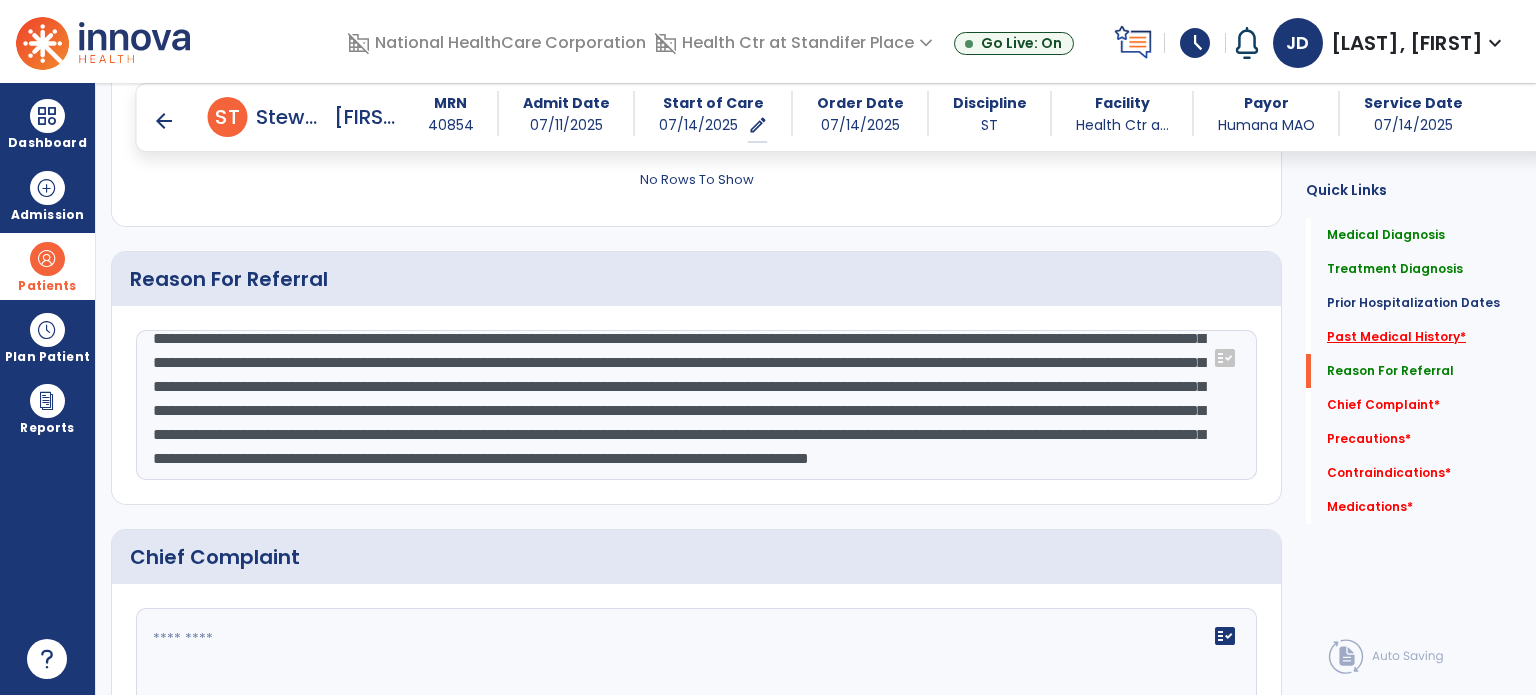 type on "**********" 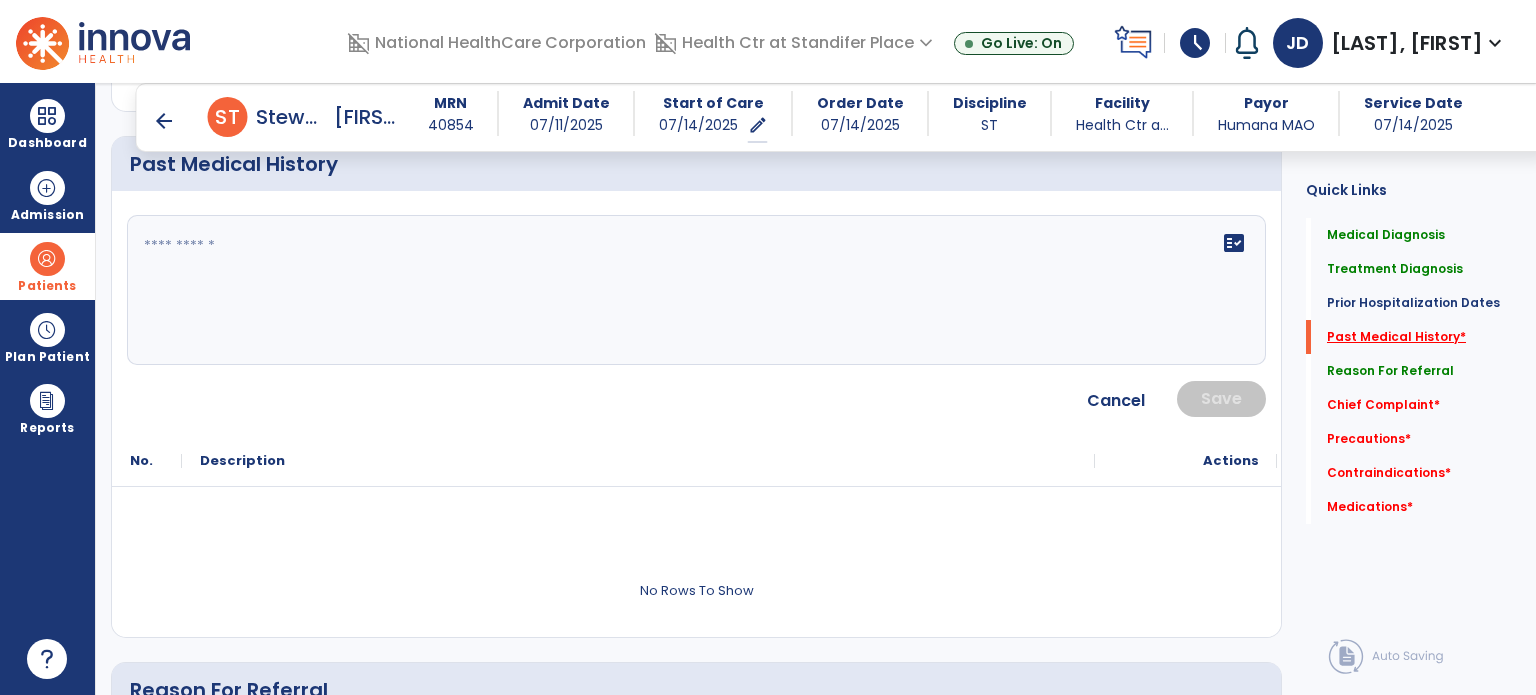 scroll, scrollTop: 984, scrollLeft: 0, axis: vertical 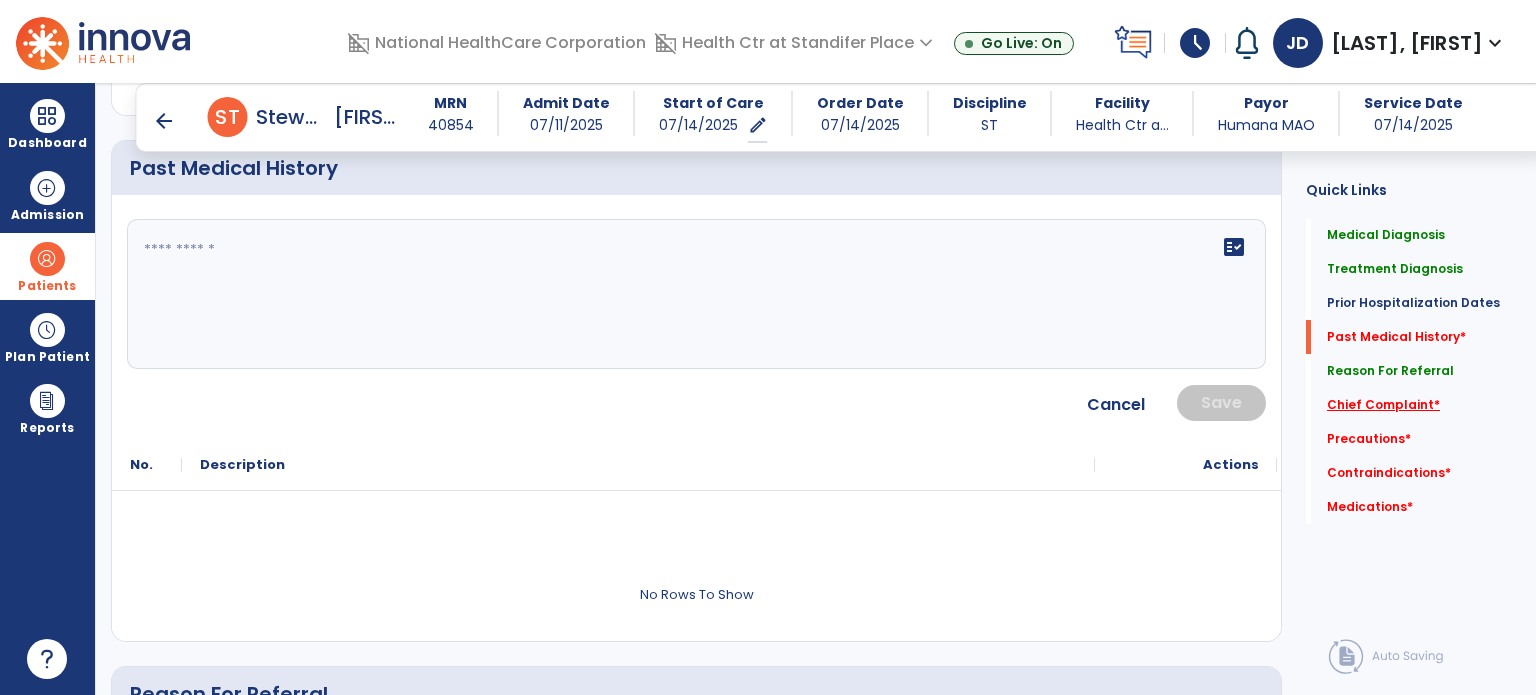 click on "Chief Complaint   *" 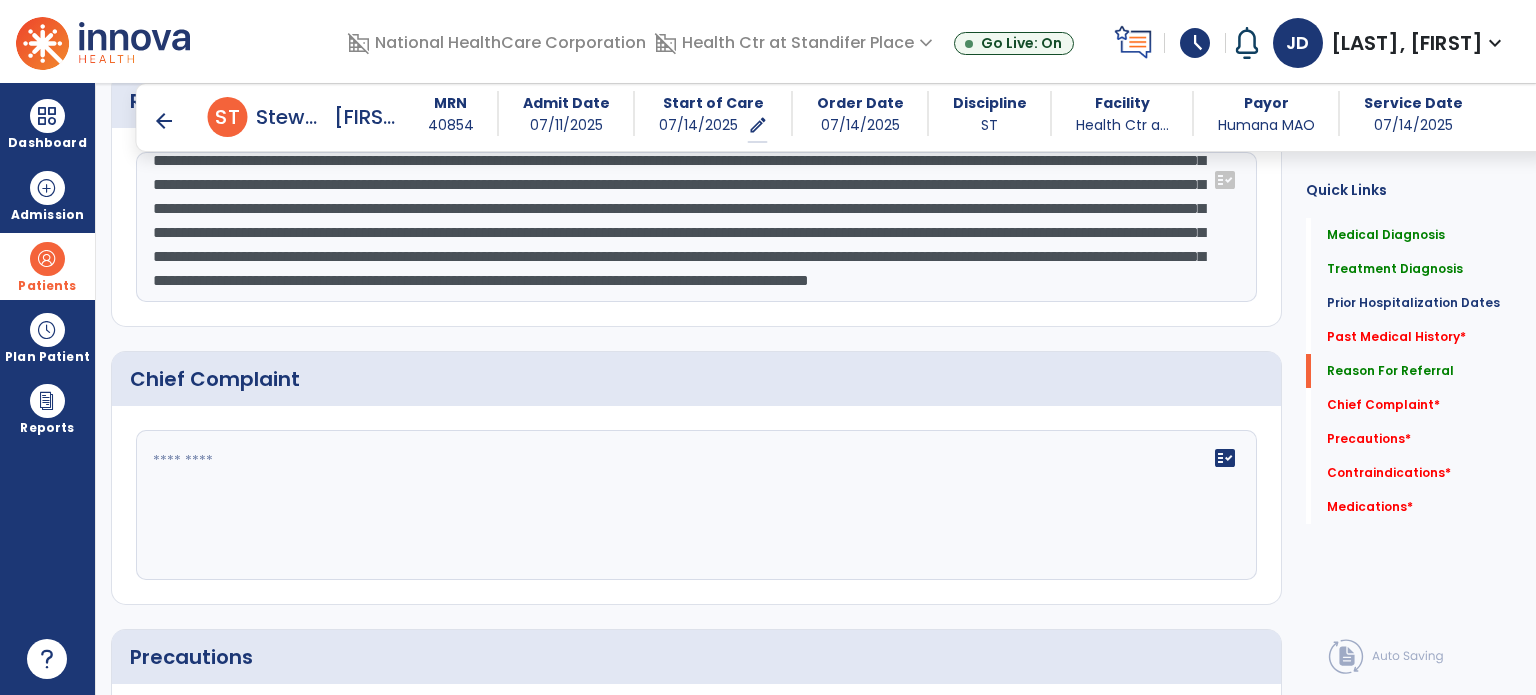 scroll, scrollTop: 1662, scrollLeft: 0, axis: vertical 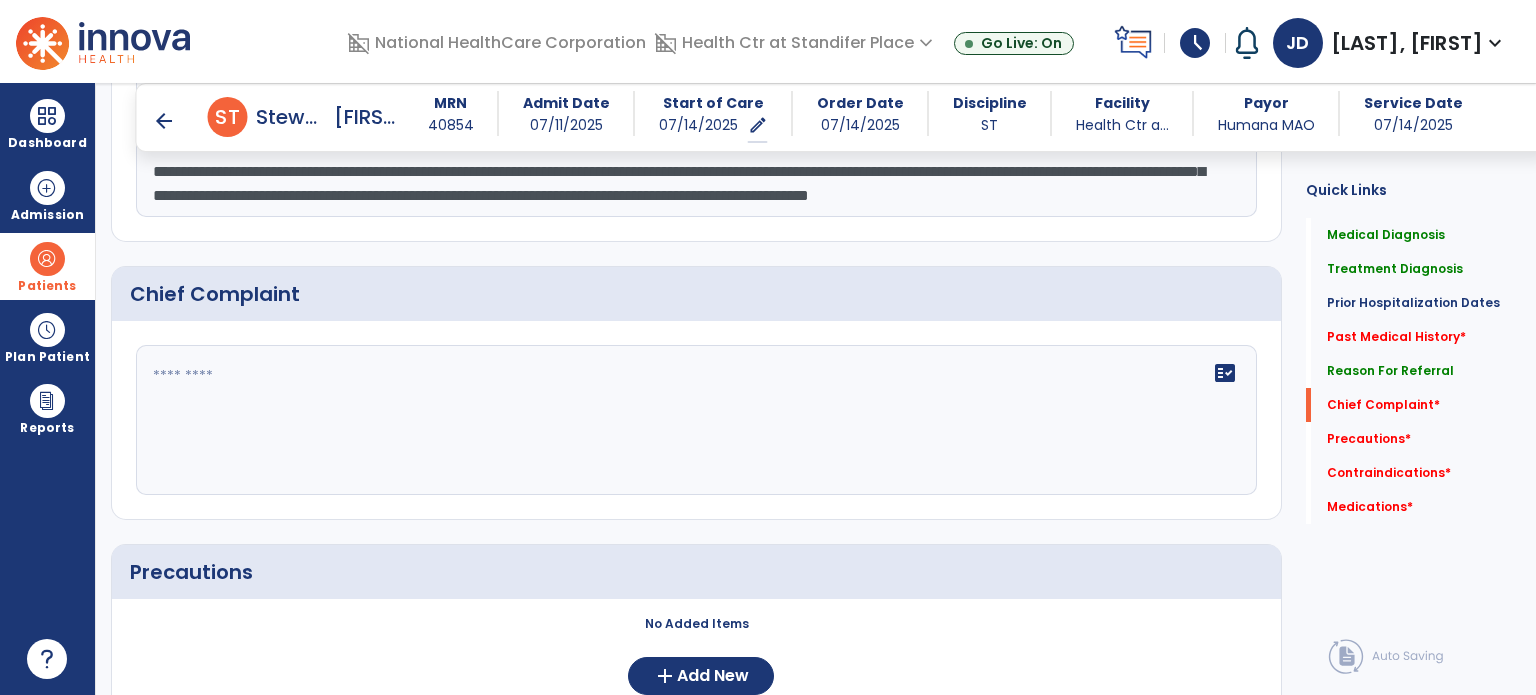 click 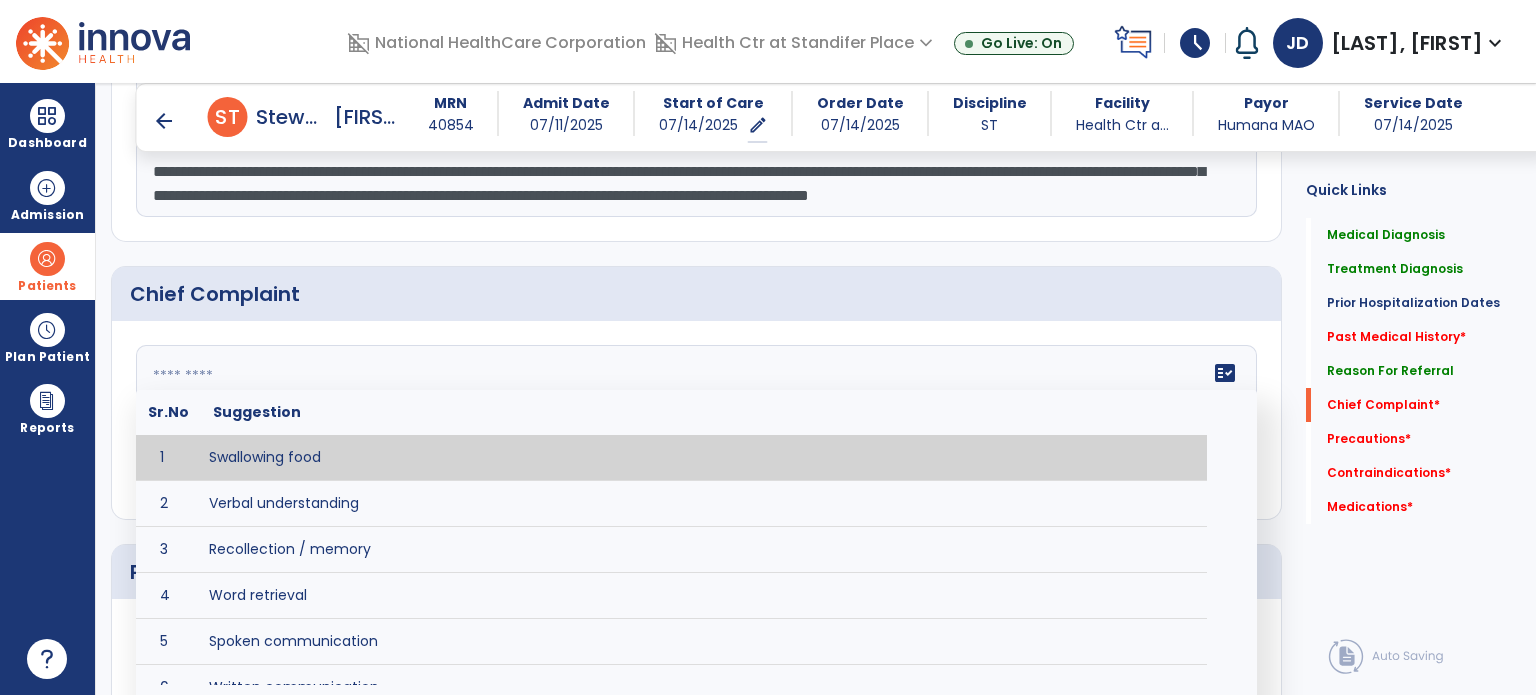 type on "**********" 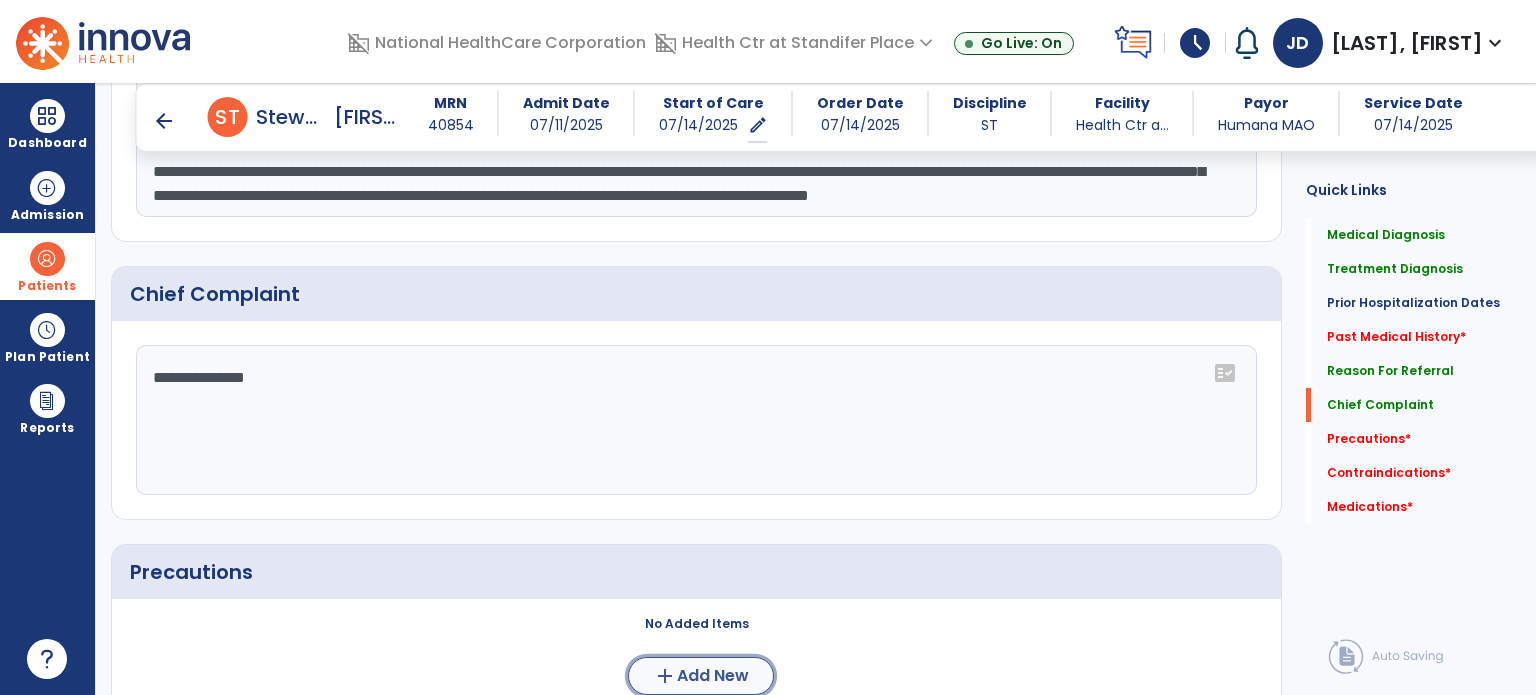 click on "Add New" 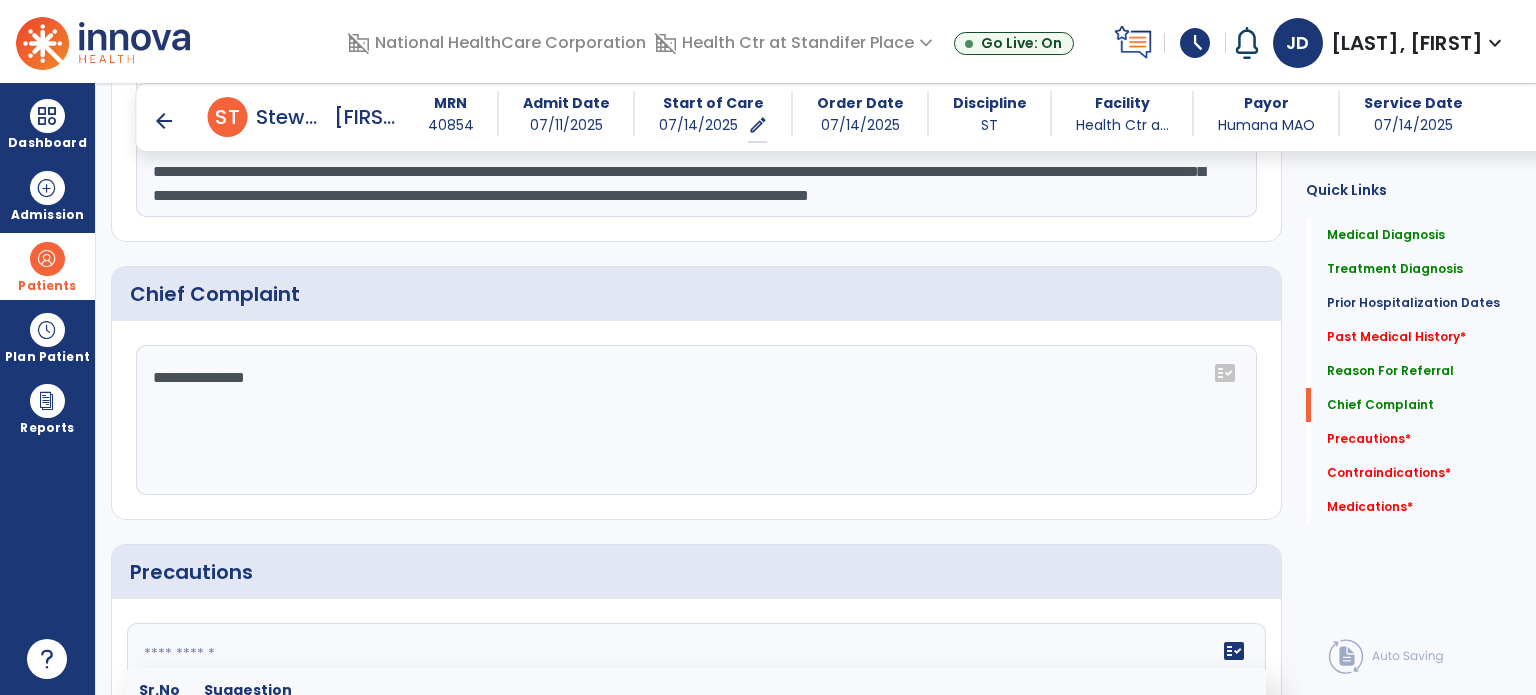 click on "fact_check  Sr.No Suggestion 1 Altered diet - Liquid [CONSISTENCY] 2 Aspiration Risk 3 Decreased sensation or non-intact skin. 4 Cardiac 5 Check for modified diet / oral intake restrictions related to swallowing impairments. 6 Check INR lab results prior to activity if patient on blood thinners. 7 Closely monitor anxiety or stress due to increased SOB/dyspnea and cease activity/exercise until patient is able to control this response 8 Code Status:  9 Confirm surgical approach and discoloration or other precautions. 10 Continuous pulse oximetry (SpO2) during all periods of sleep (day and night) and when out of line of sight of a competent caregiver. 11 Precautions for exercise include:  12 Depression 13 Diabetic diet 14 Fall risk 15 Fluid restriction 16 High fall risk related to cognitive, motor, perceptual, and sensory deficits 17 Hip precaution 18 Impulsive tendencies, restrict patient performance in unsupervised tasks 19 Isolation 20 Lymphedema 21 22 23 24 25 Monitor for respiratory dysfunction 26 27 NPO" 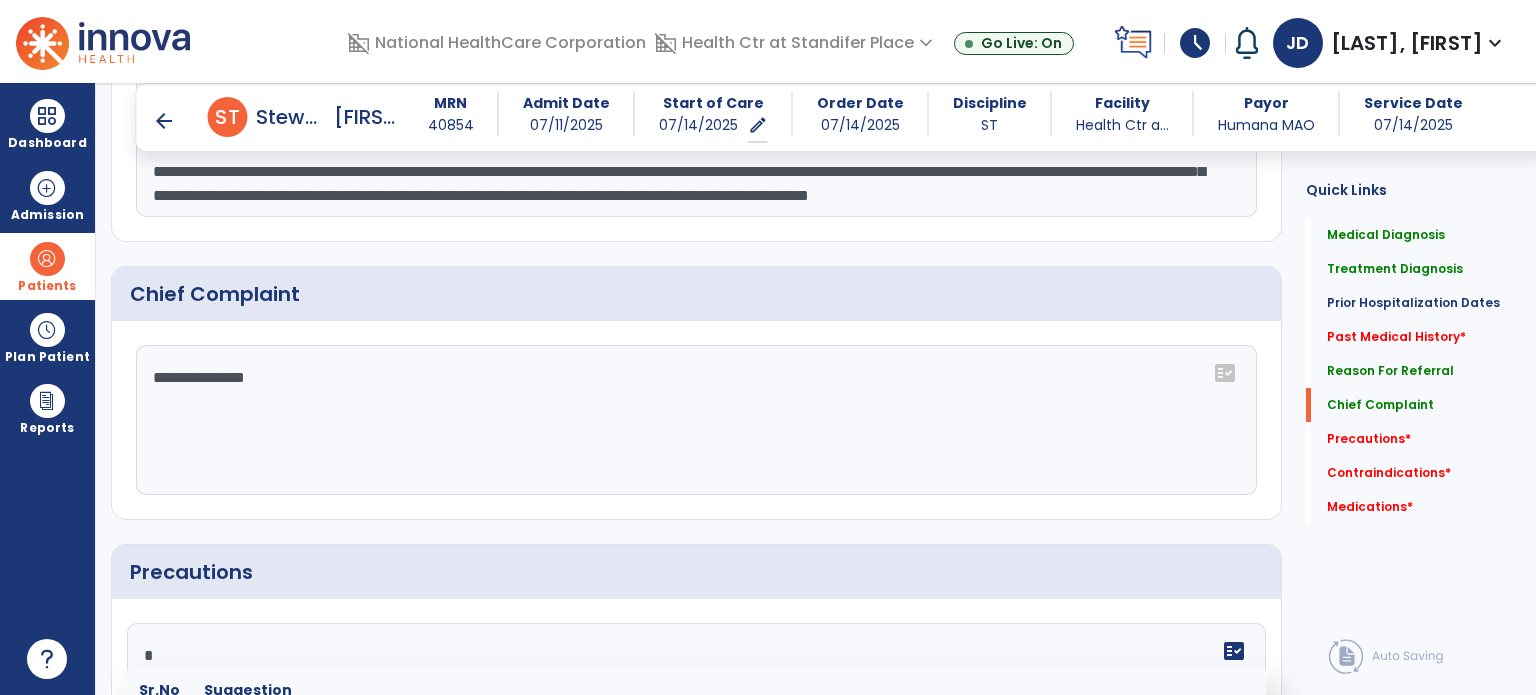 scroll, scrollTop: 1688, scrollLeft: 0, axis: vertical 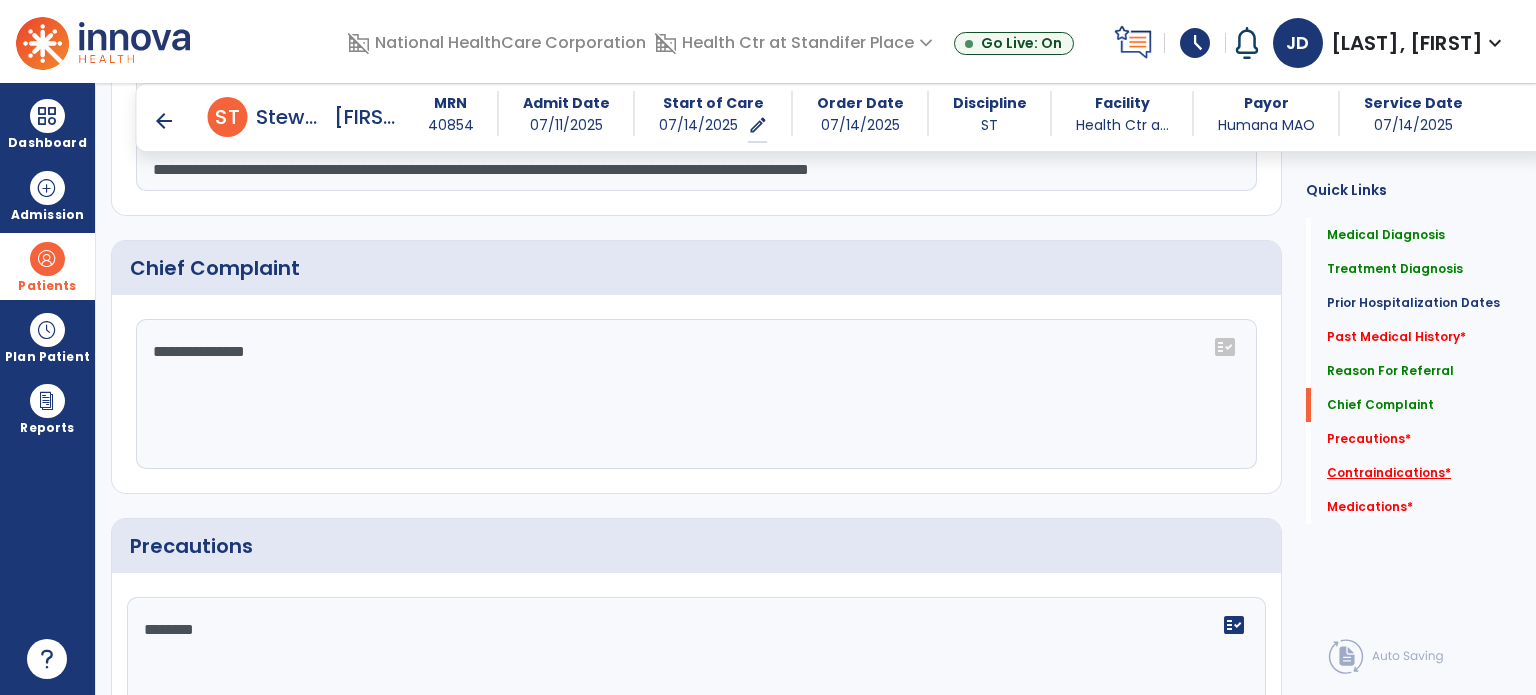 type on "********" 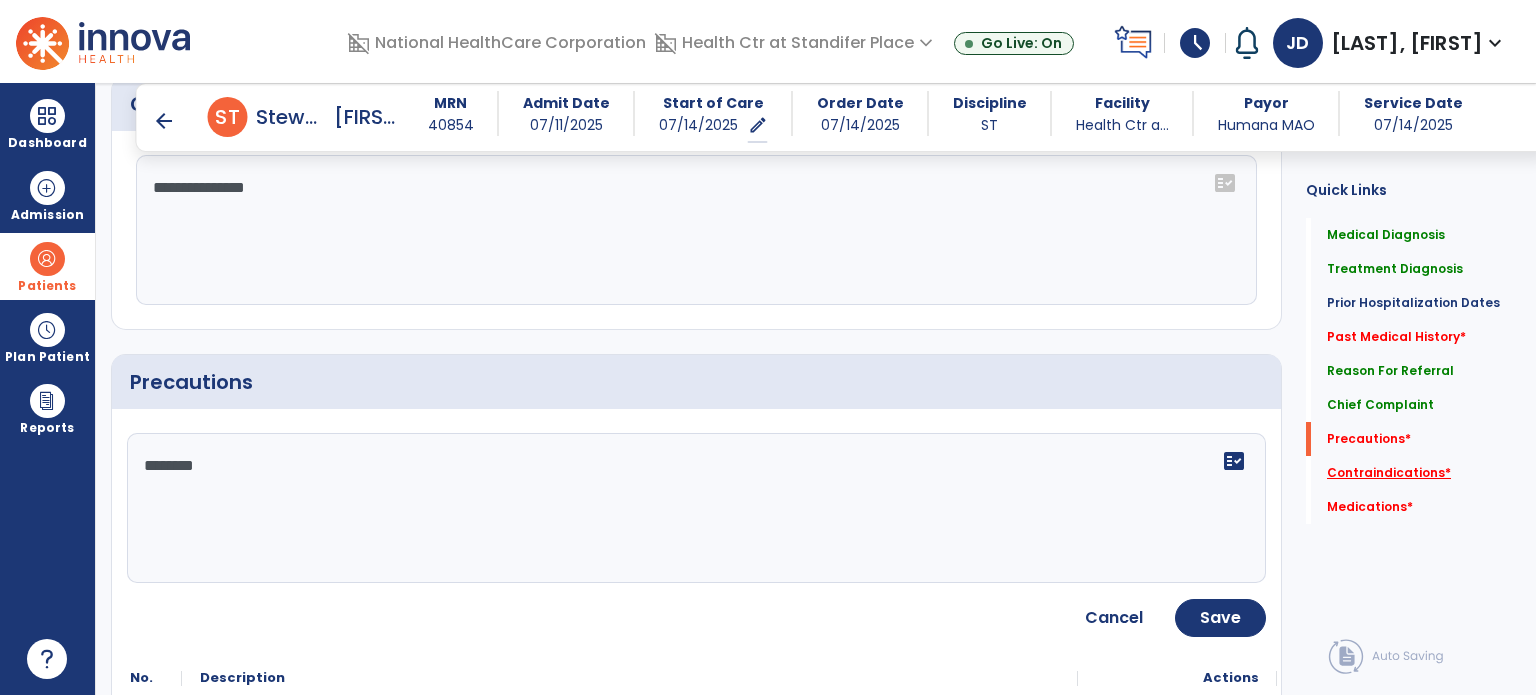 scroll, scrollTop: 1882, scrollLeft: 0, axis: vertical 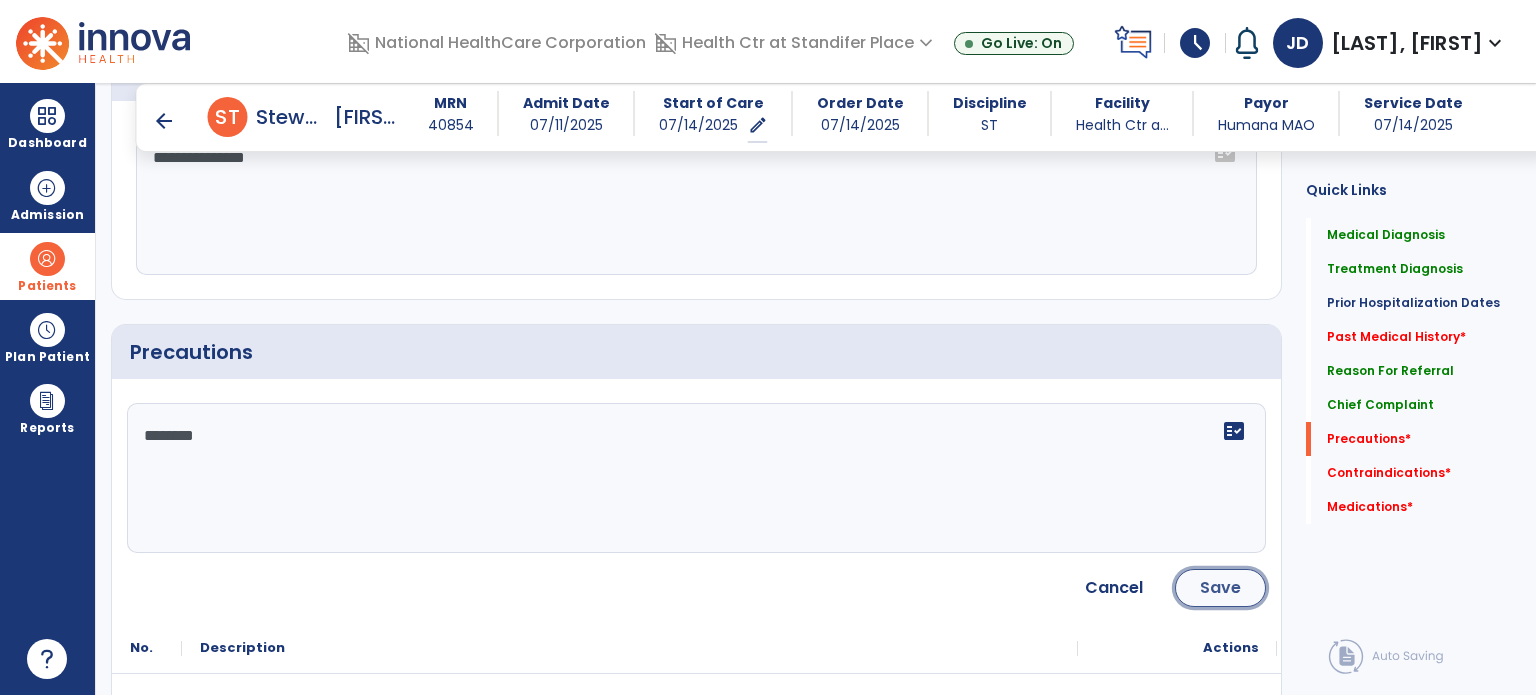 click on "Save" 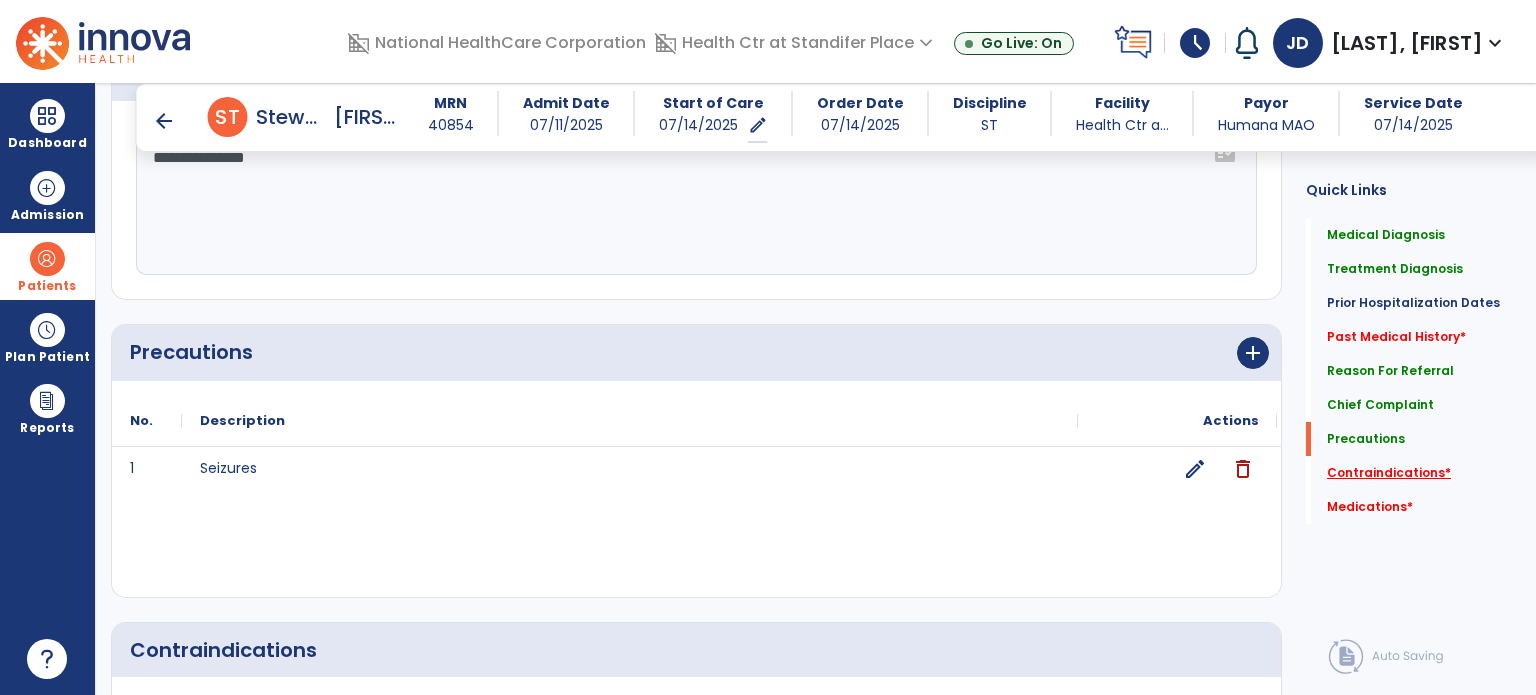 click on "Contraindications   *" 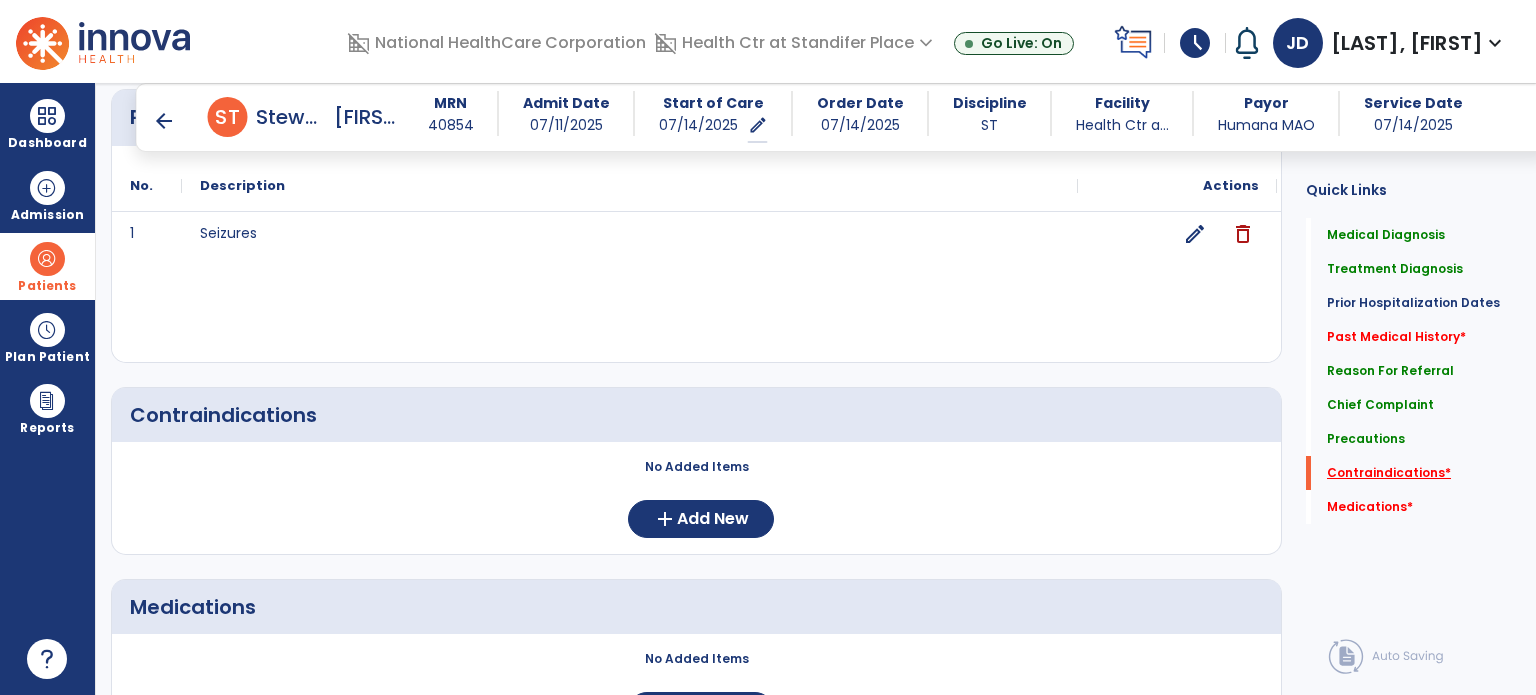scroll, scrollTop: 2193, scrollLeft: 0, axis: vertical 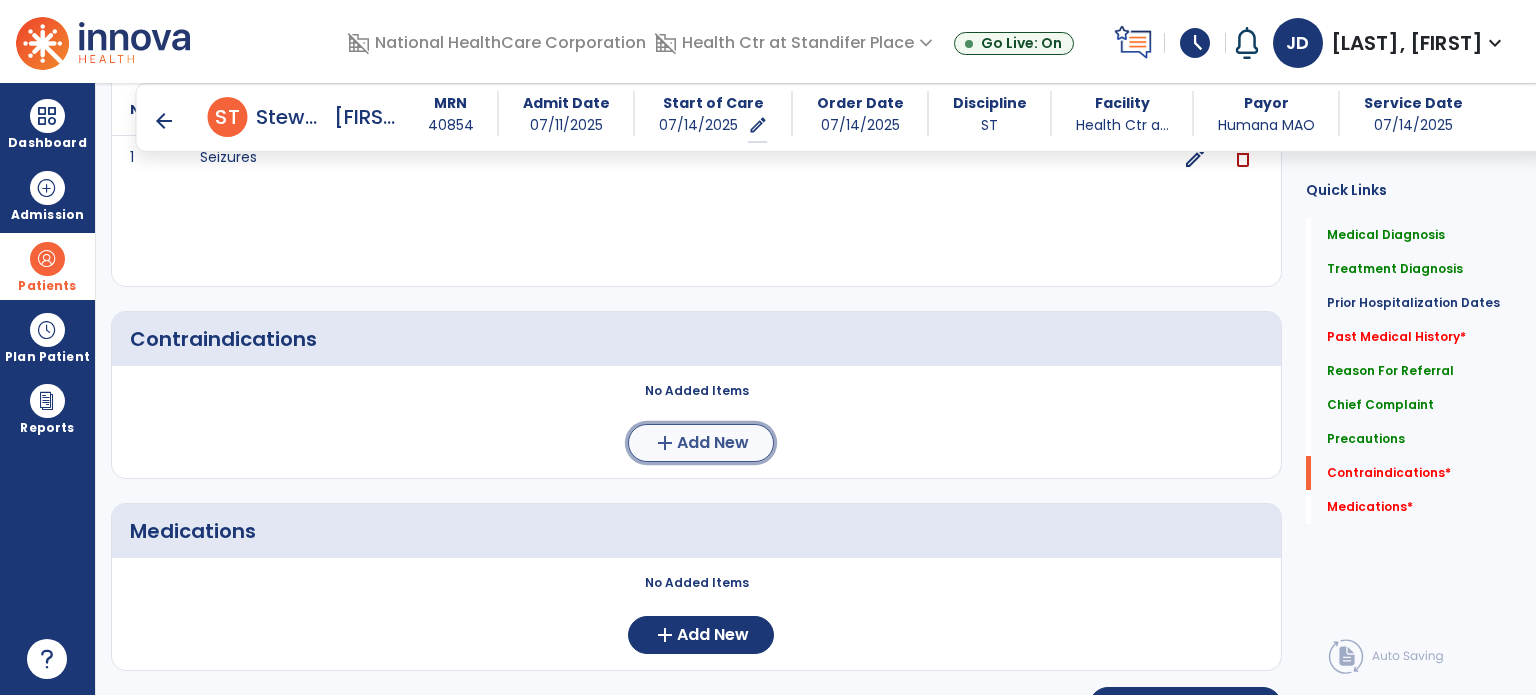 click on "Add New" 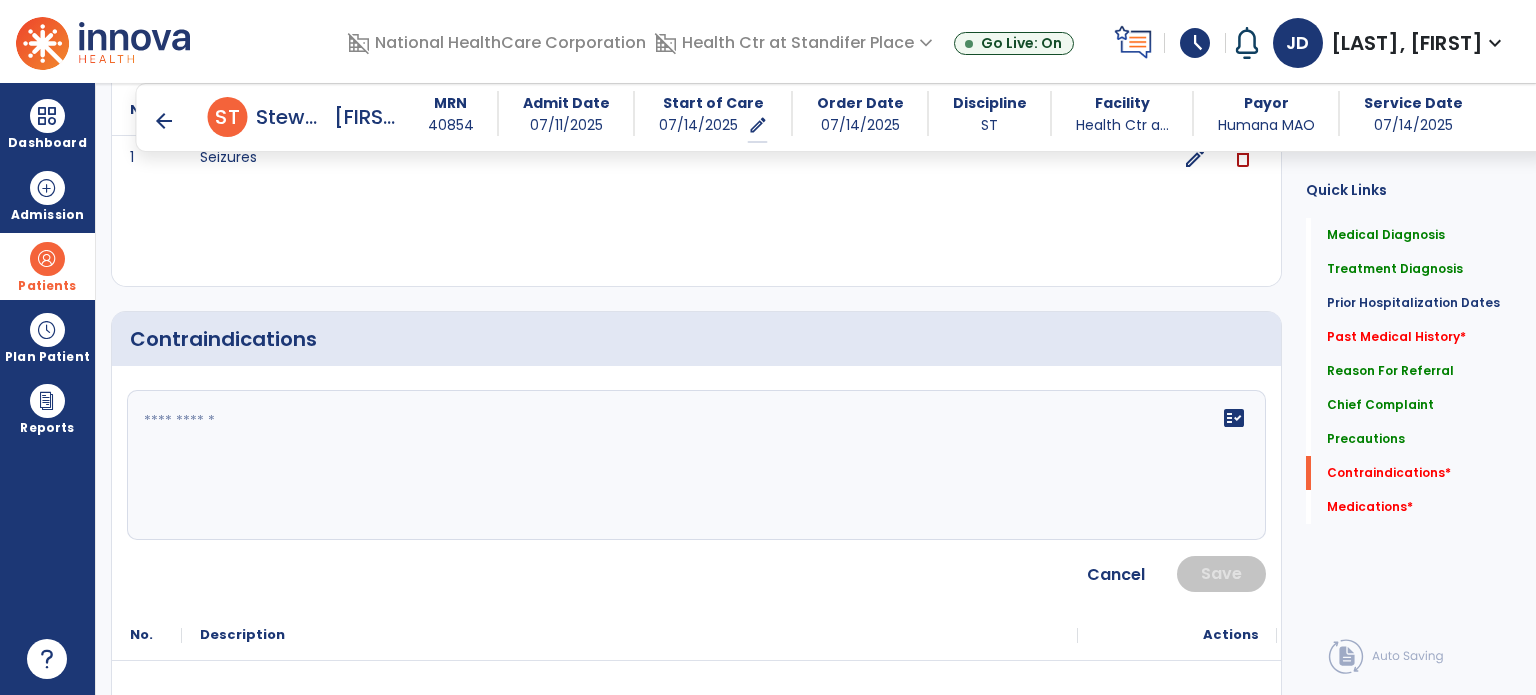 click on "fact_check" 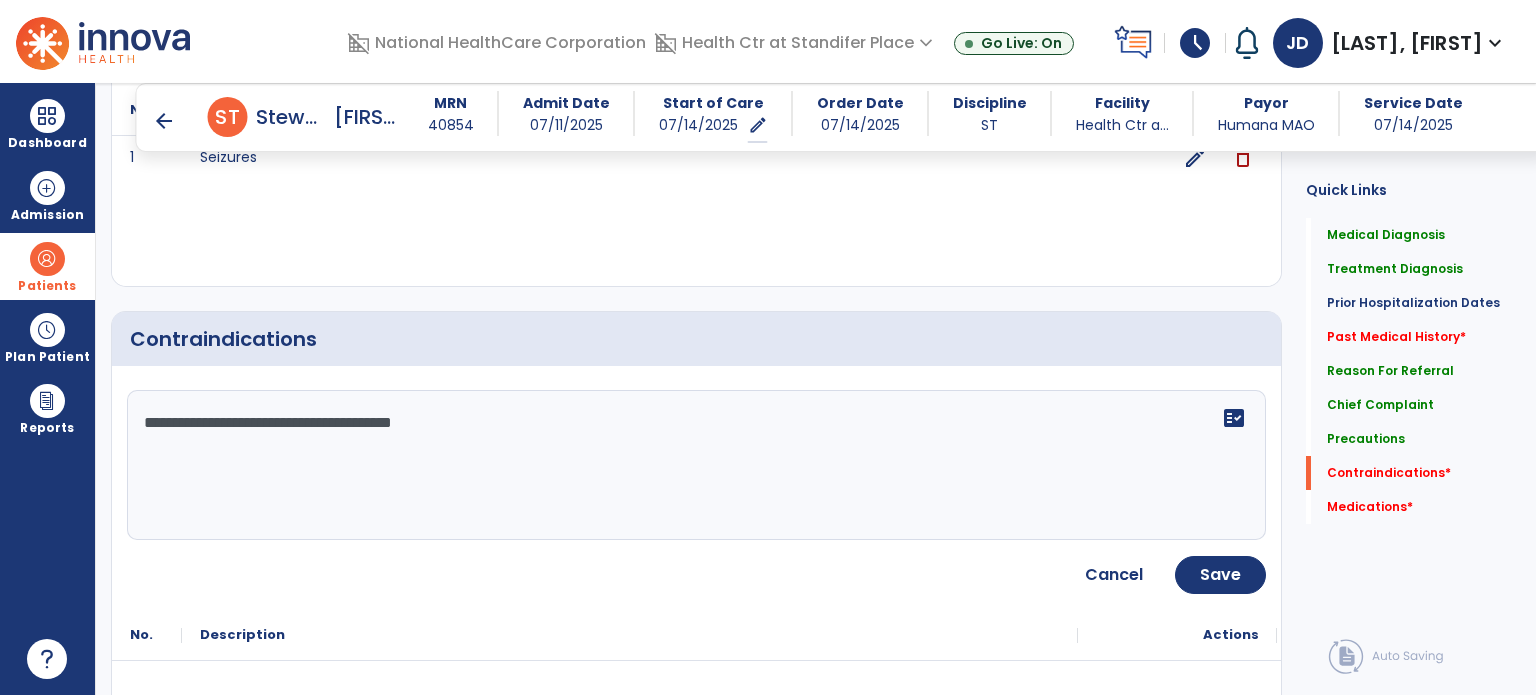 type on "**********" 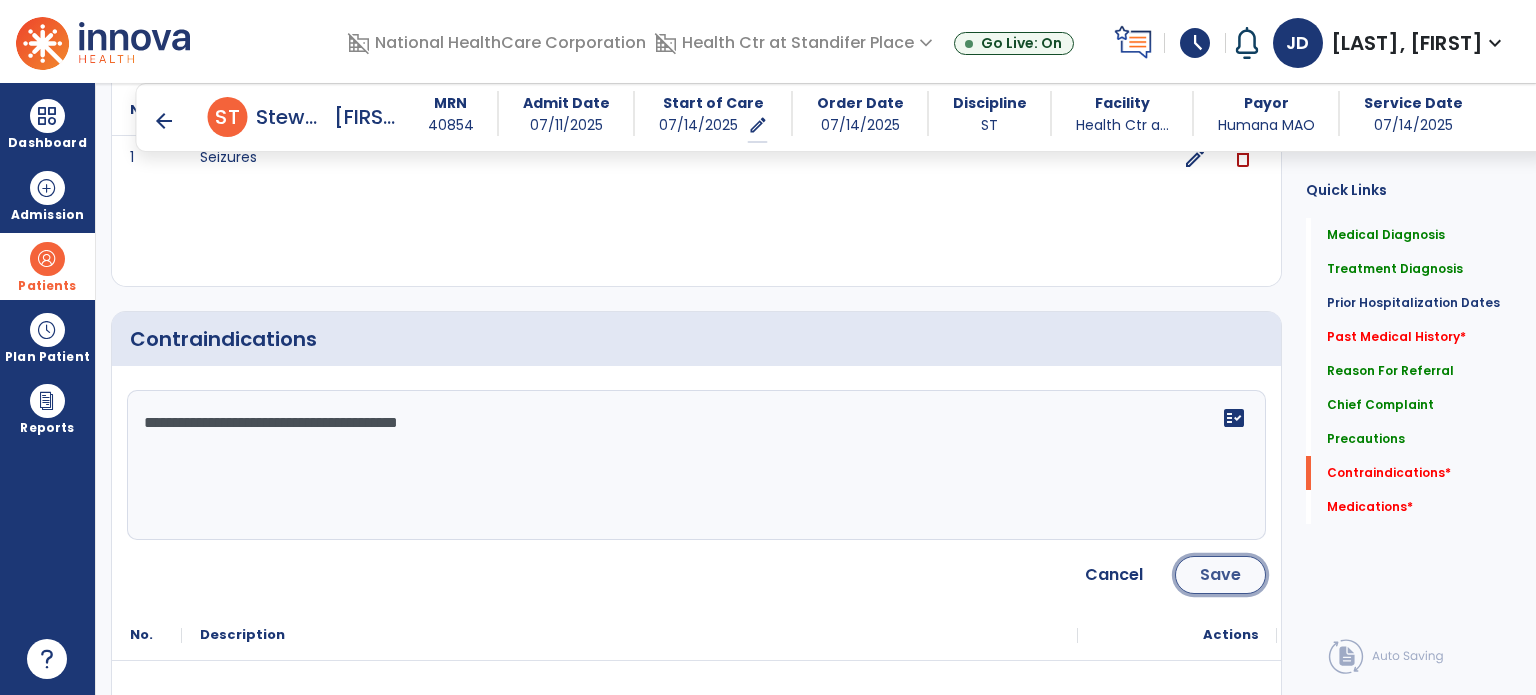 click on "Save" 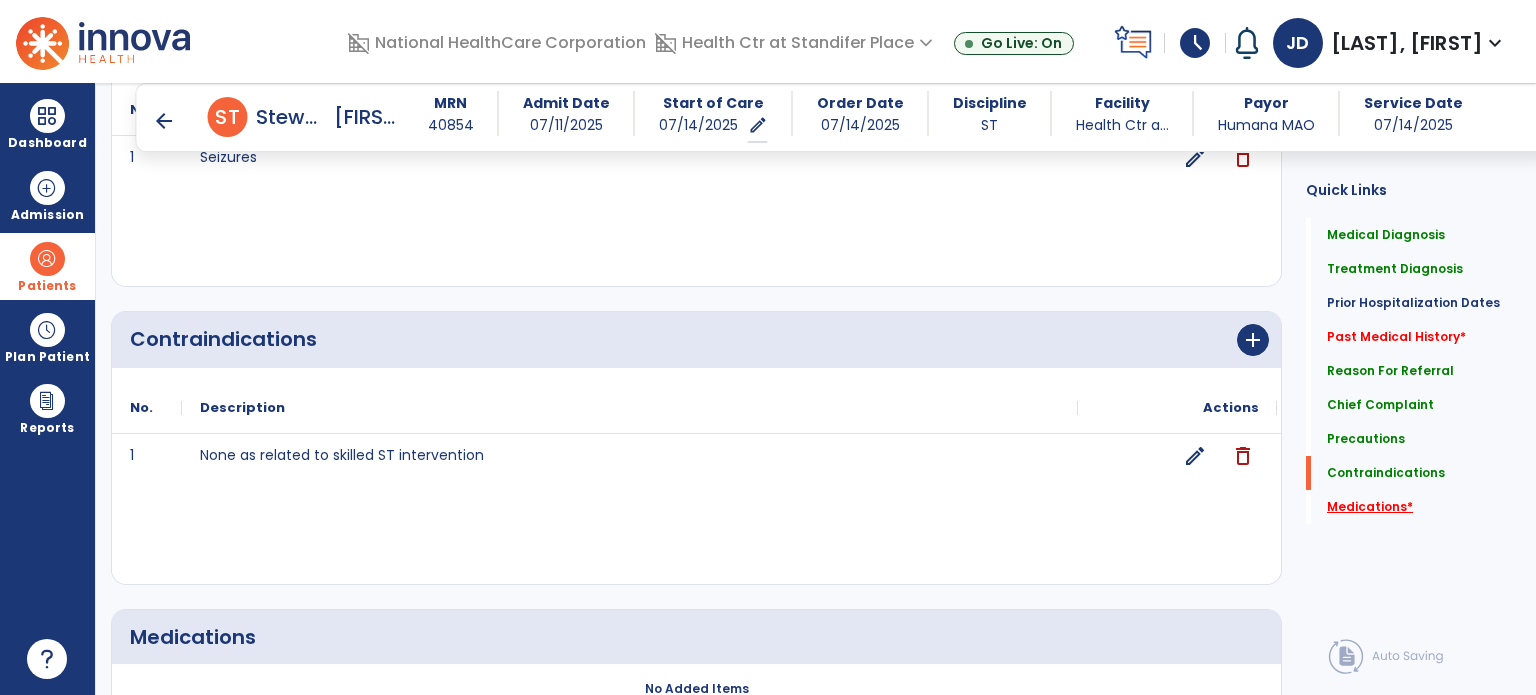 click on "Medications   *" 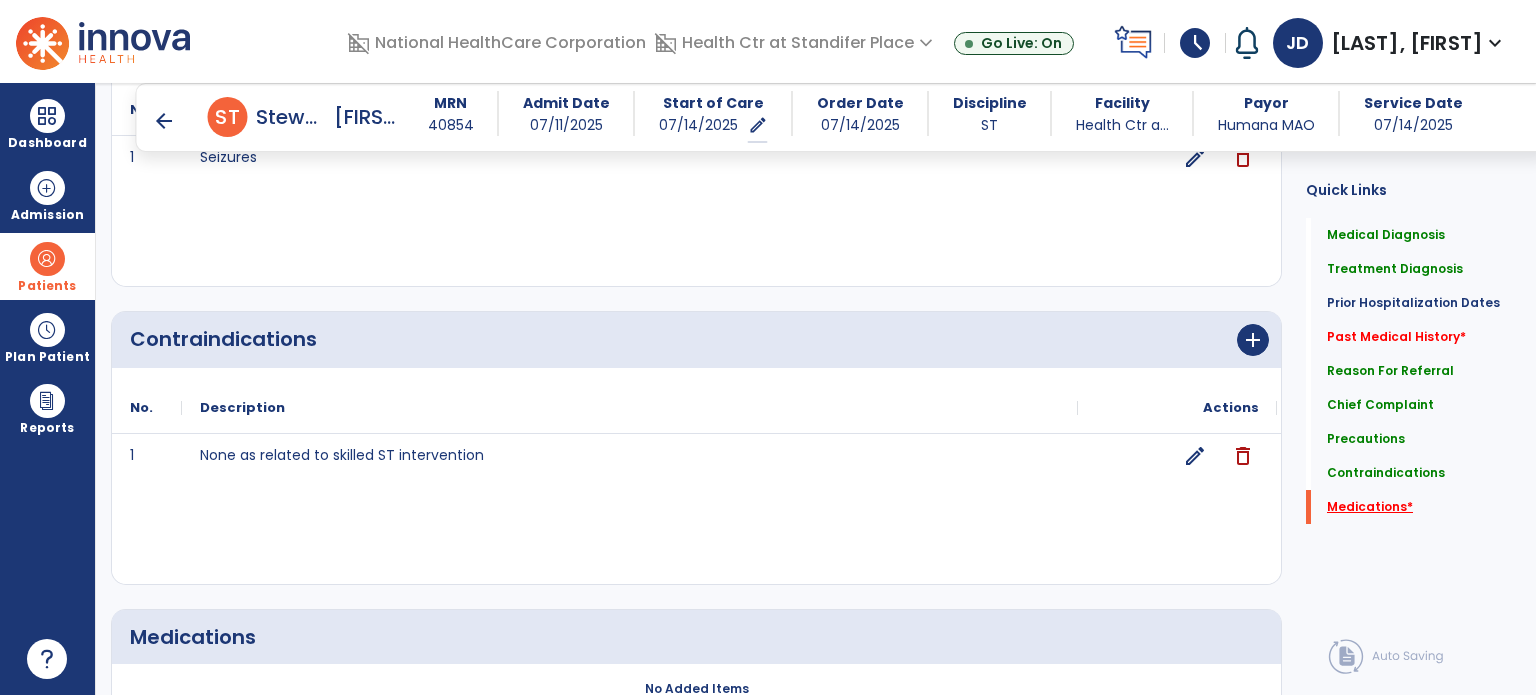 scroll, scrollTop: 2338, scrollLeft: 0, axis: vertical 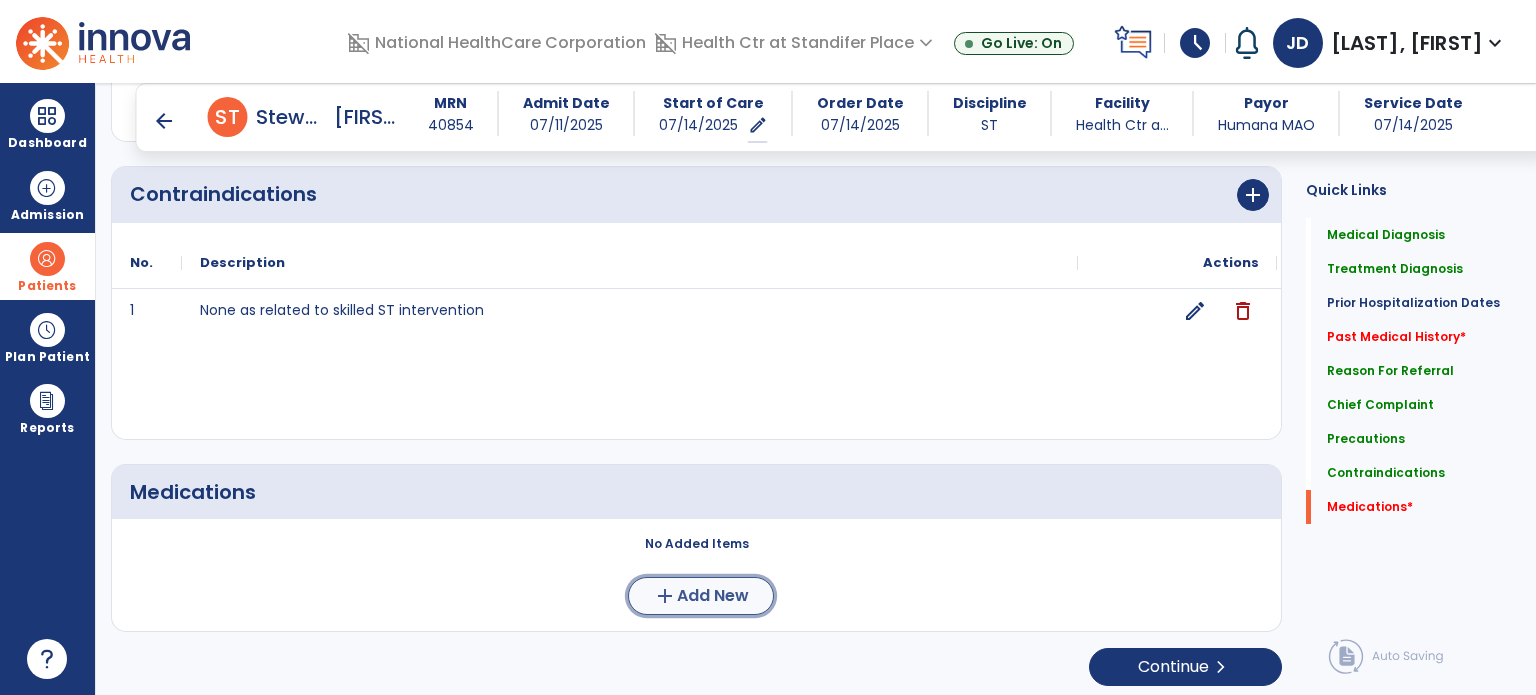 click on "Add New" 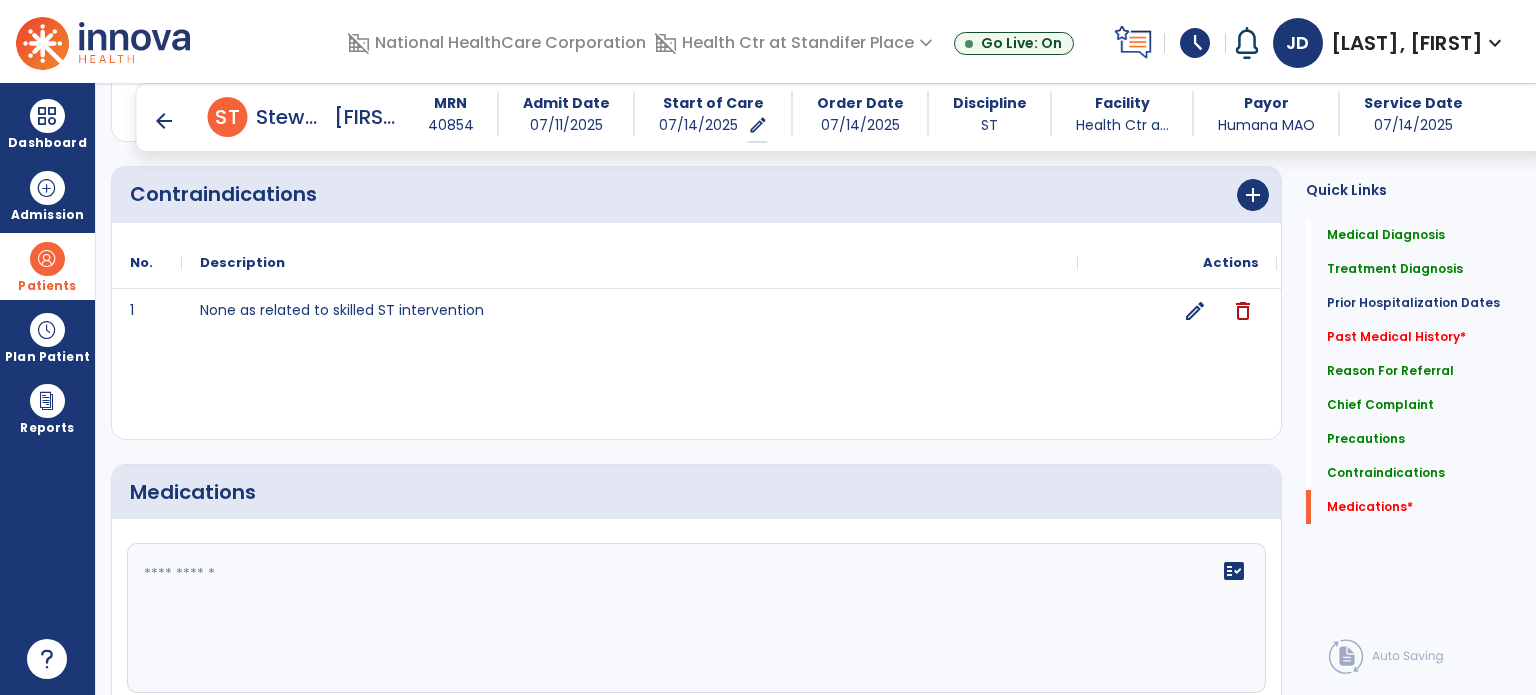 click on "fact_check" 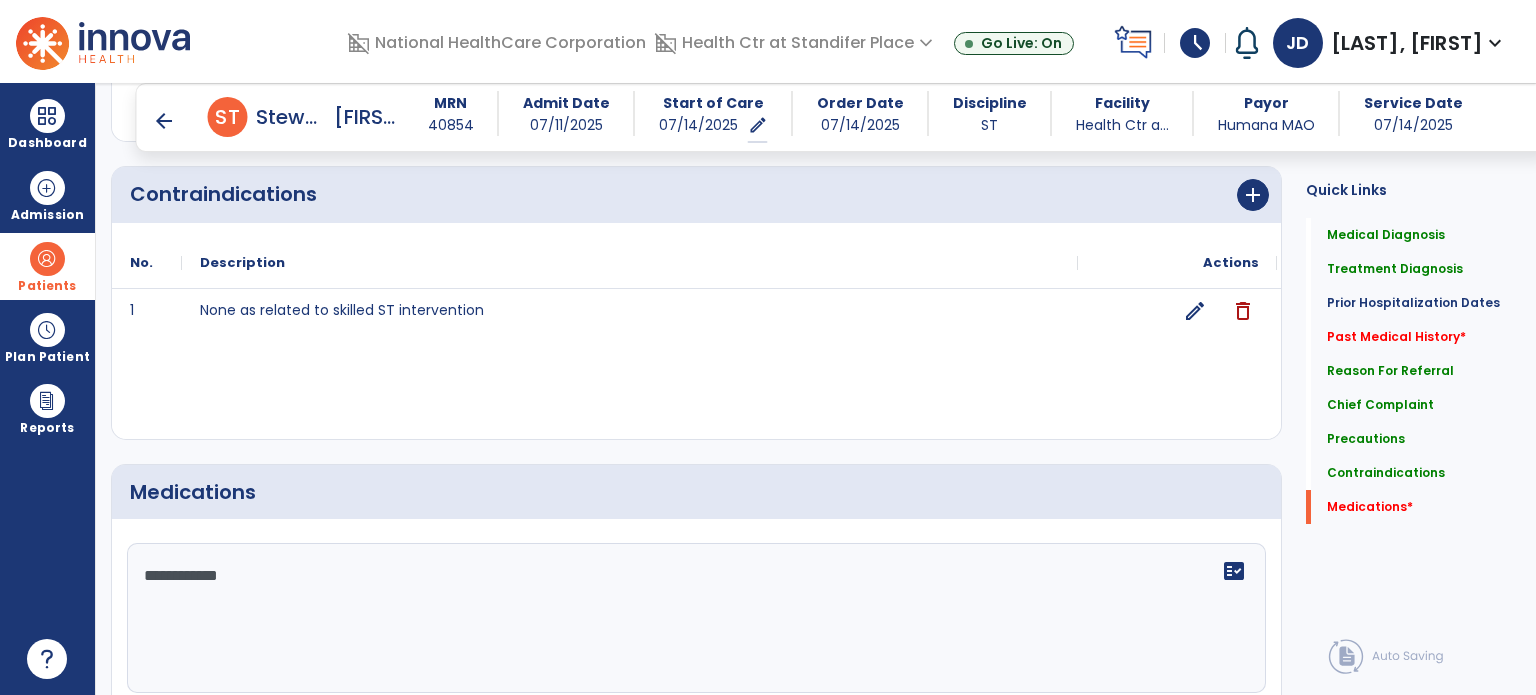 type on "**********" 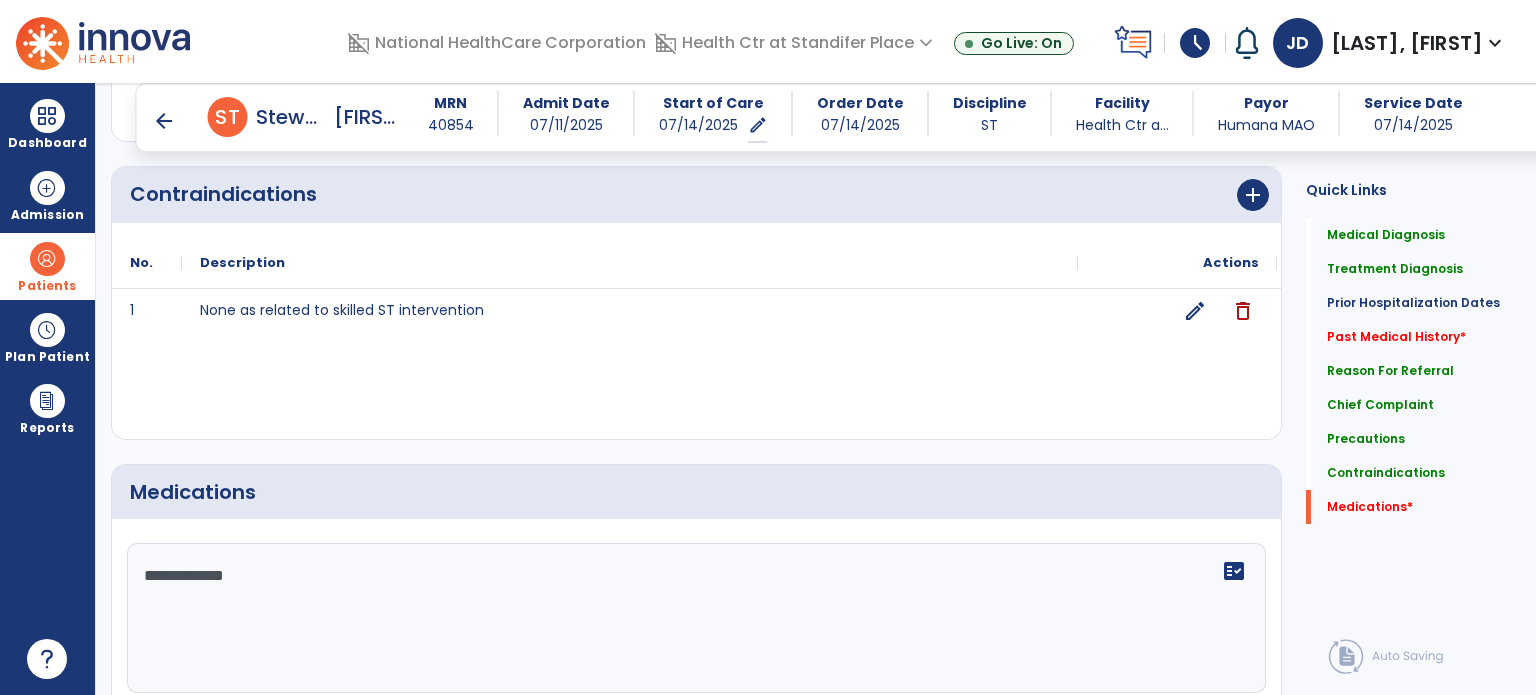 scroll, scrollTop: 2380, scrollLeft: 0, axis: vertical 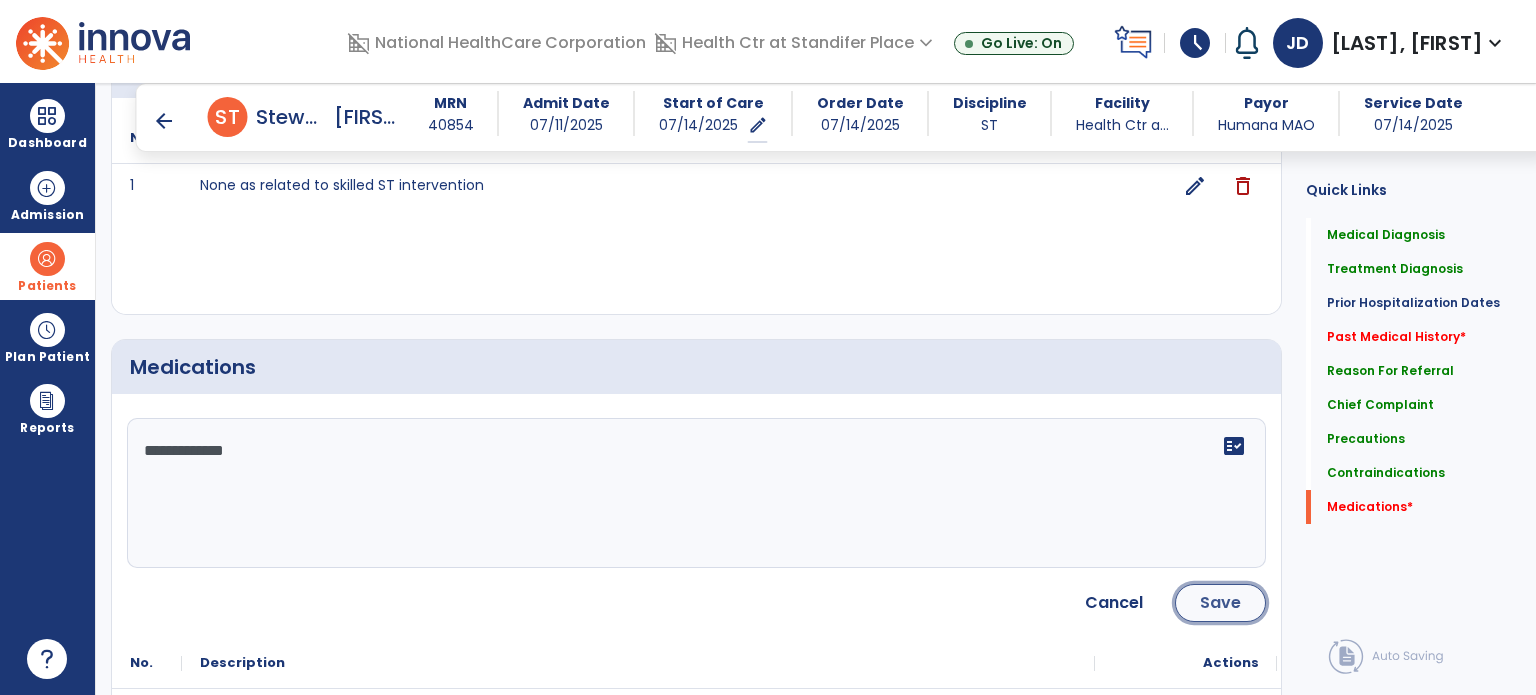 click on "Save" 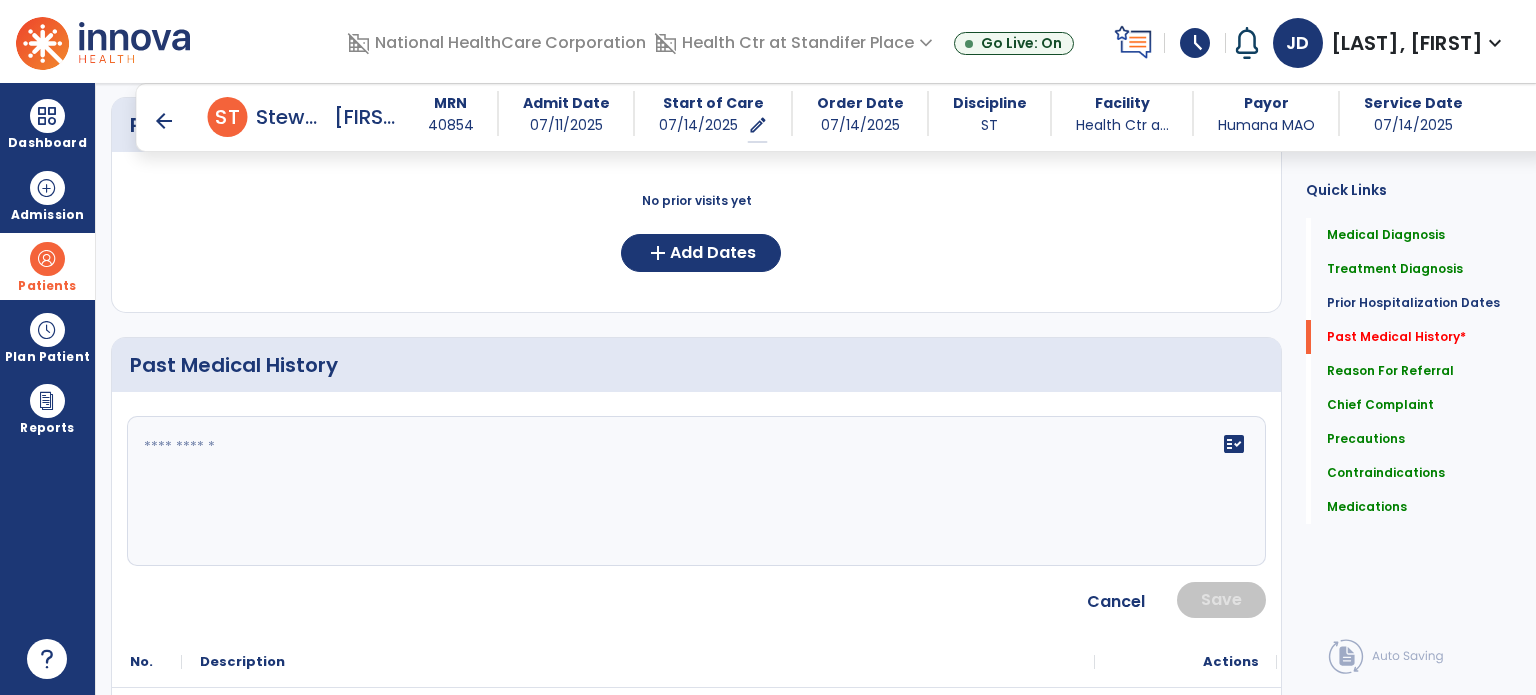 scroll, scrollTop: 788, scrollLeft: 0, axis: vertical 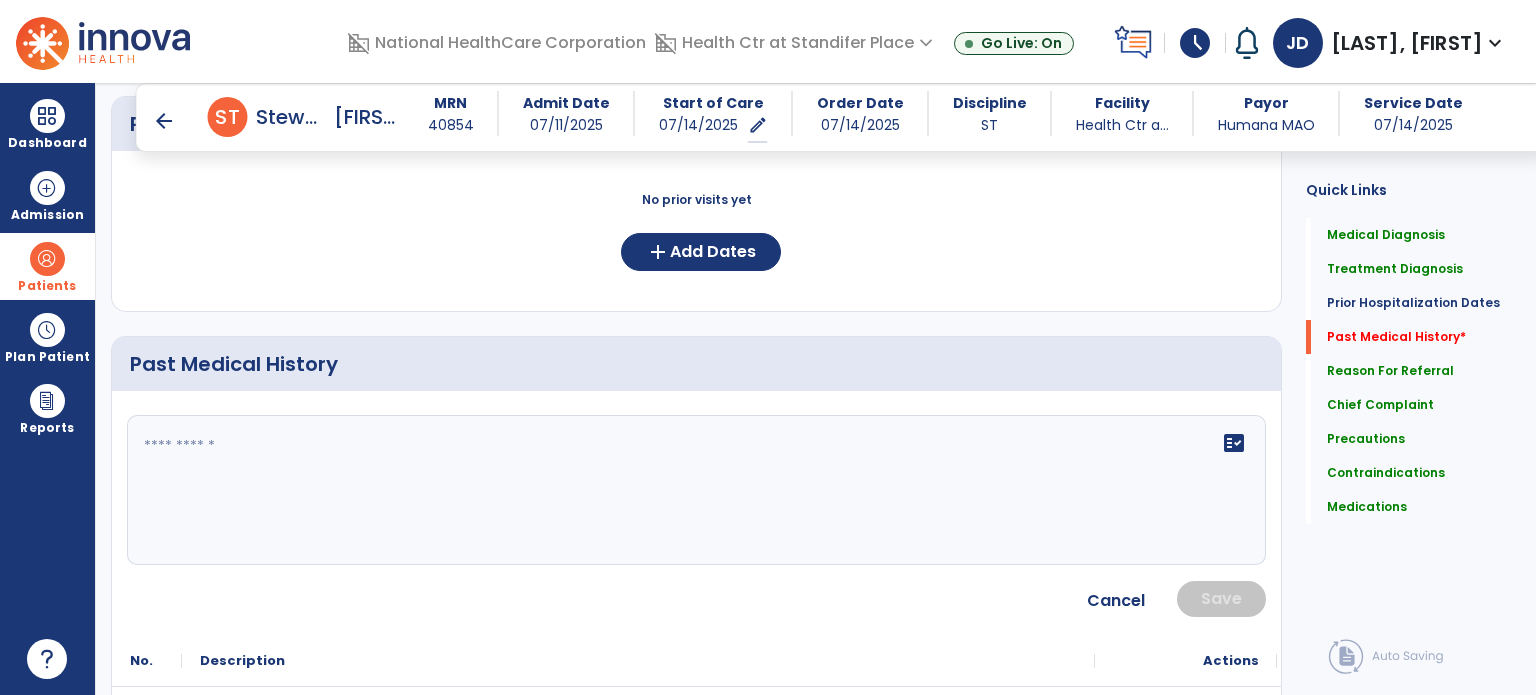 click 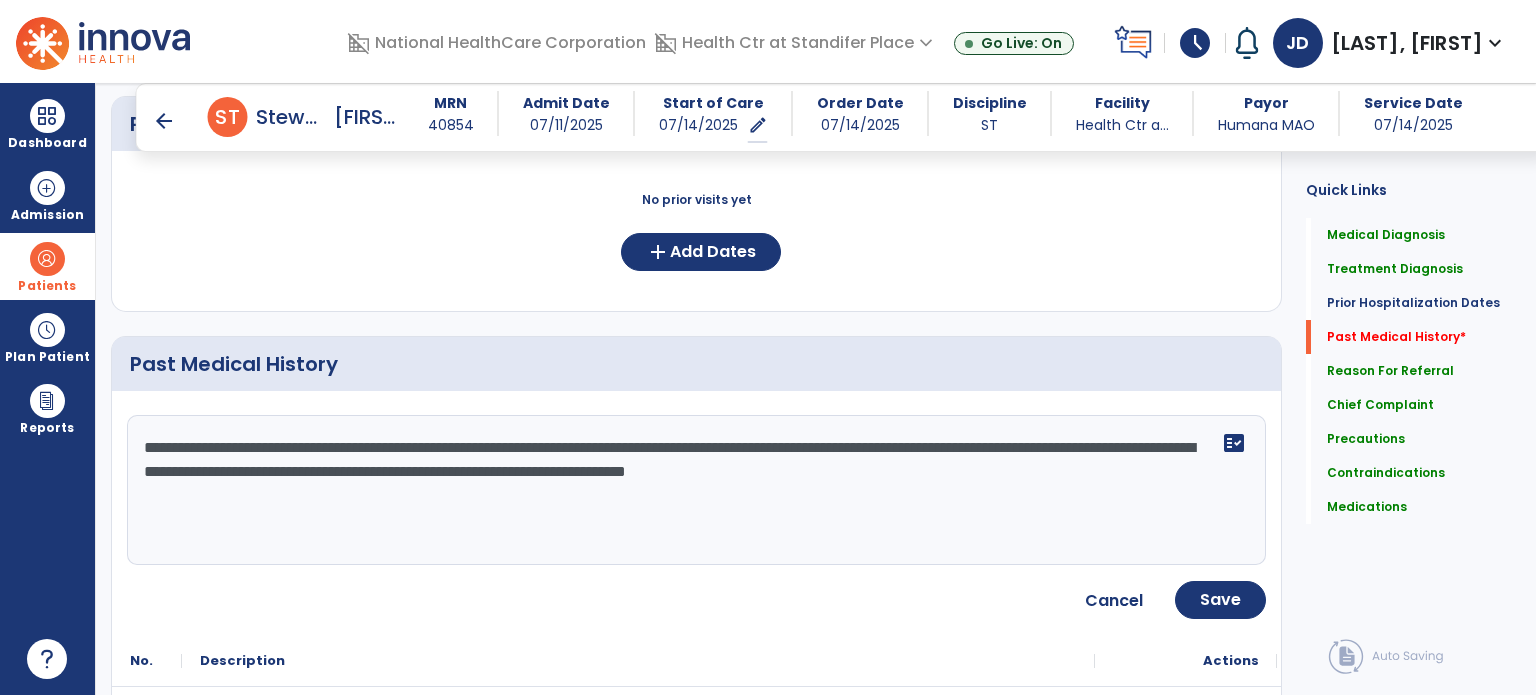 type on "**********" 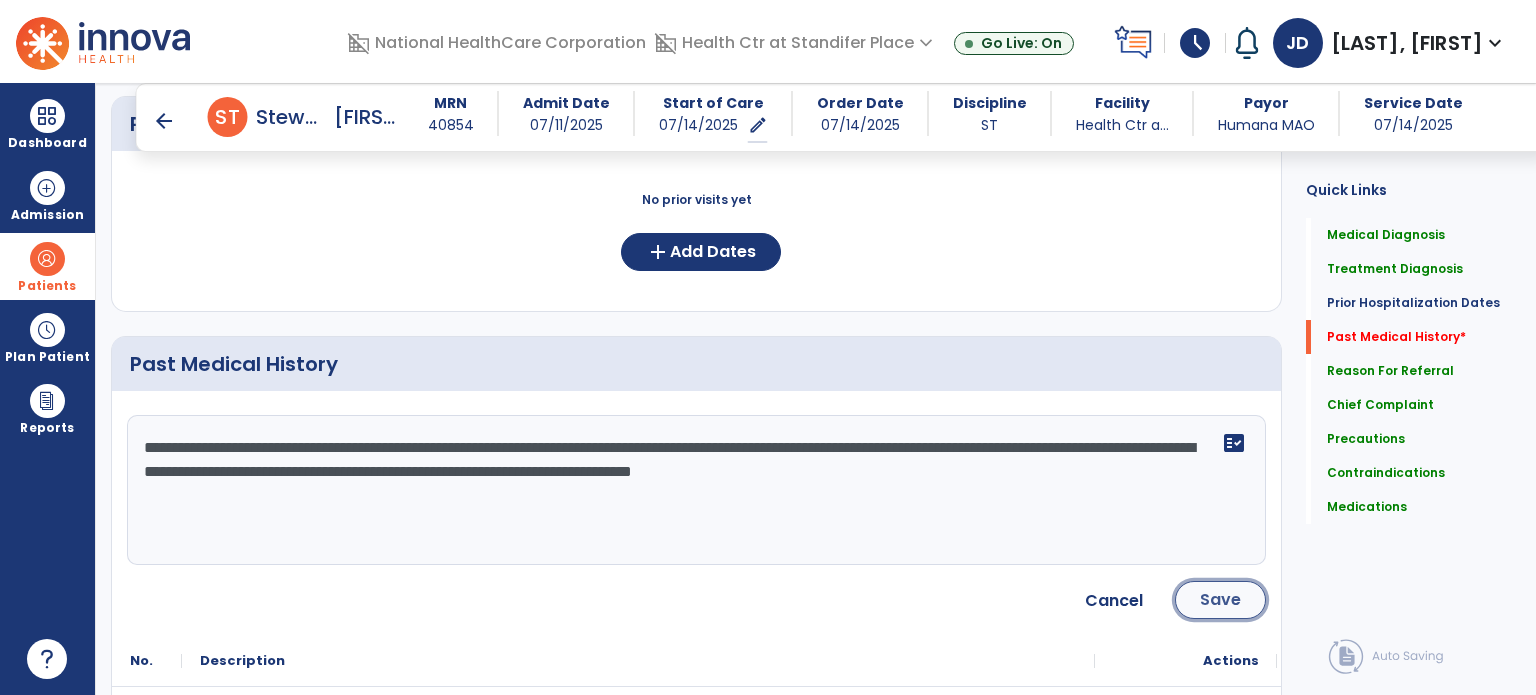 click on "Save" 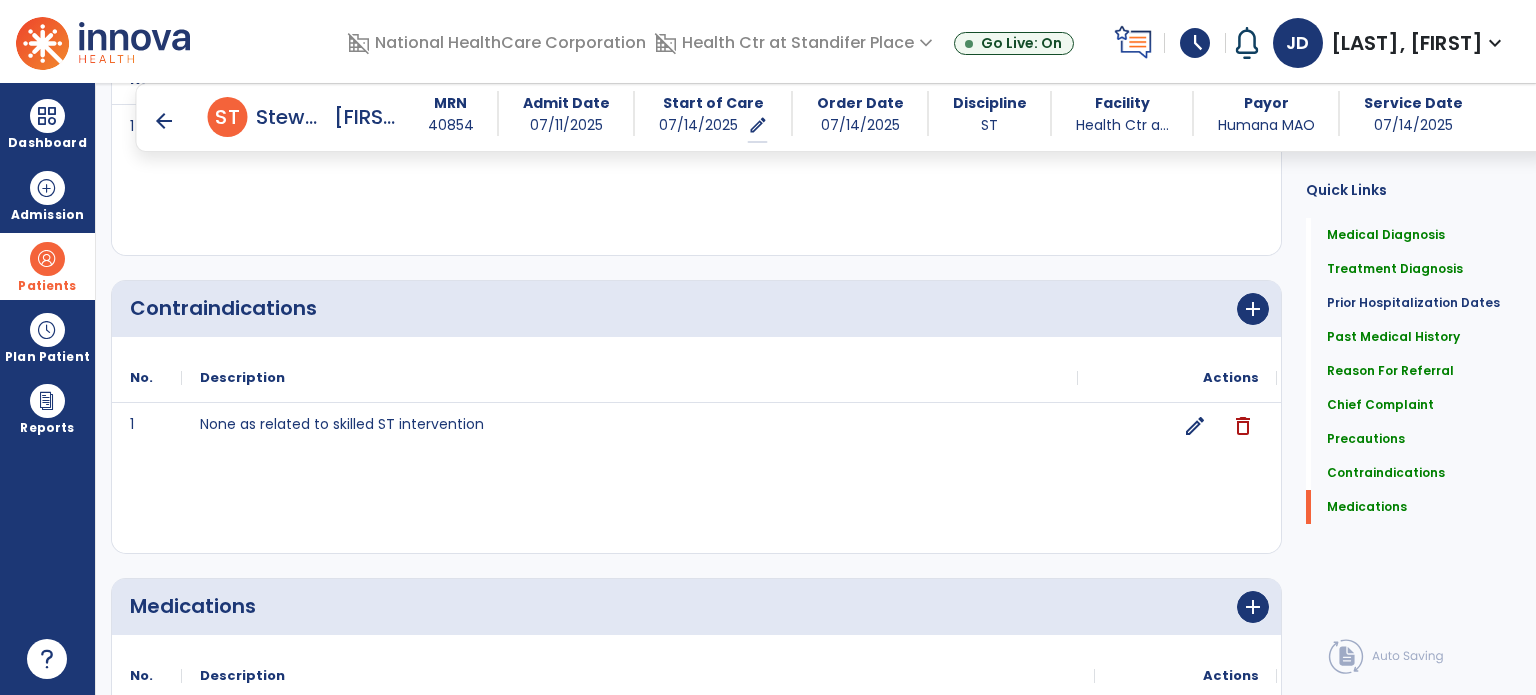 scroll, scrollTop: 2217, scrollLeft: 0, axis: vertical 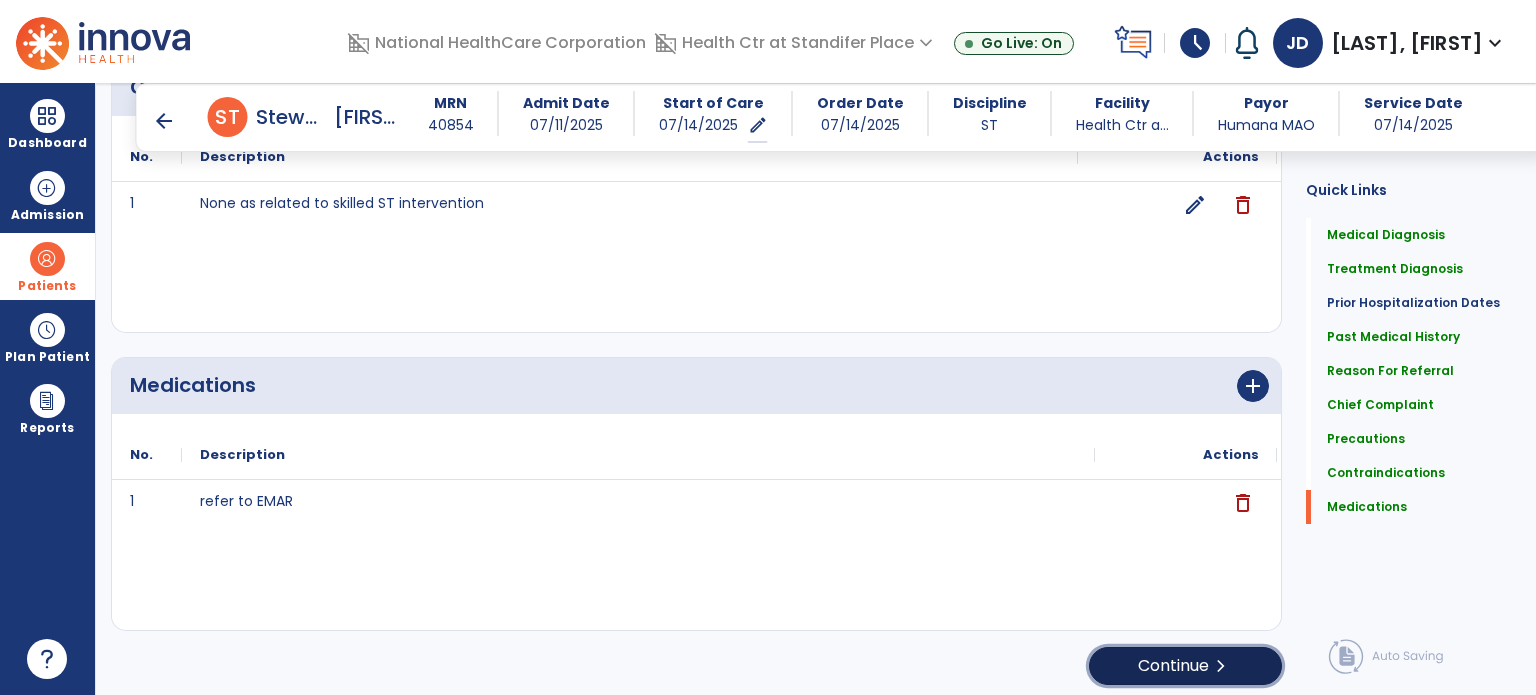 click on "Continue  chevron_right" 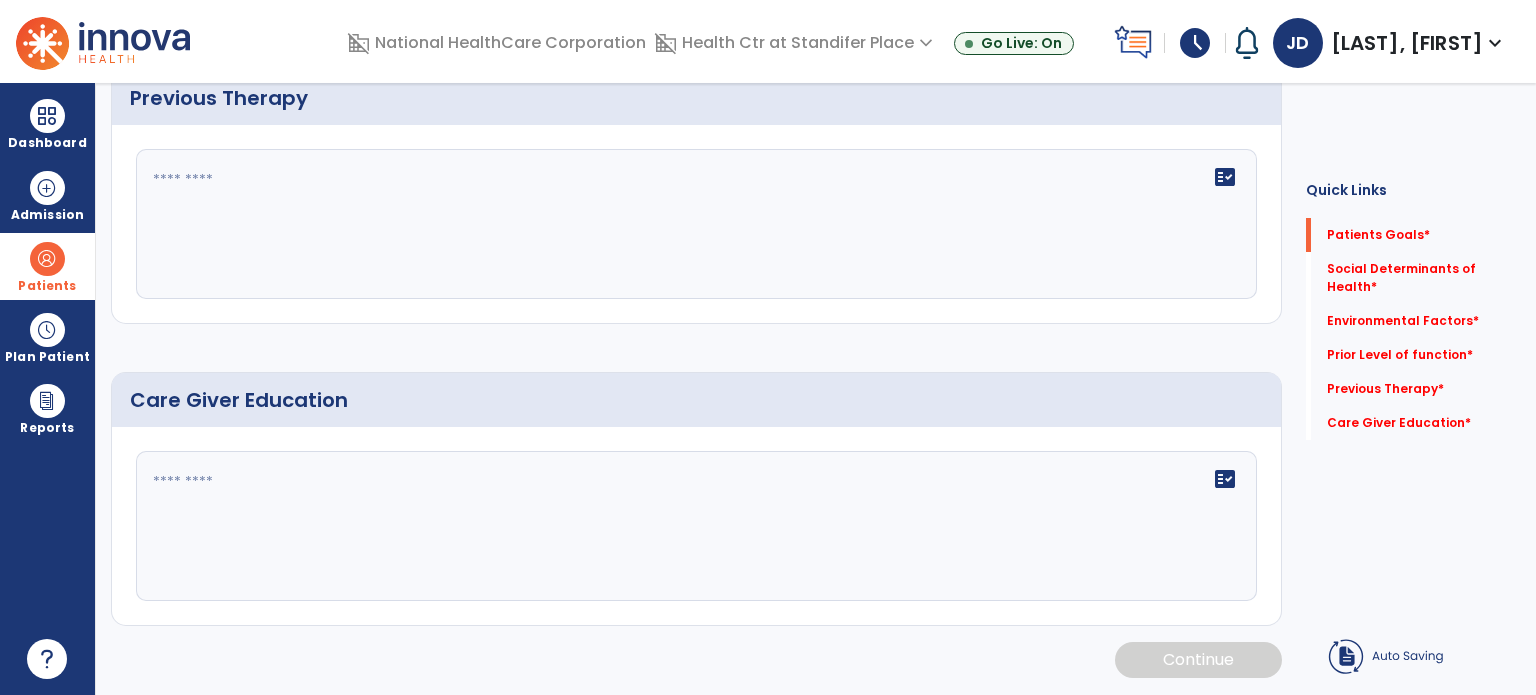 scroll, scrollTop: 8, scrollLeft: 0, axis: vertical 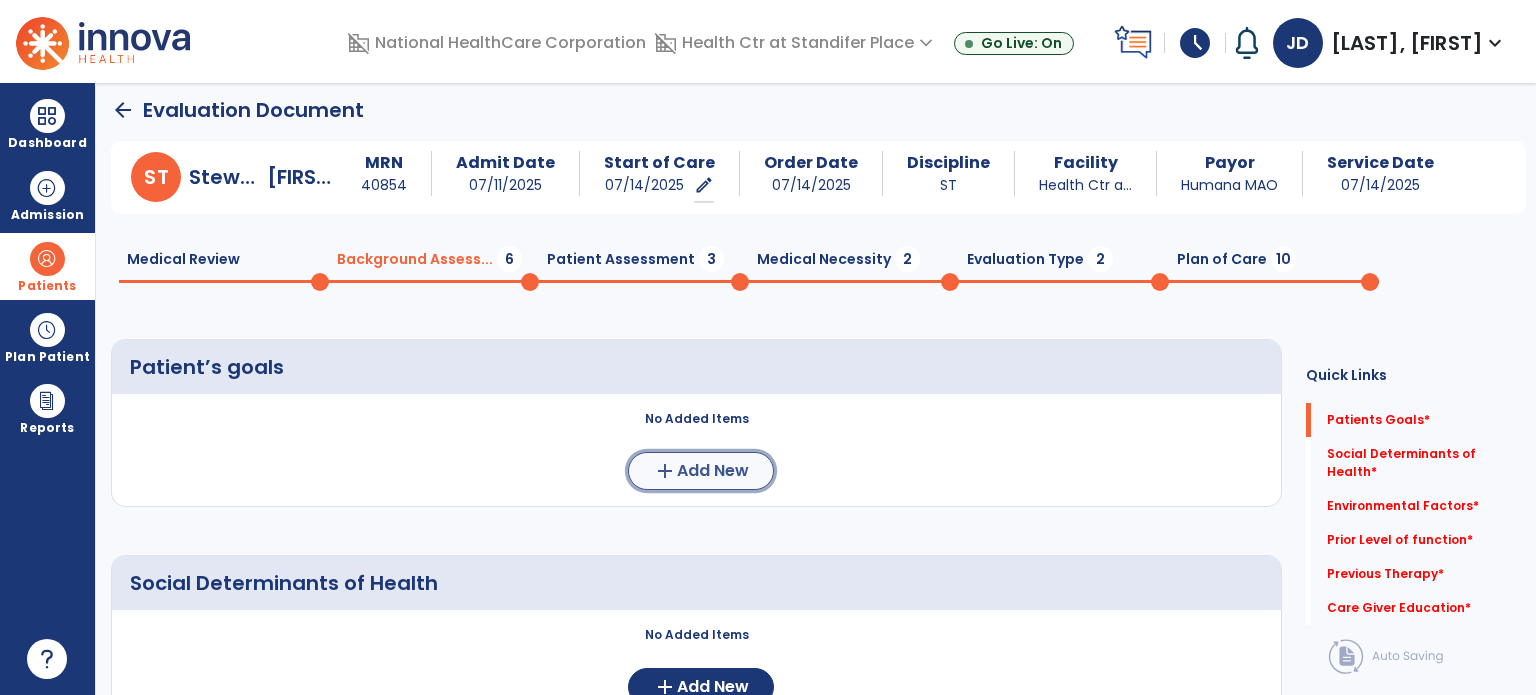 click on "Add New" 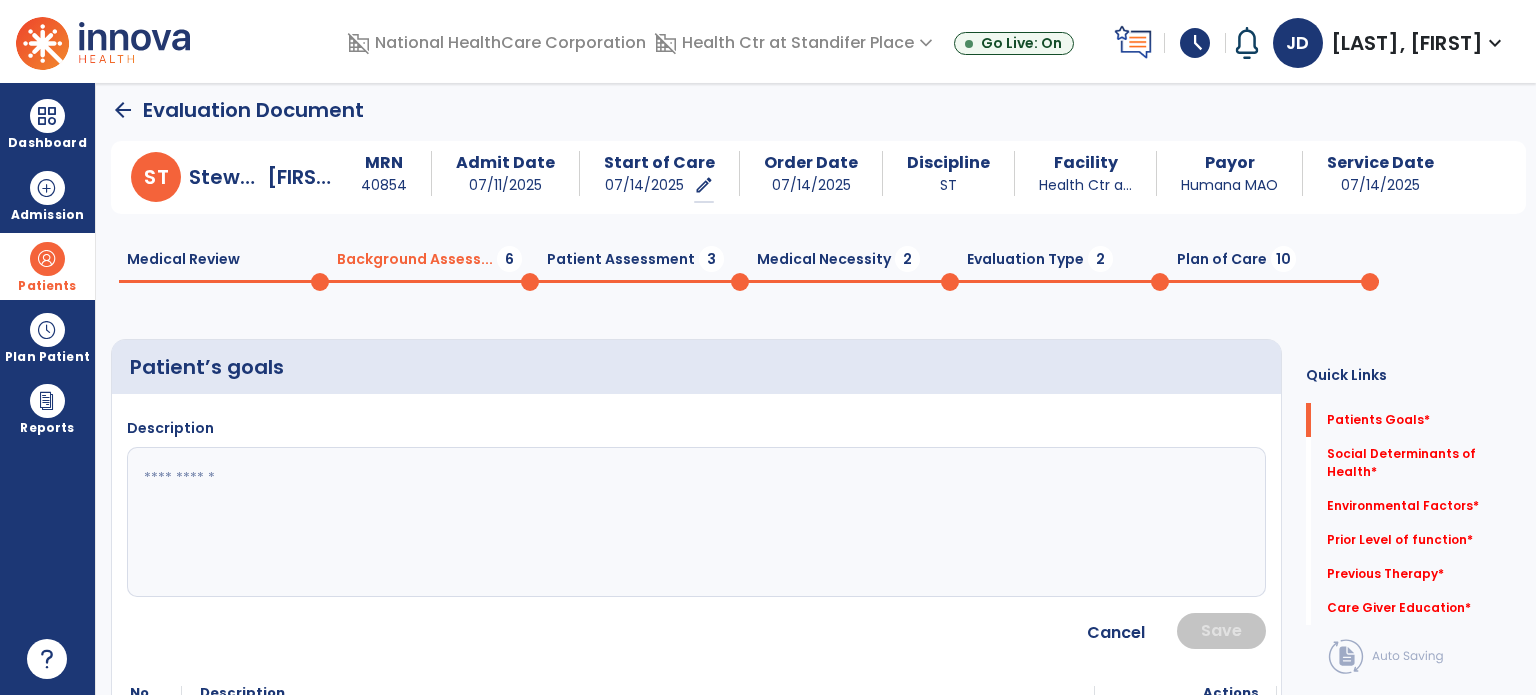 click 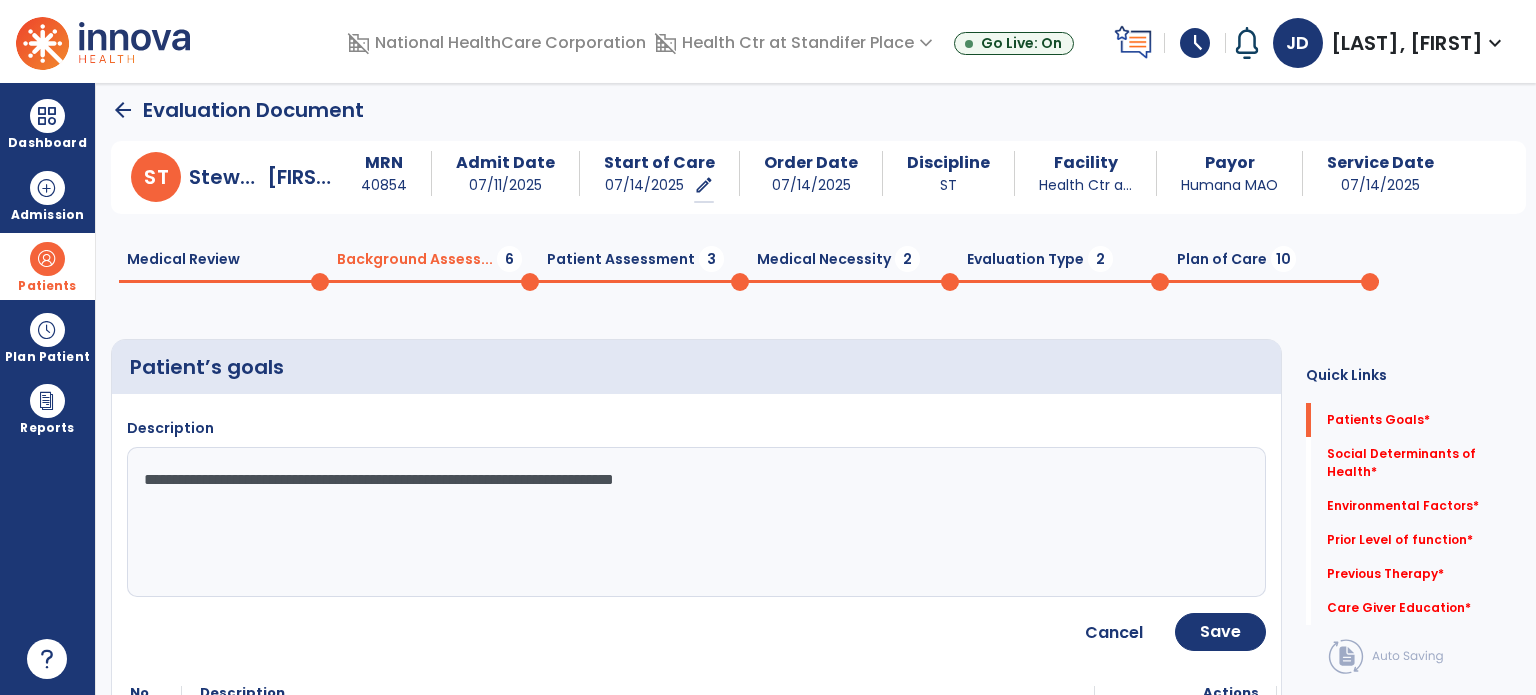 type on "**********" 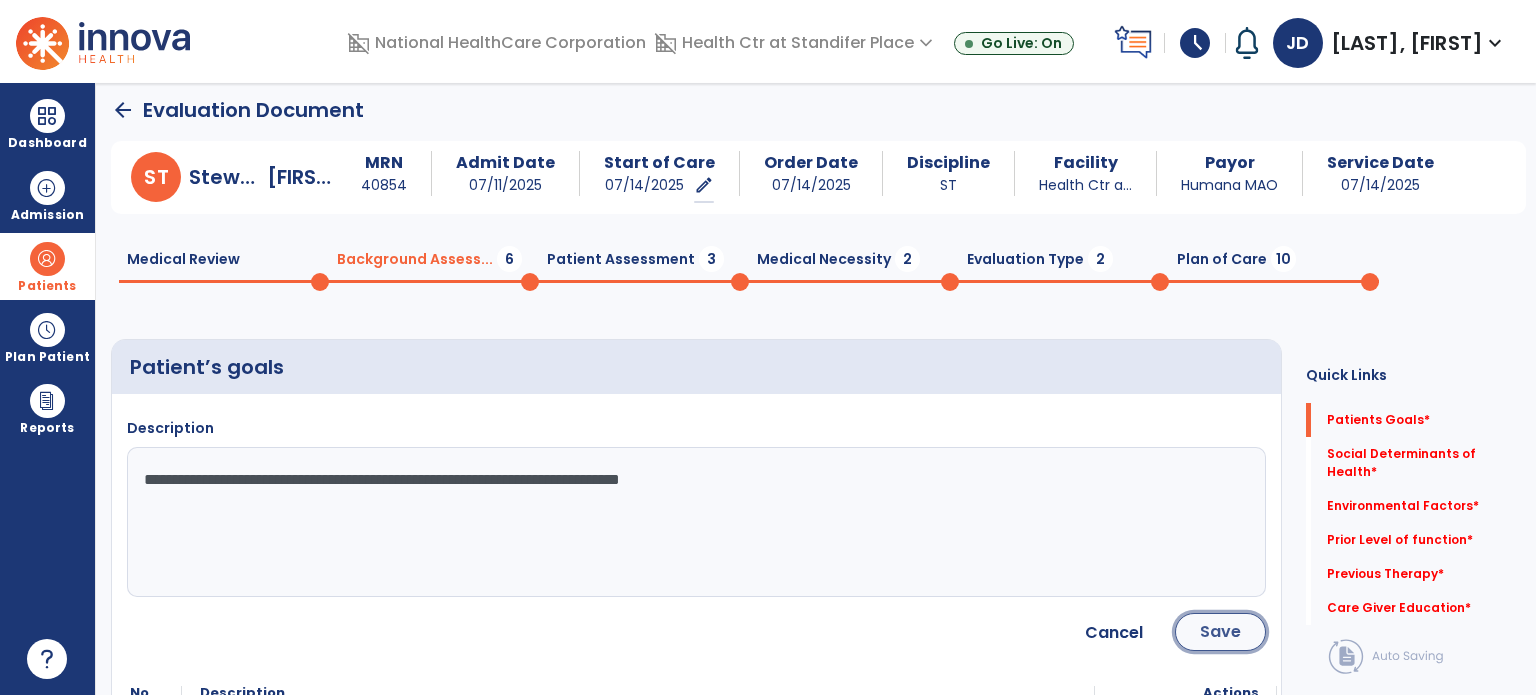 click on "Save" 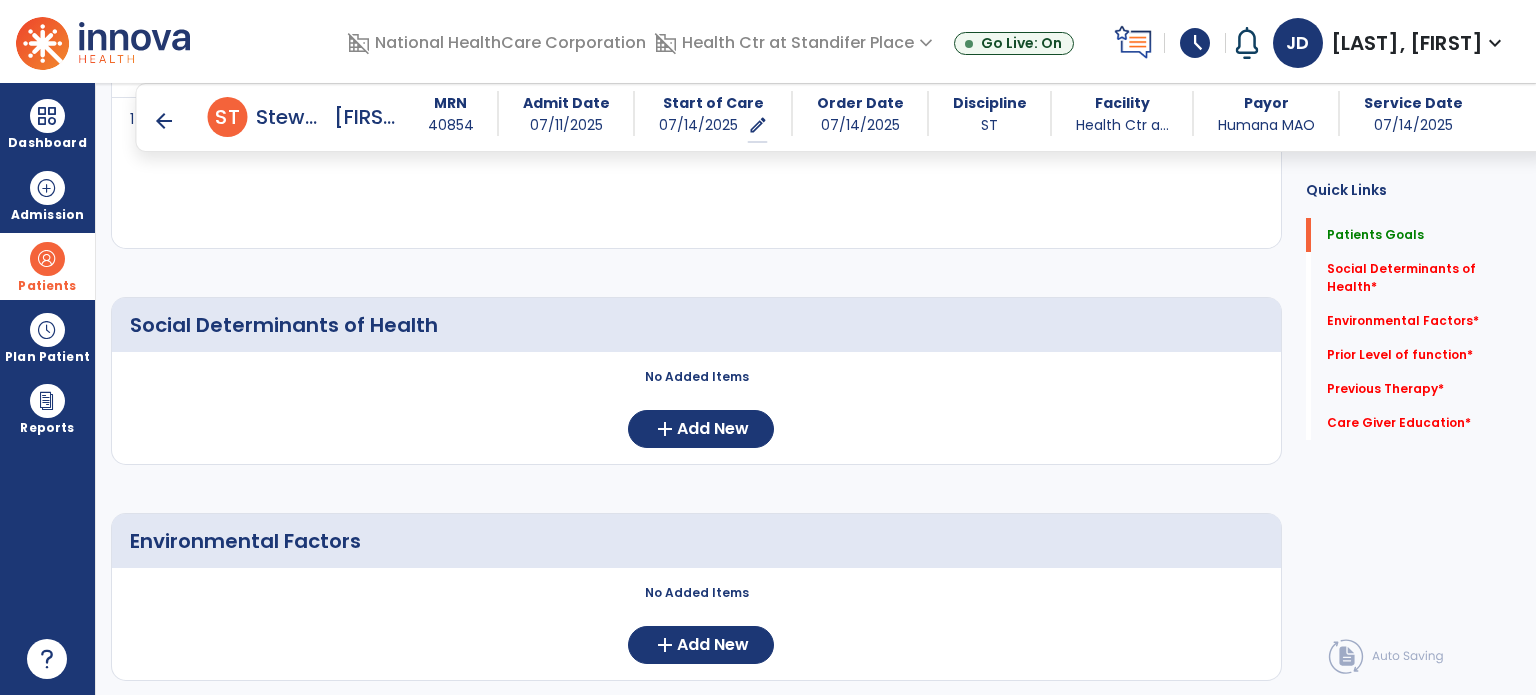 scroll, scrollTop: 435, scrollLeft: 0, axis: vertical 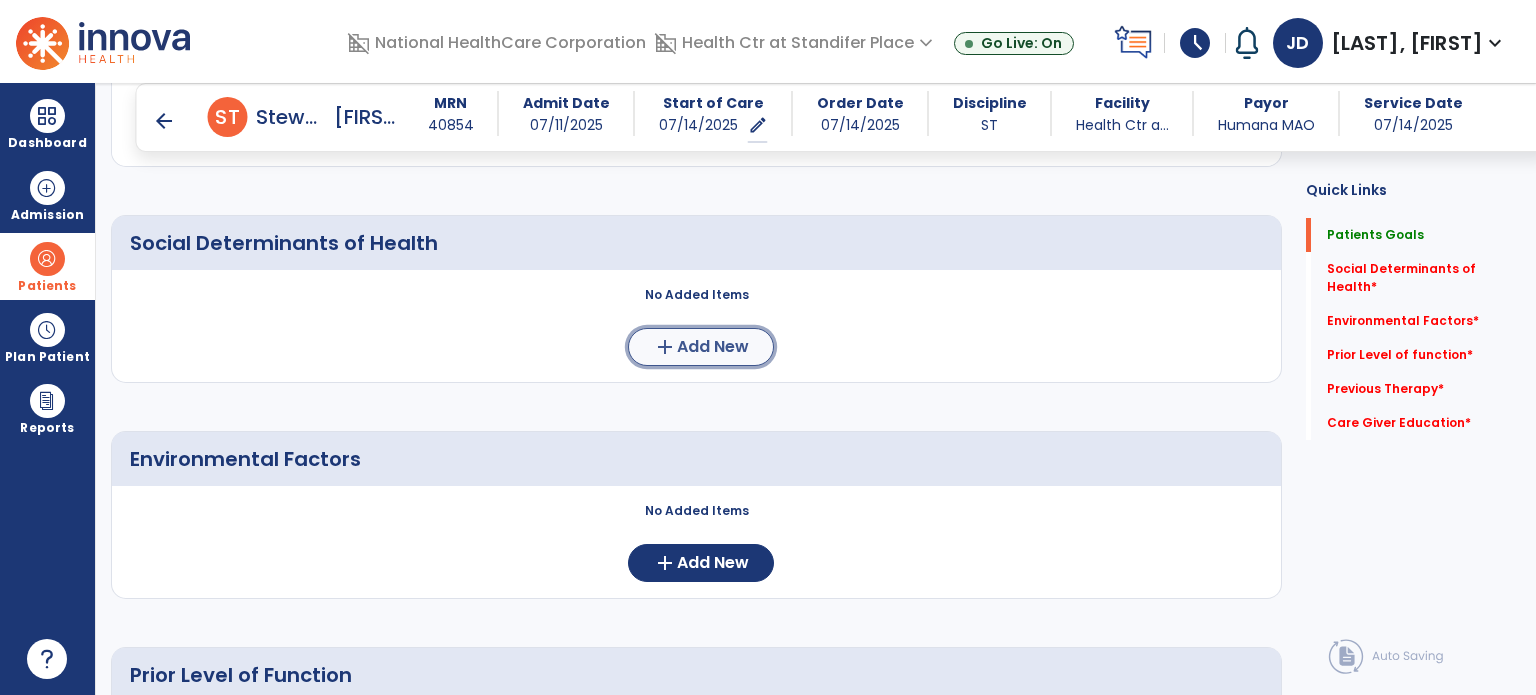 click on "Add New" 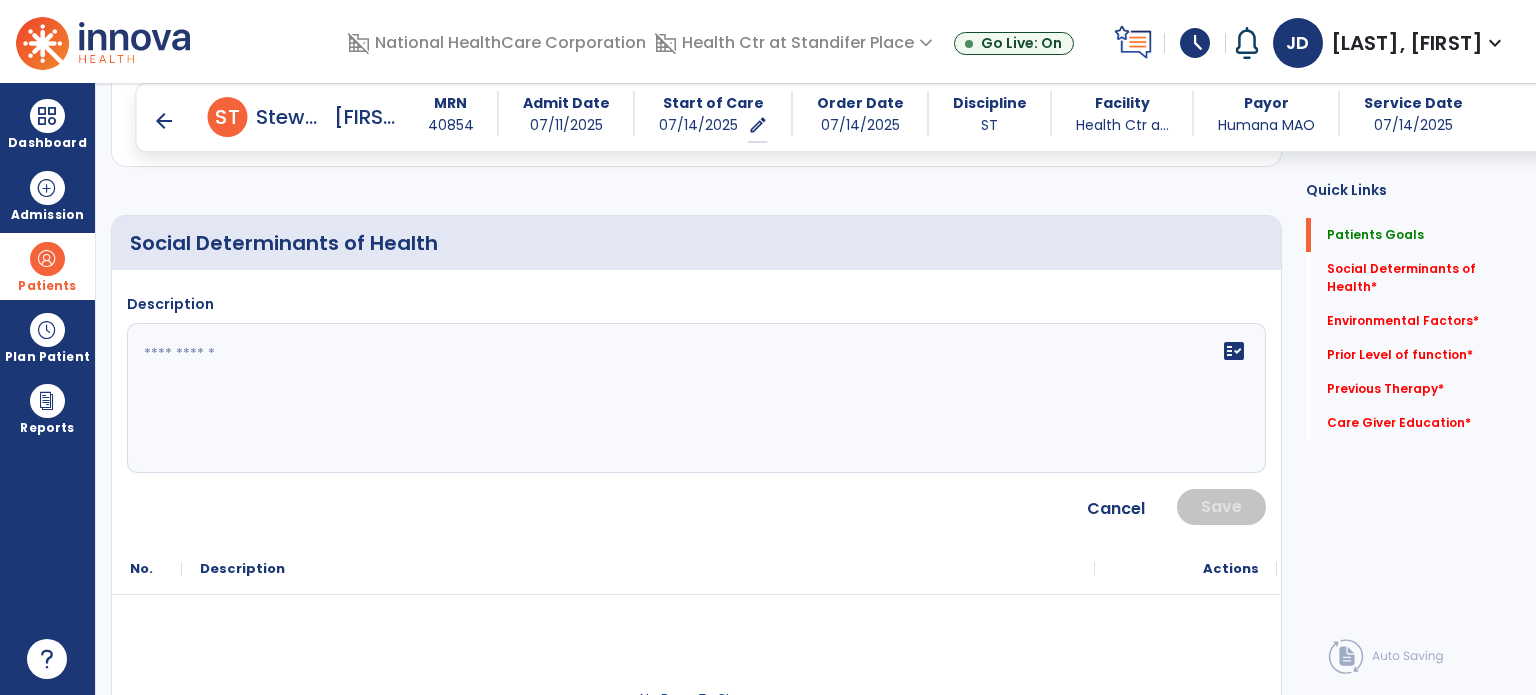 click on "fact_check" 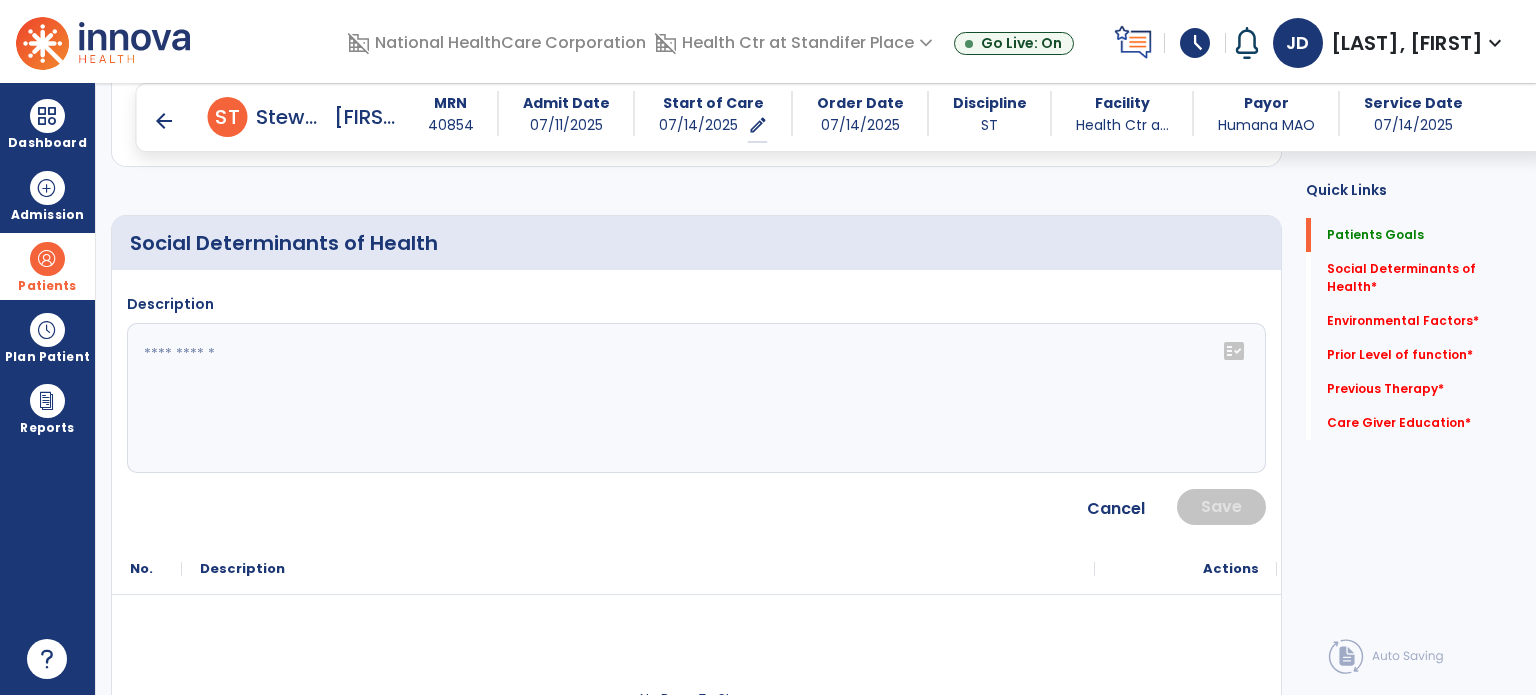 click on "fact_check" 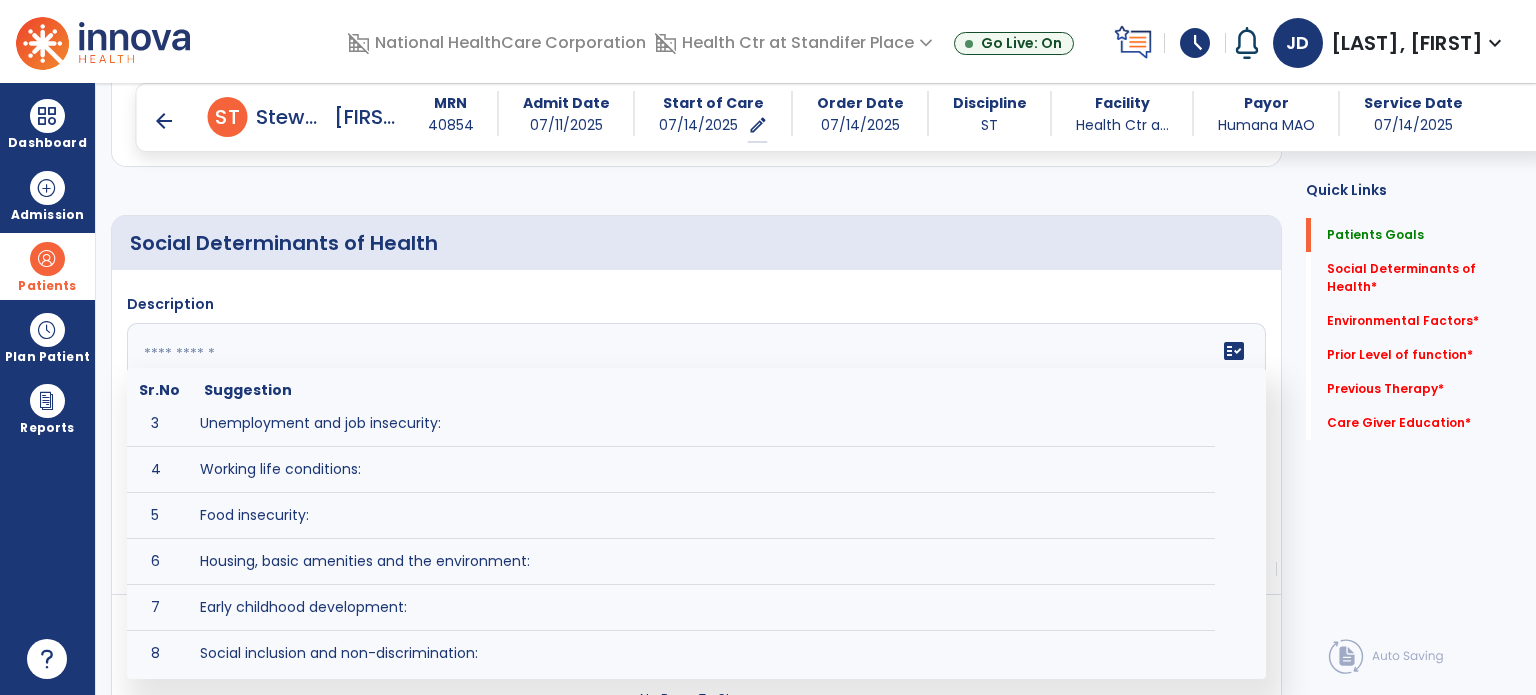 scroll, scrollTop: 0, scrollLeft: 0, axis: both 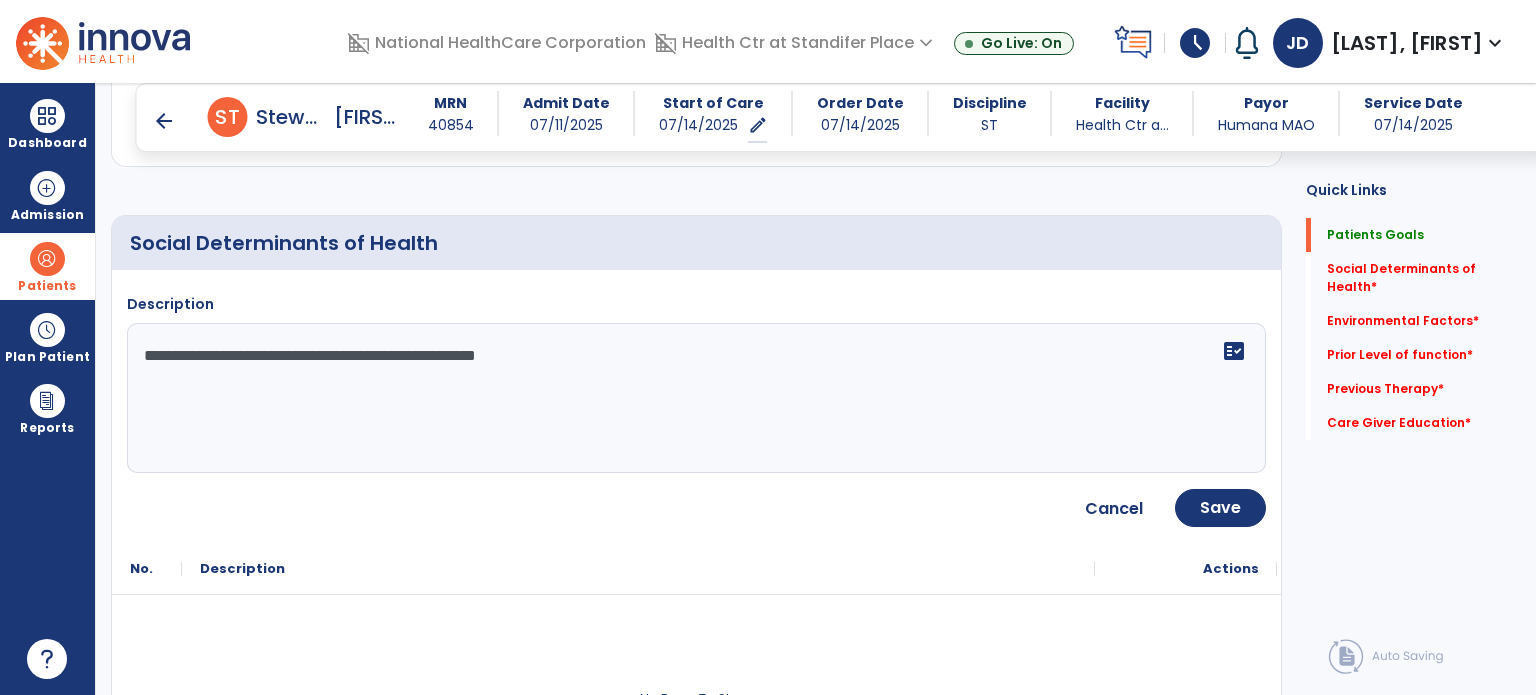 type on "**********" 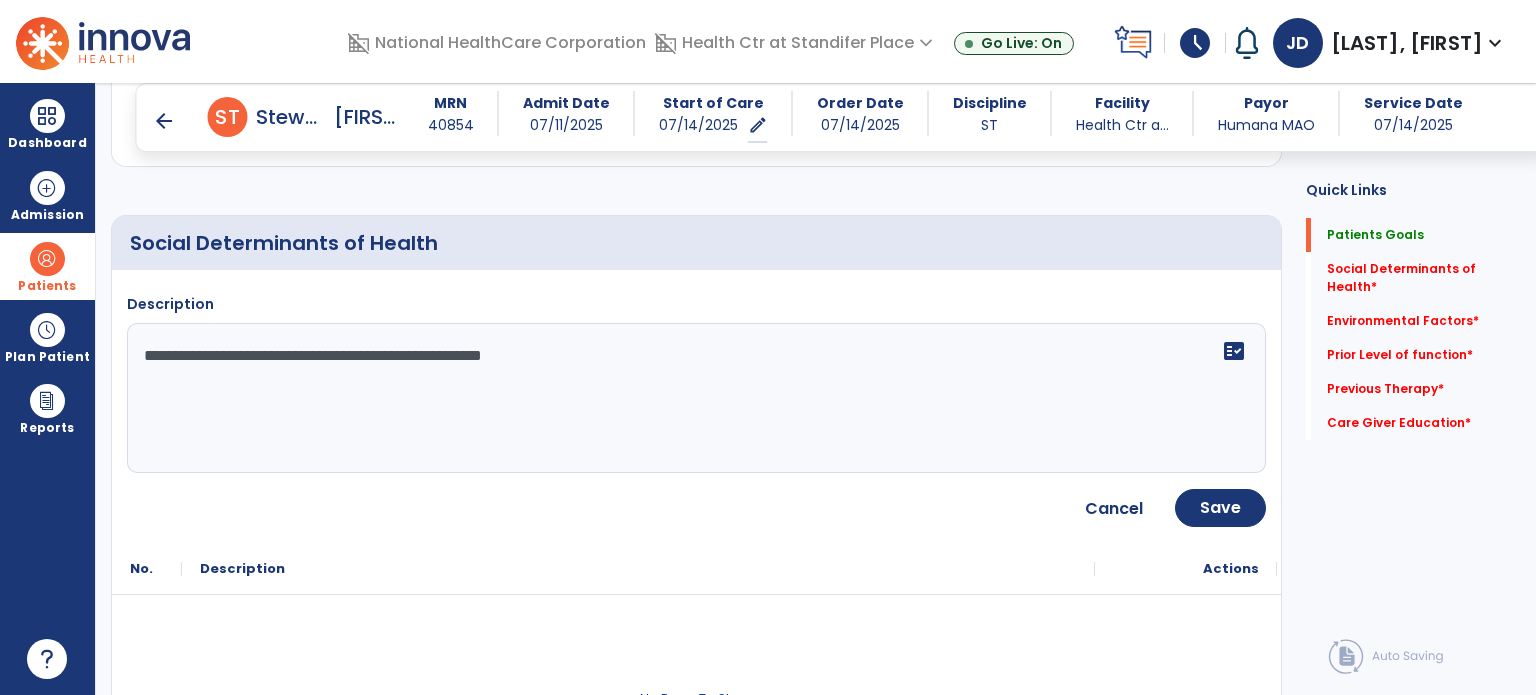 drag, startPoint x: 585, startPoint y: 359, endPoint x: 95, endPoint y: 350, distance: 490.08264 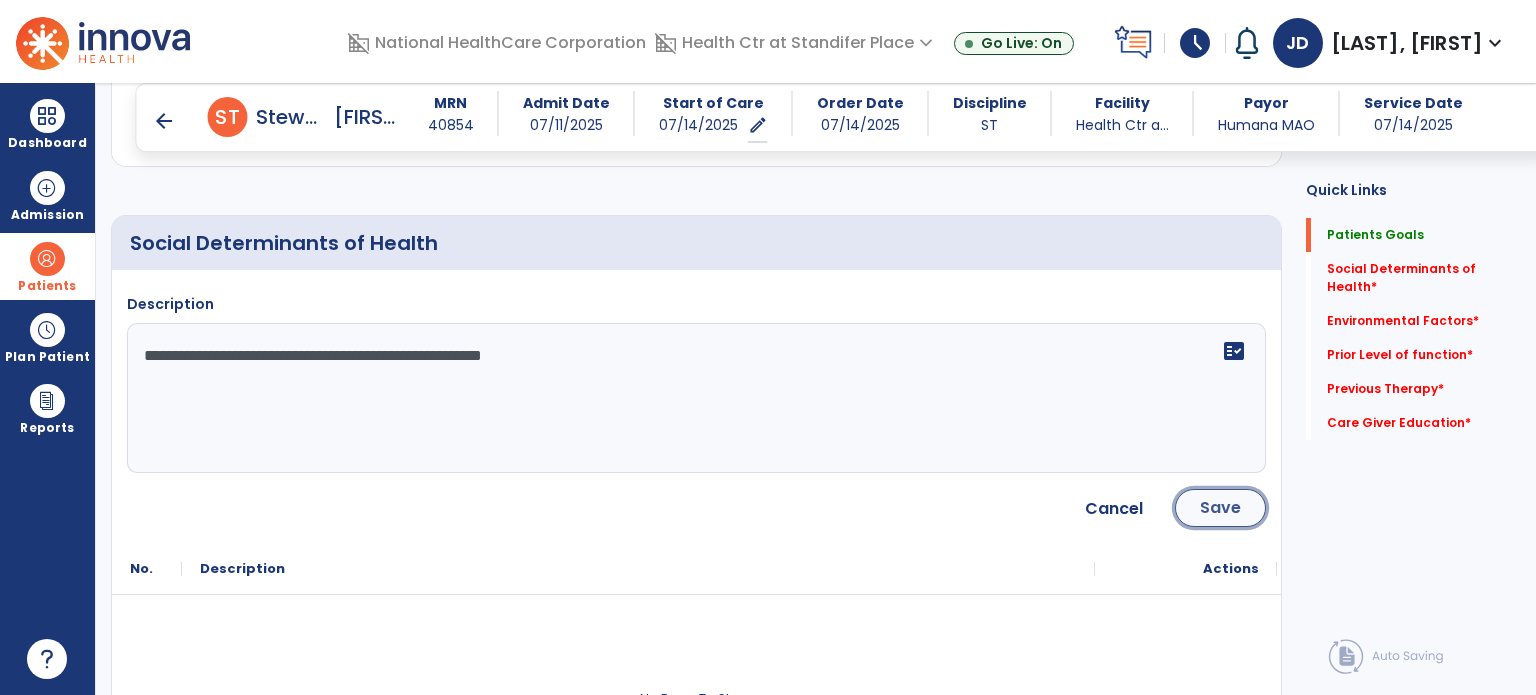 click on "Save" 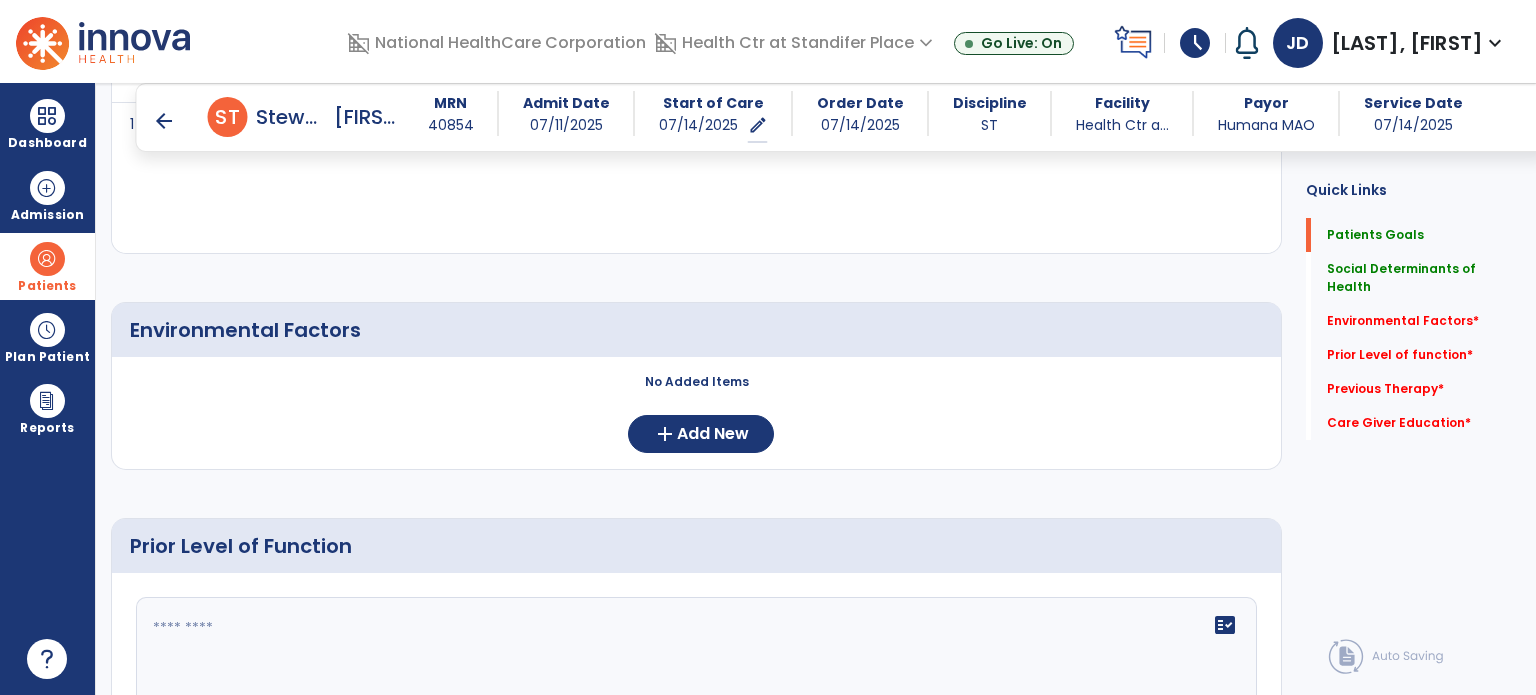 scroll, scrollTop: 668, scrollLeft: 0, axis: vertical 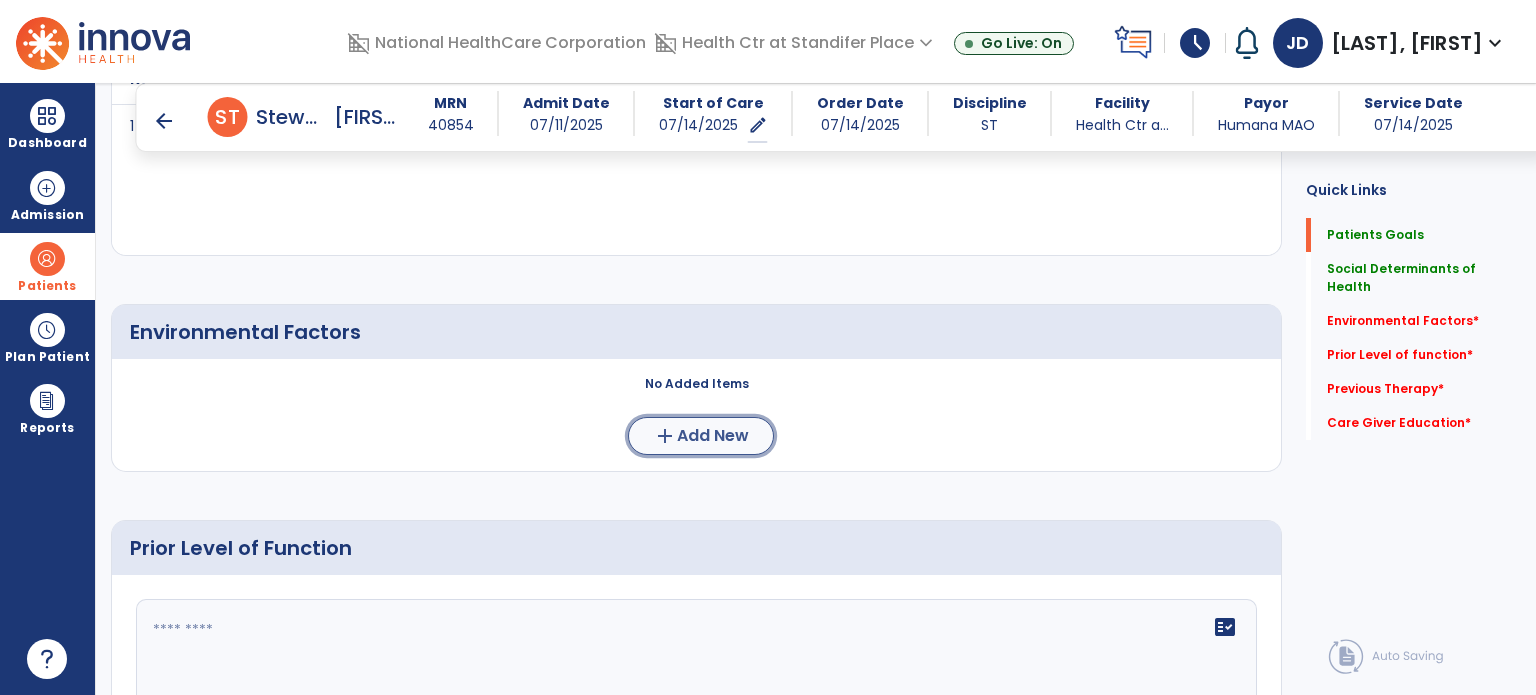 click on "Add New" 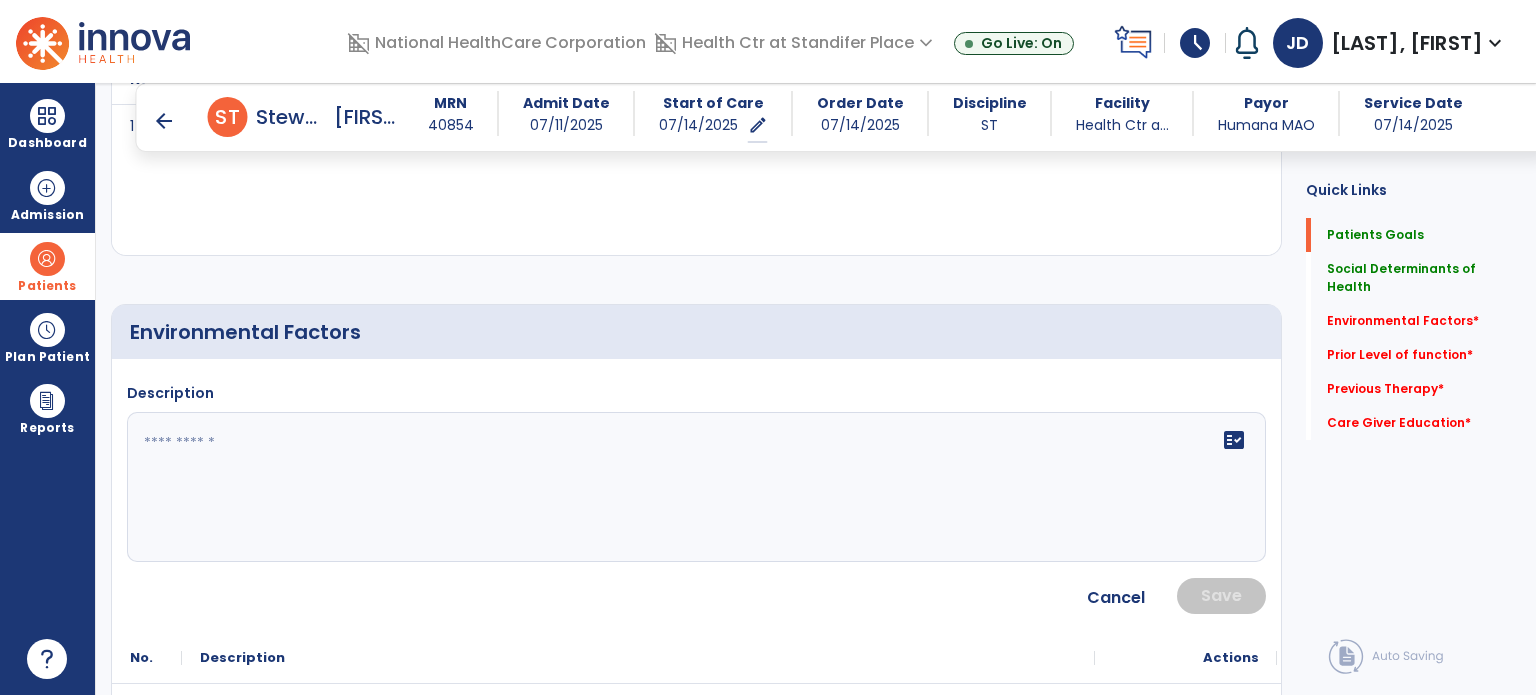 click 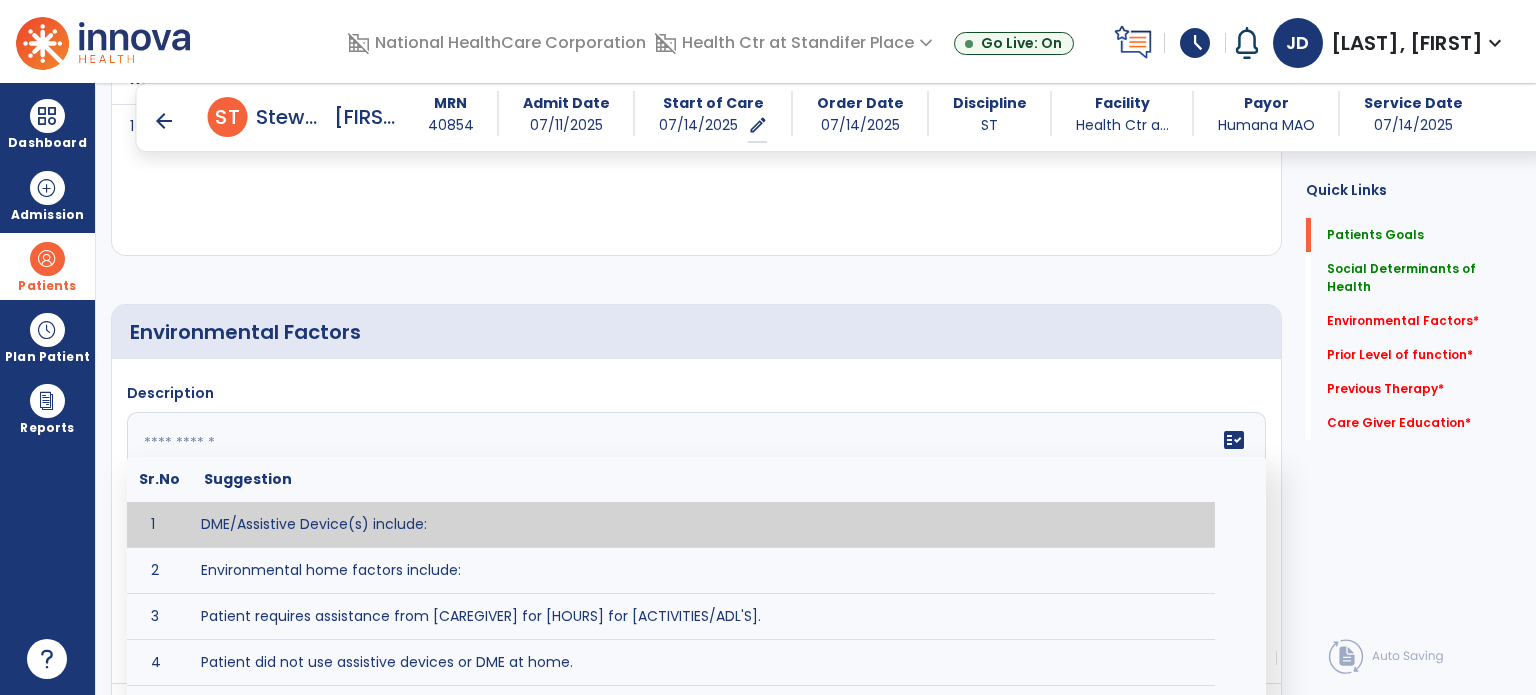 paste on "**********" 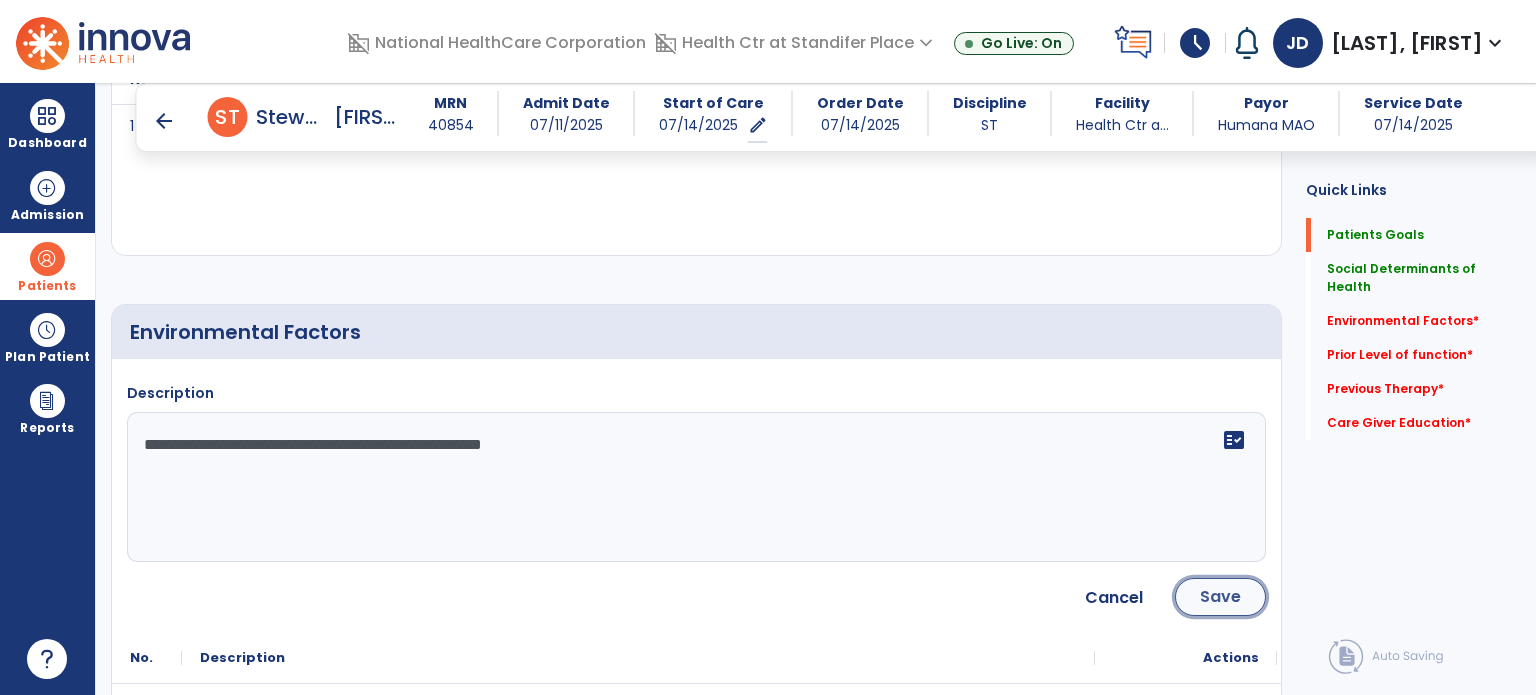 click on "Save" 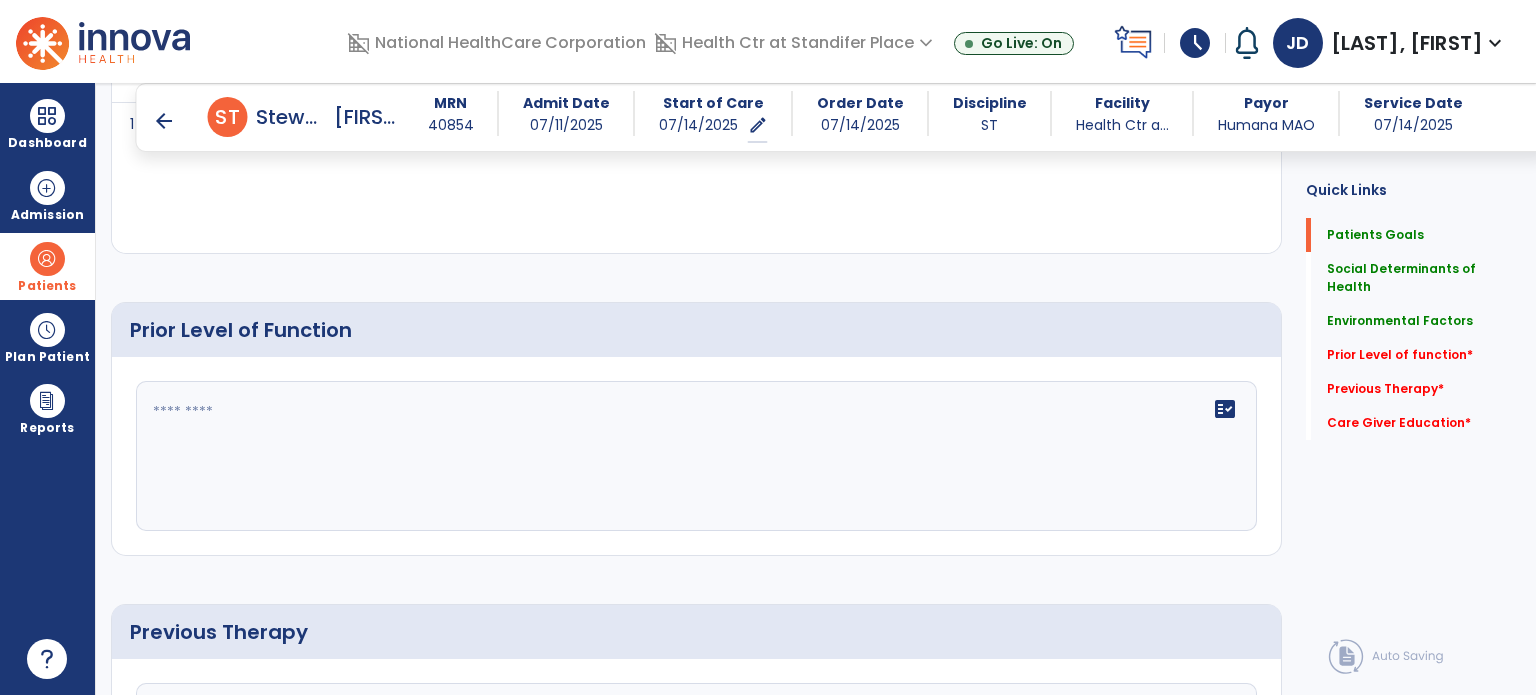 scroll, scrollTop: 1061, scrollLeft: 0, axis: vertical 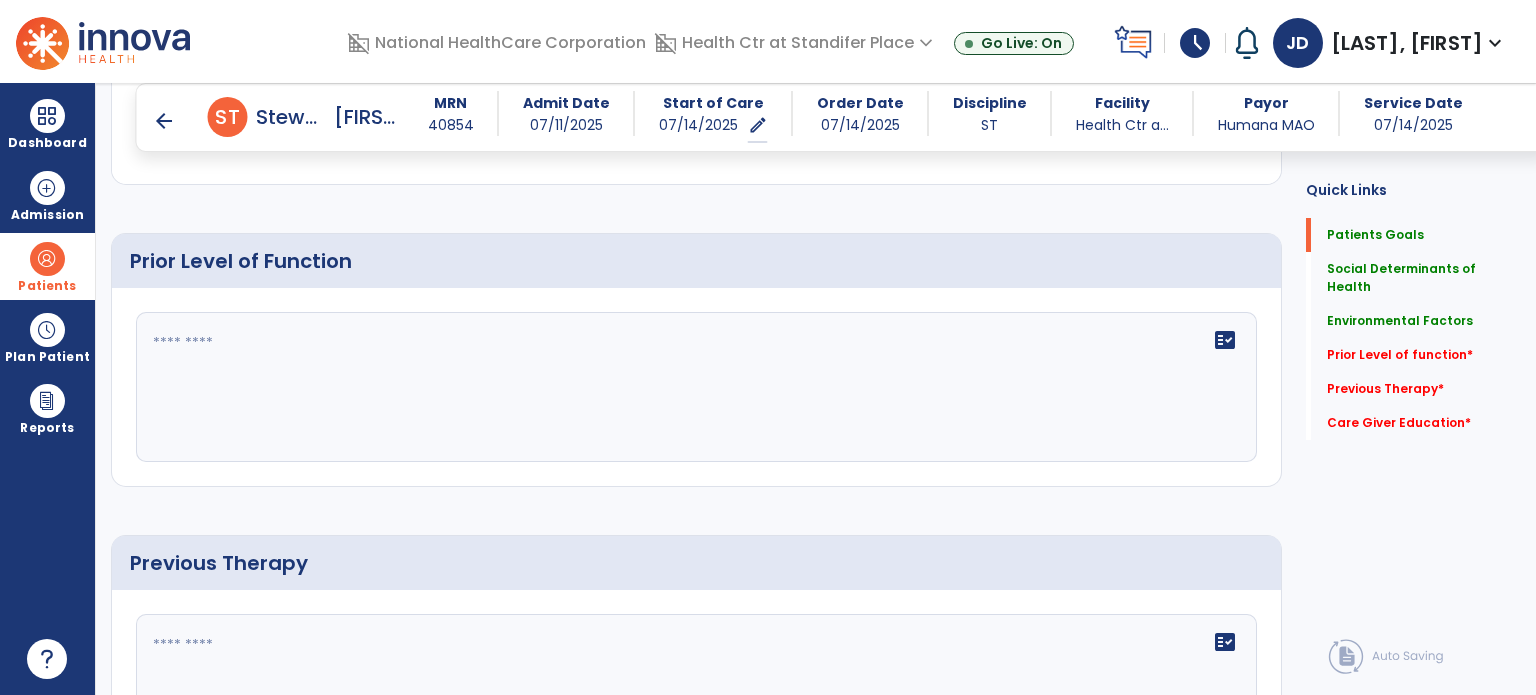 click on "fact_check" 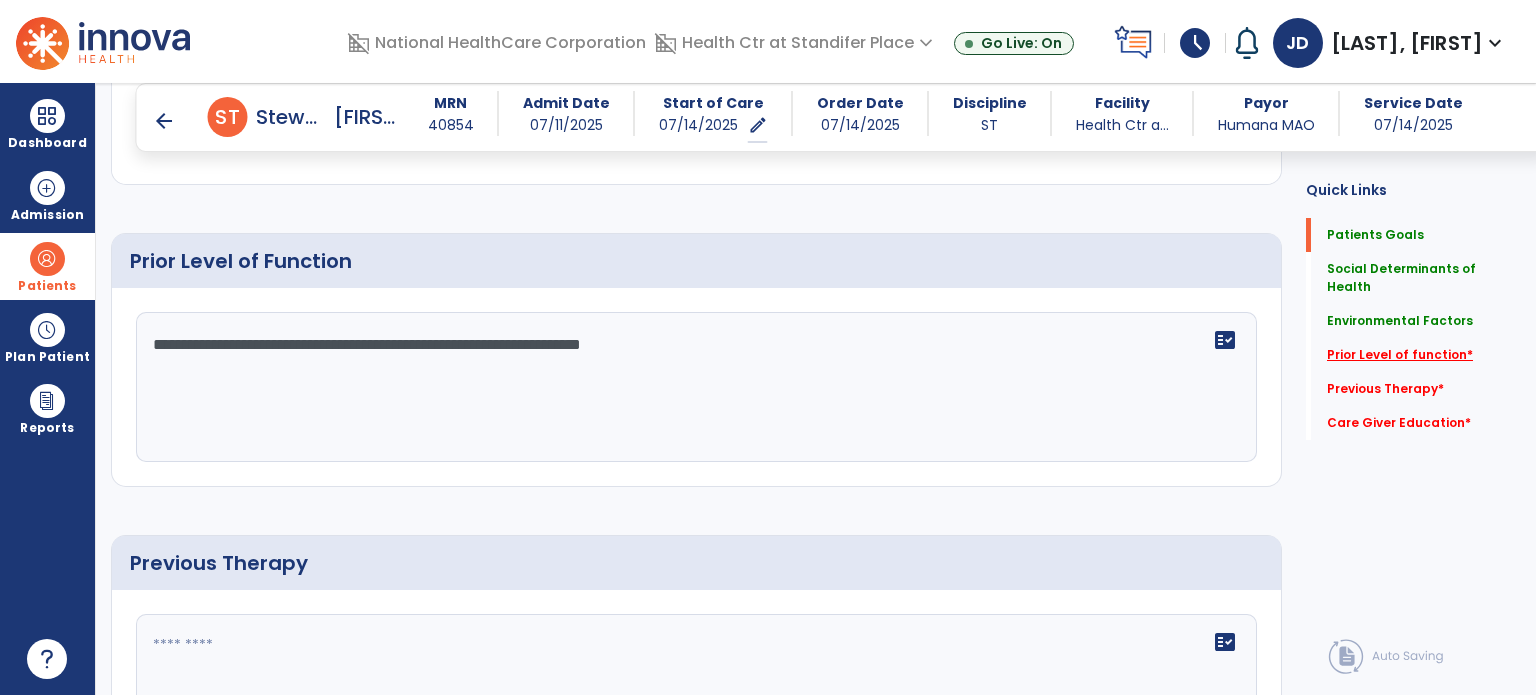 type on "**********" 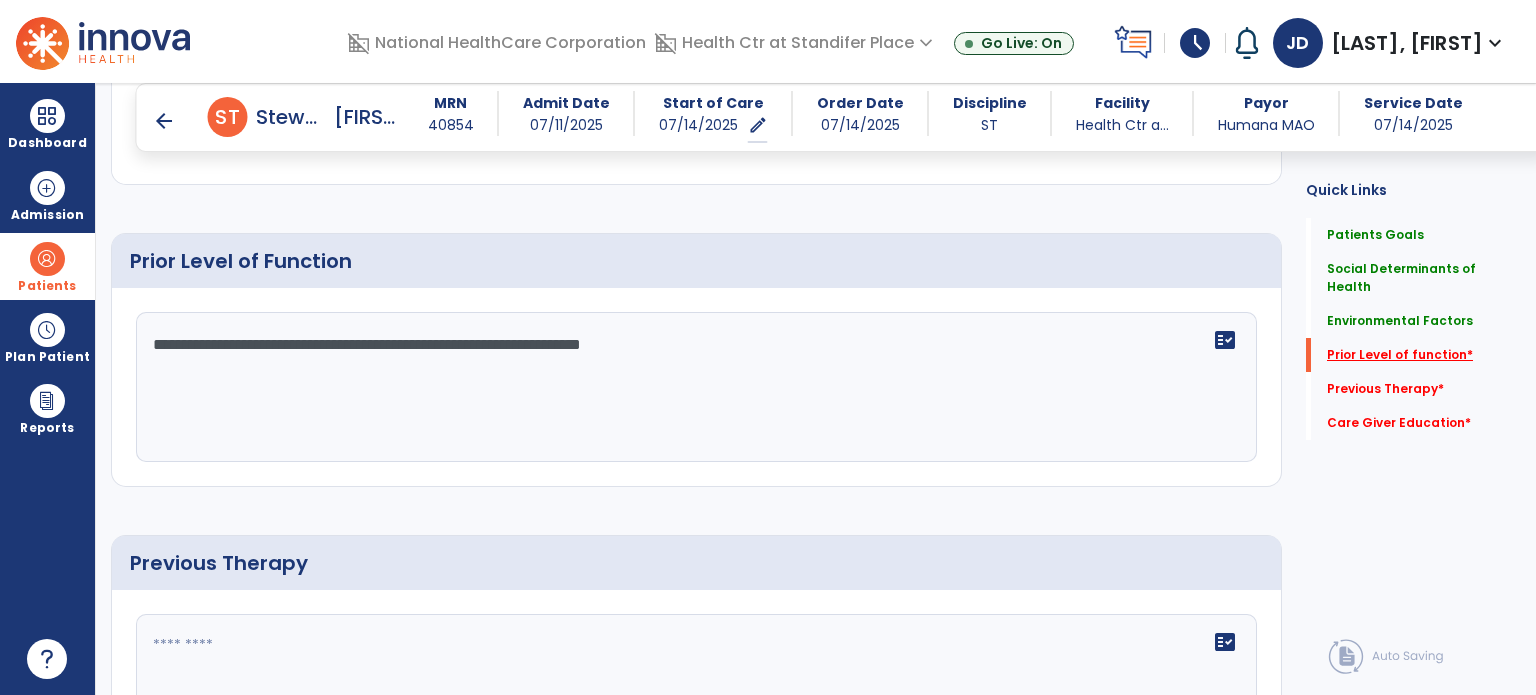 scroll, scrollTop: 1057, scrollLeft: 0, axis: vertical 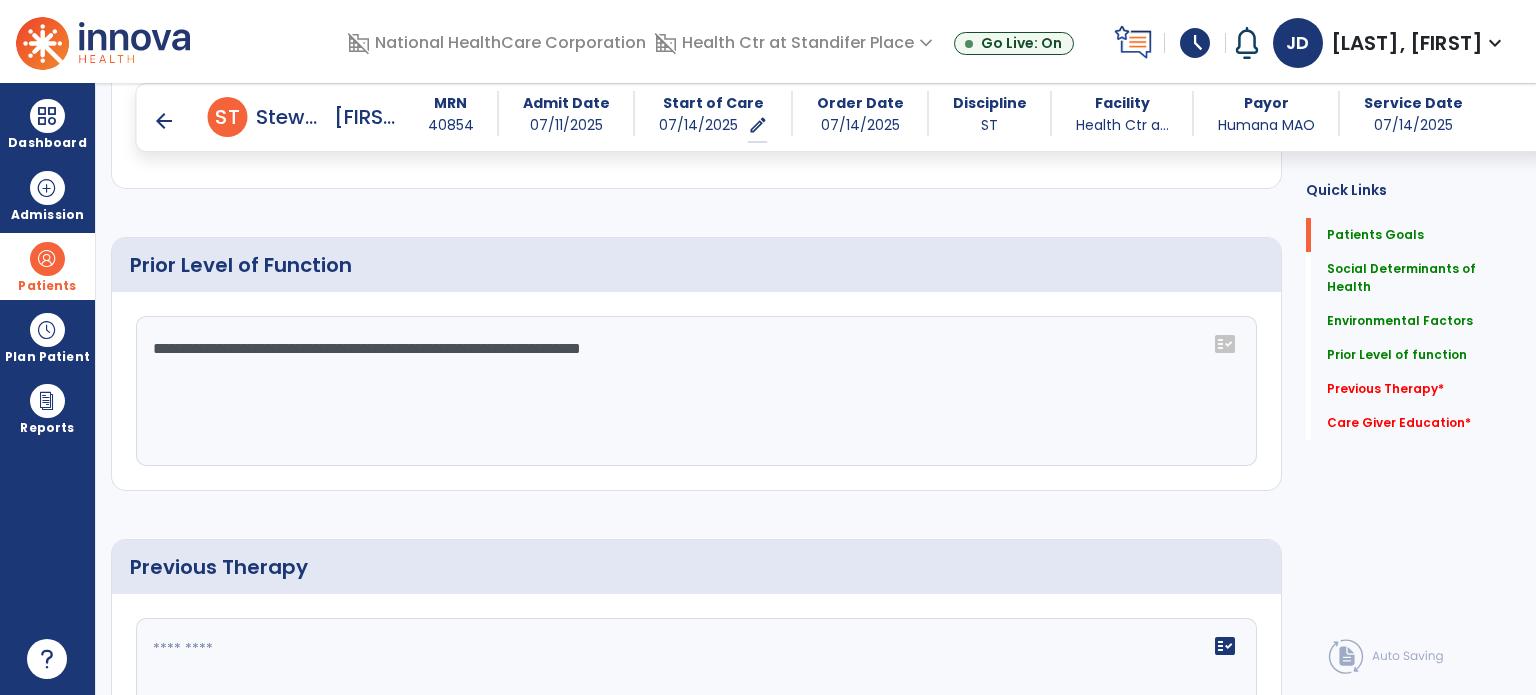 click 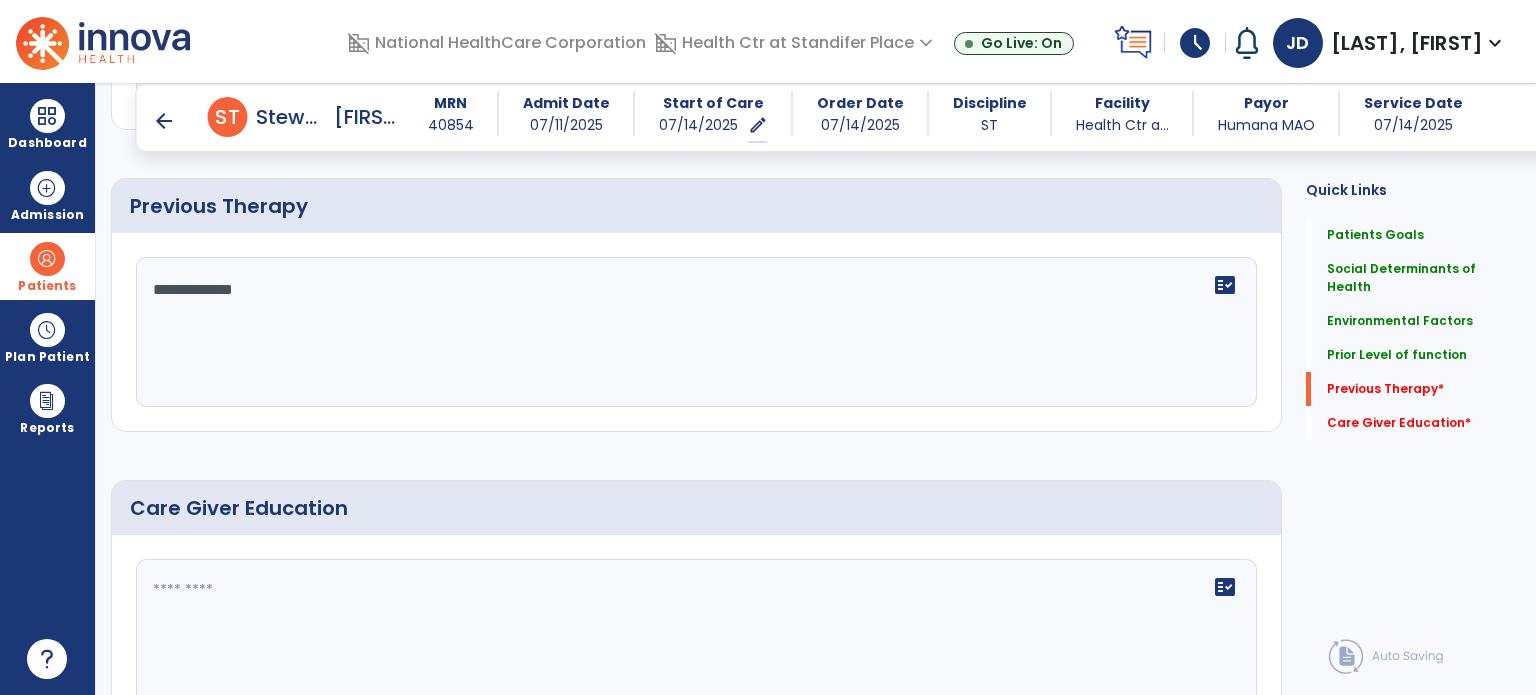 scroll, scrollTop: 1523, scrollLeft: 0, axis: vertical 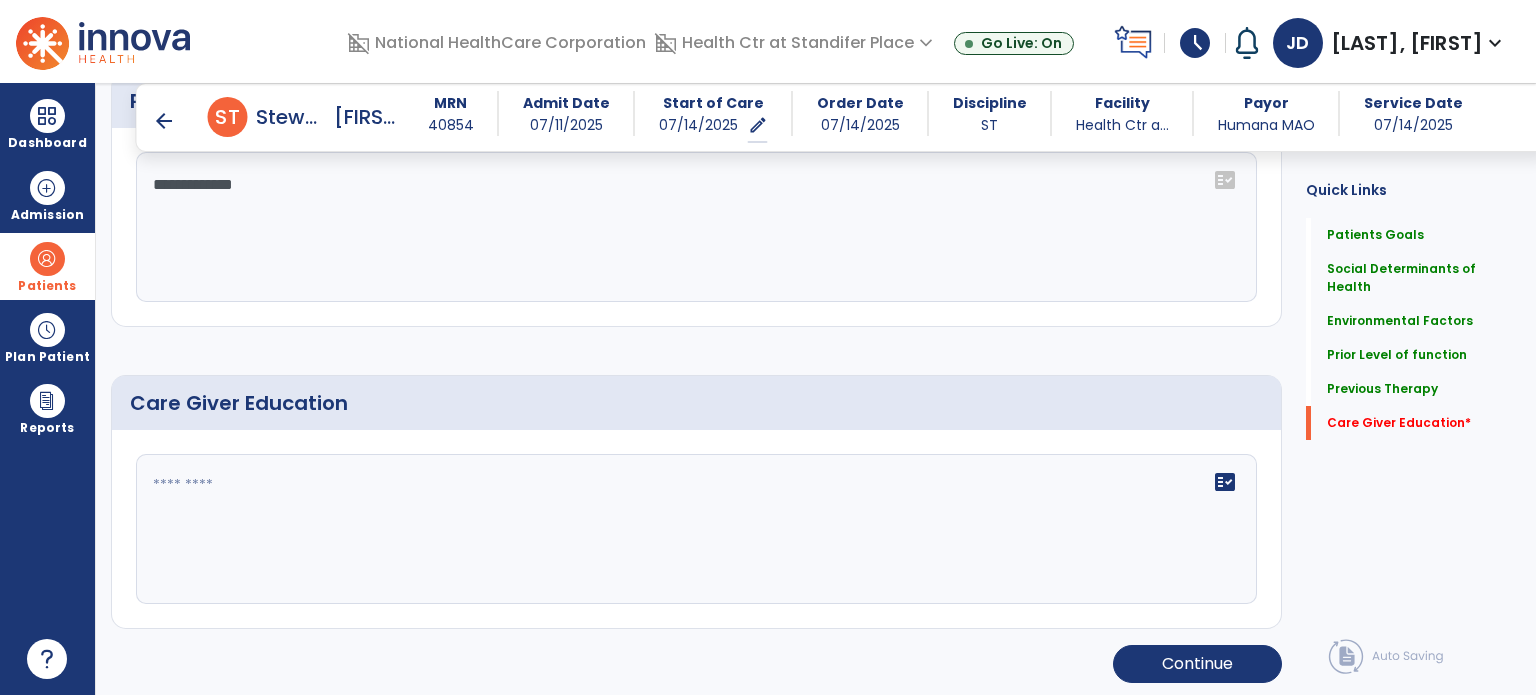 type on "**********" 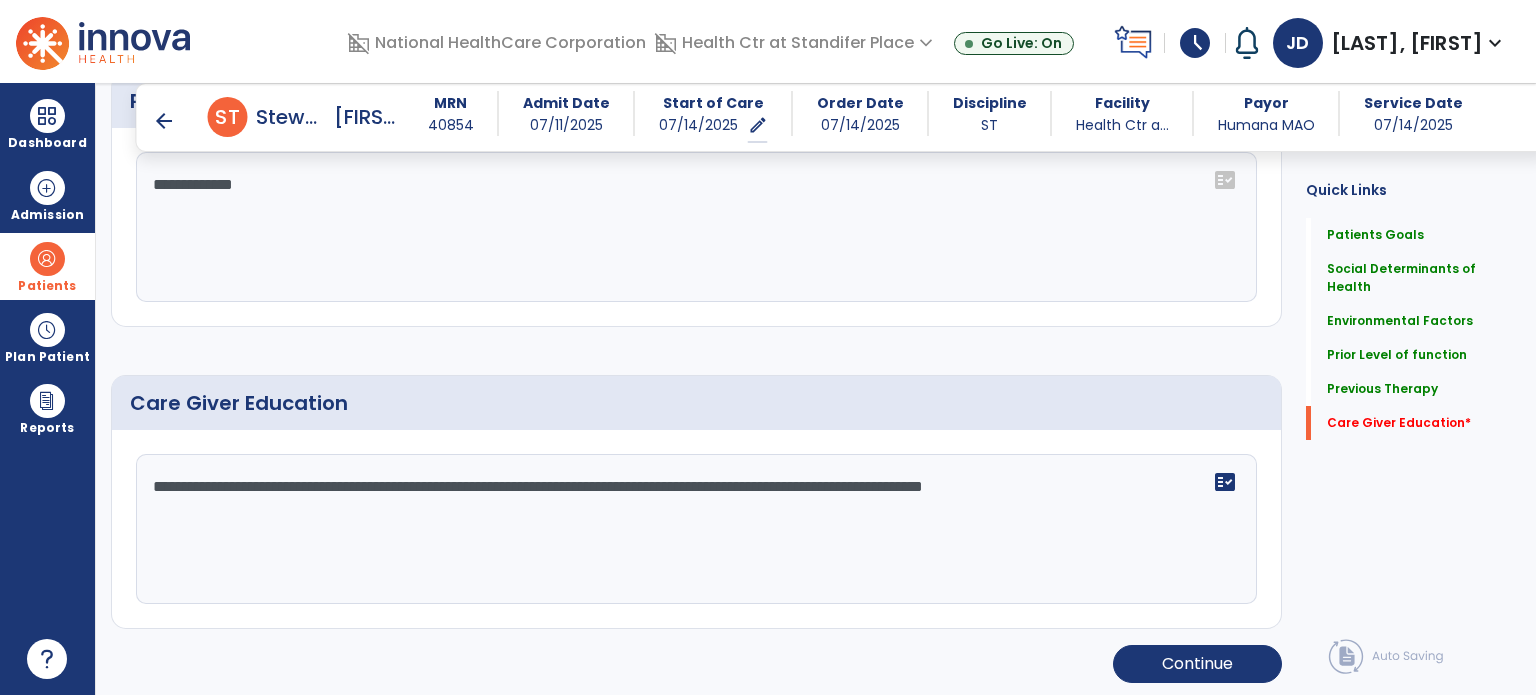click on "**********" 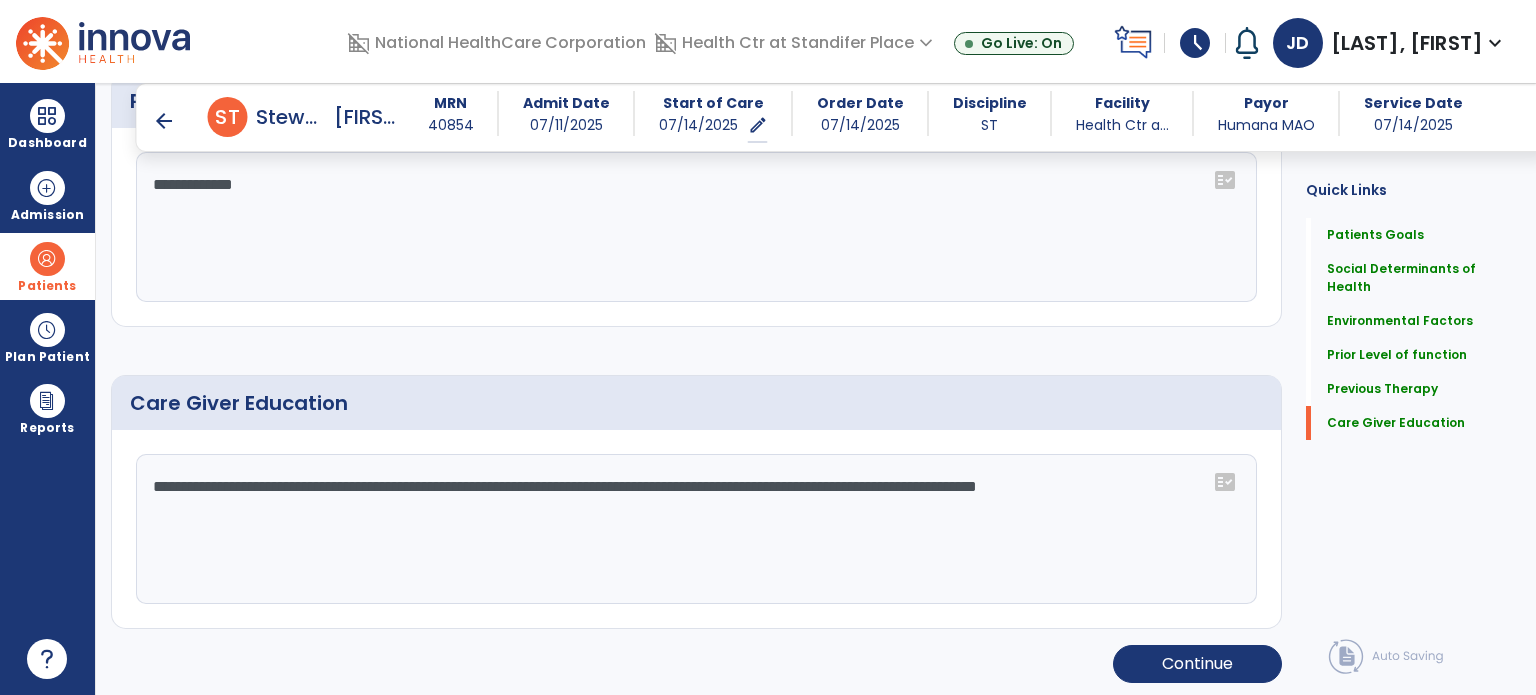 click on "**********" 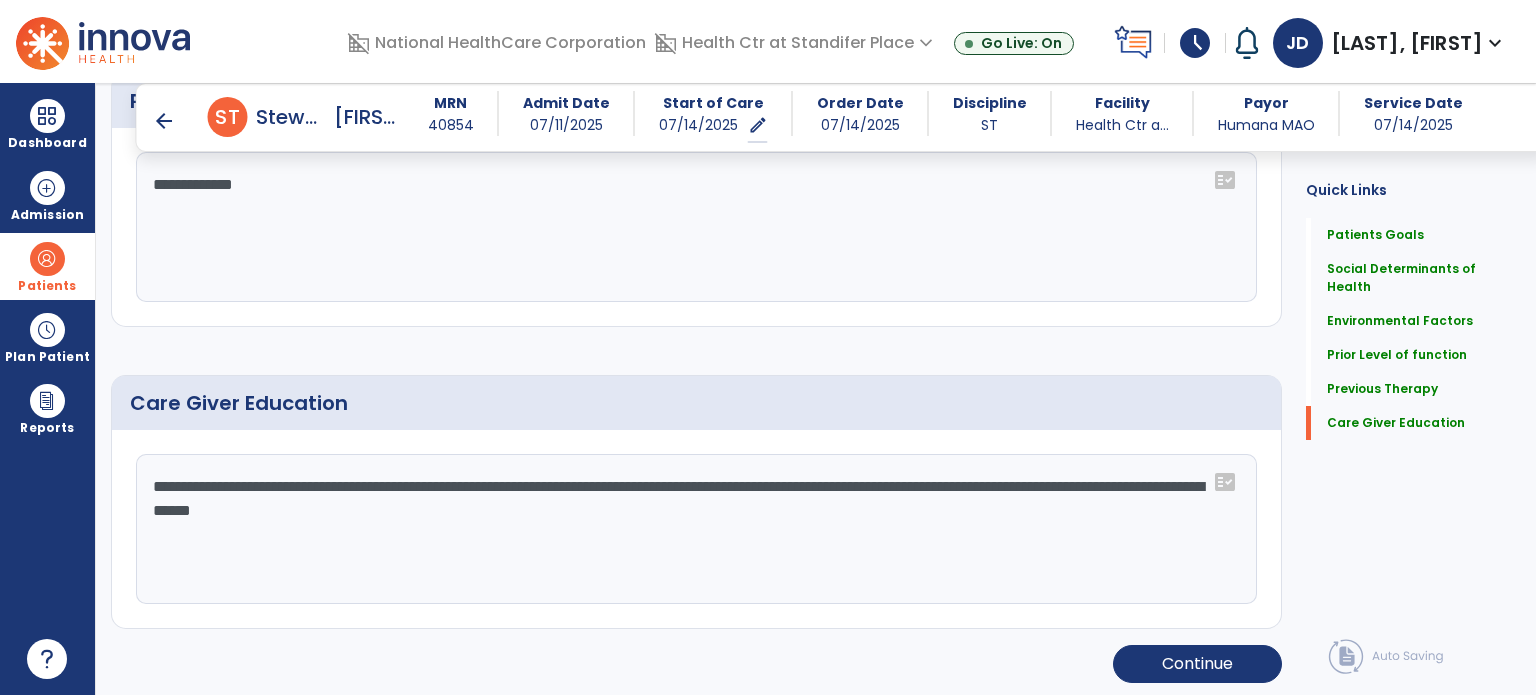 scroll, scrollTop: 1523, scrollLeft: 0, axis: vertical 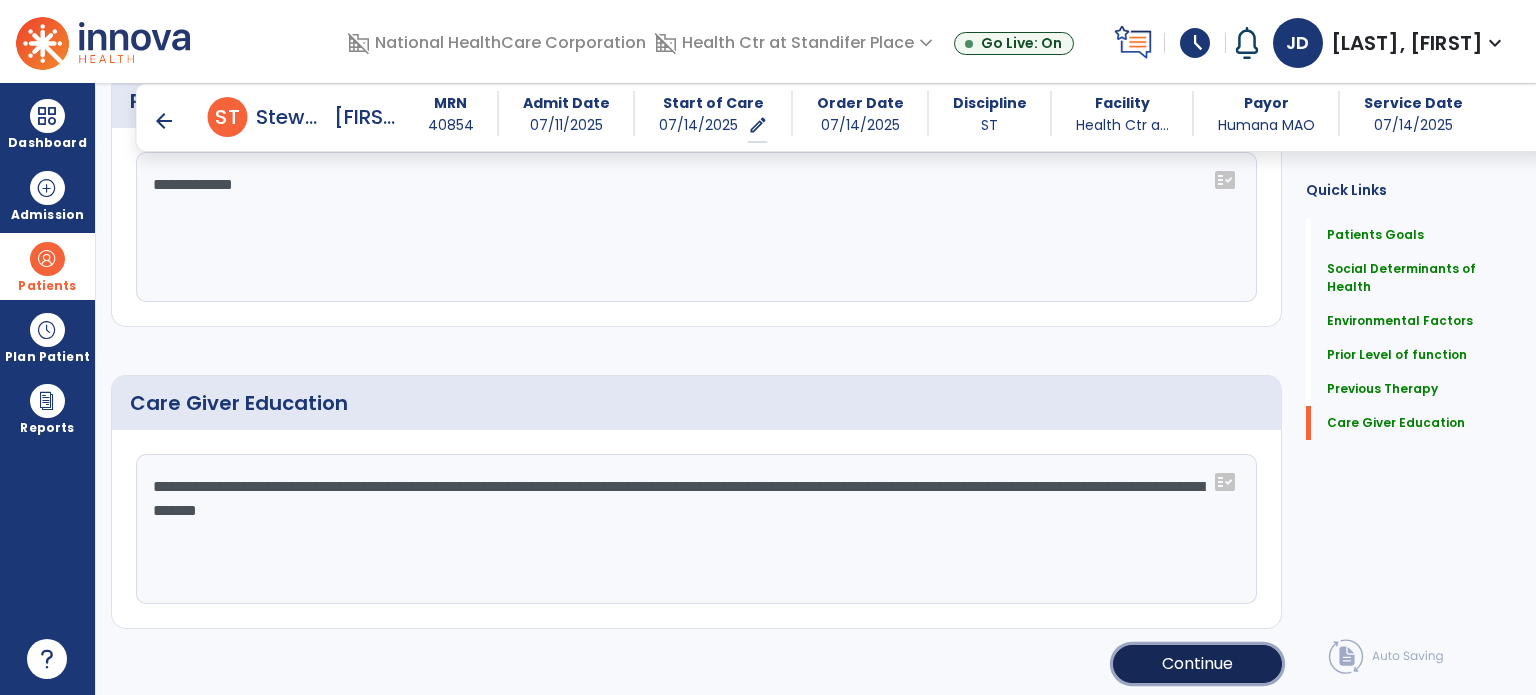 click on "Continue" 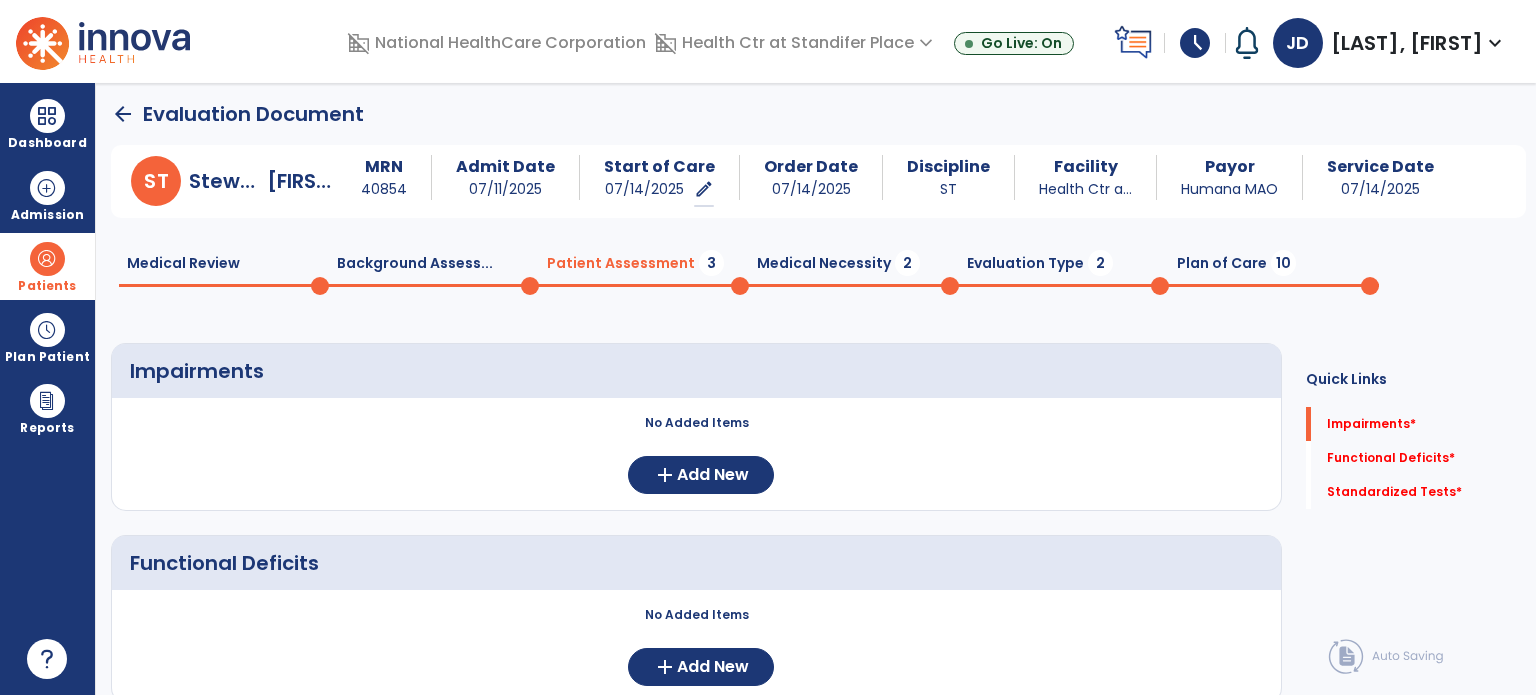 scroll, scrollTop: 0, scrollLeft: 0, axis: both 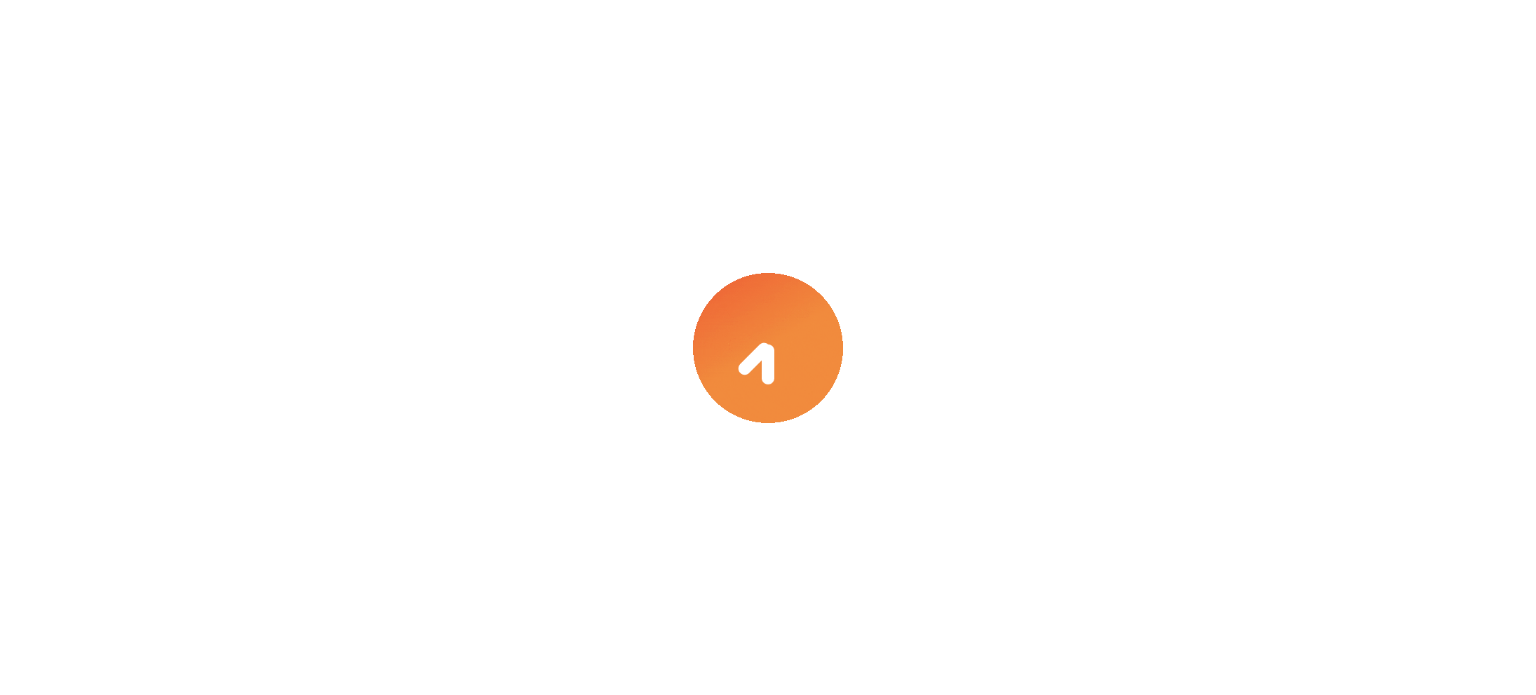 select on "****" 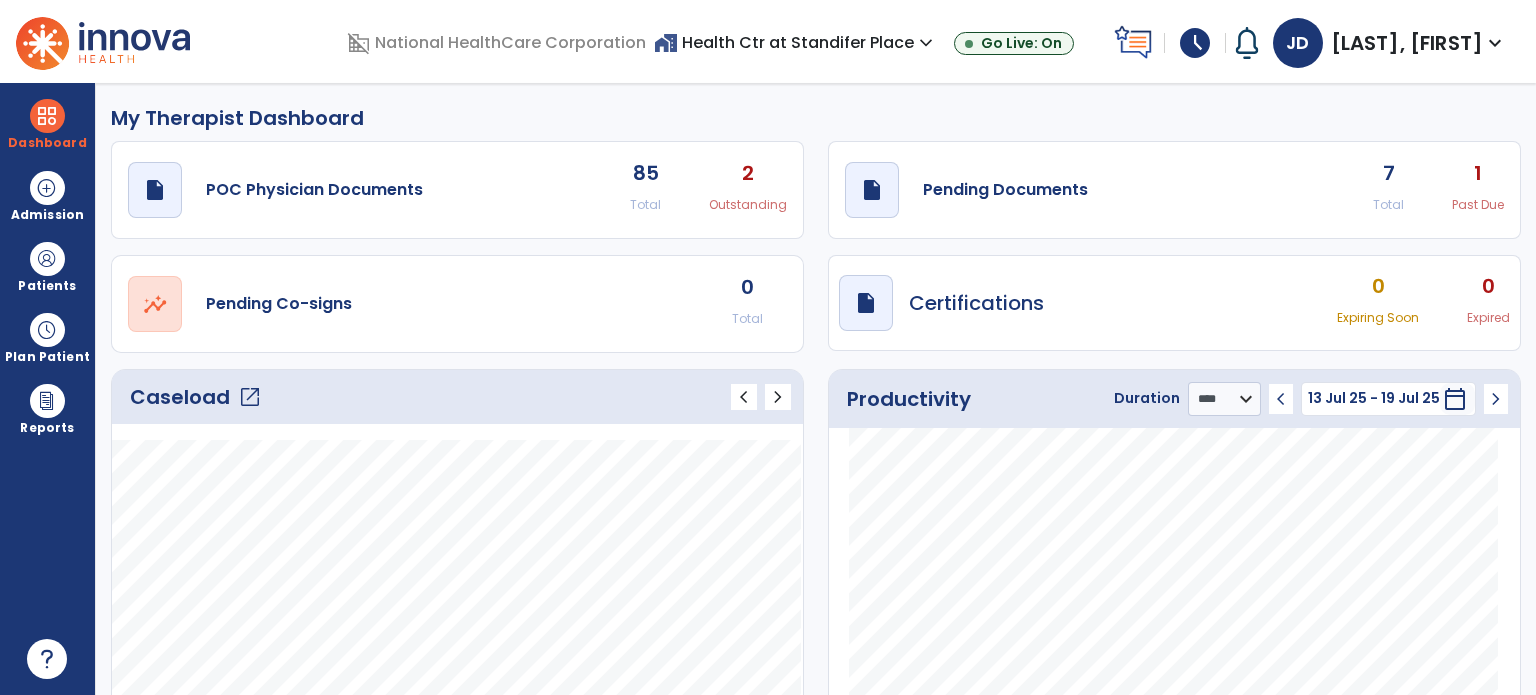 click on "open_in_new" 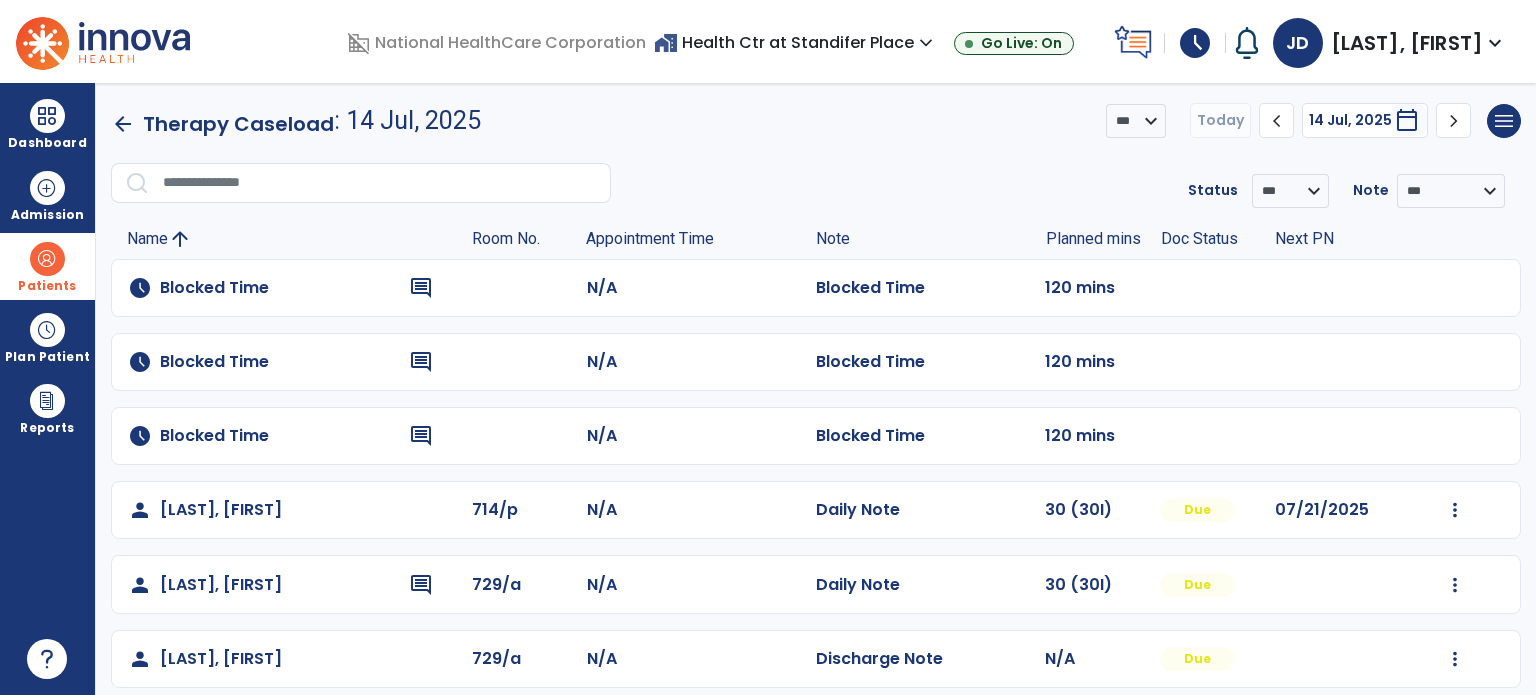 click at bounding box center [47, 259] 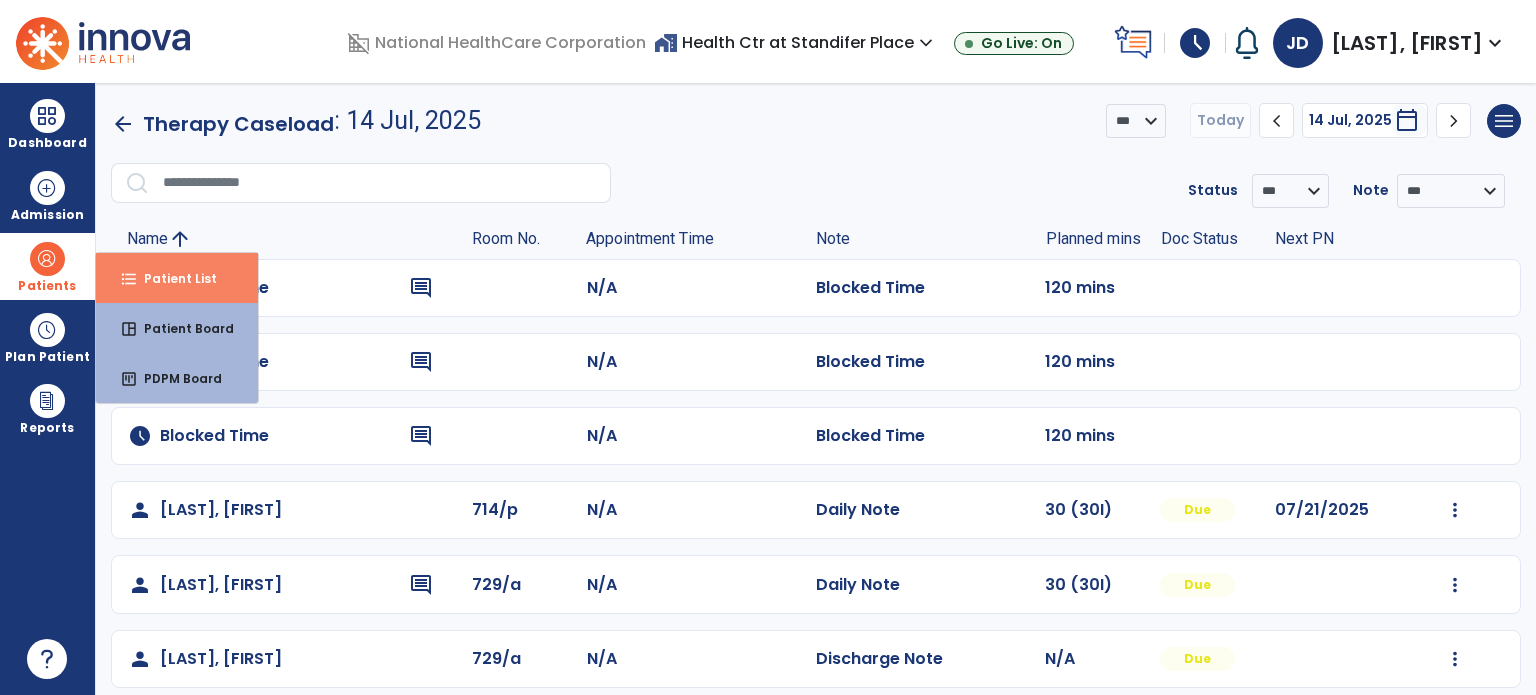 click on "Patient List" at bounding box center (172, 278) 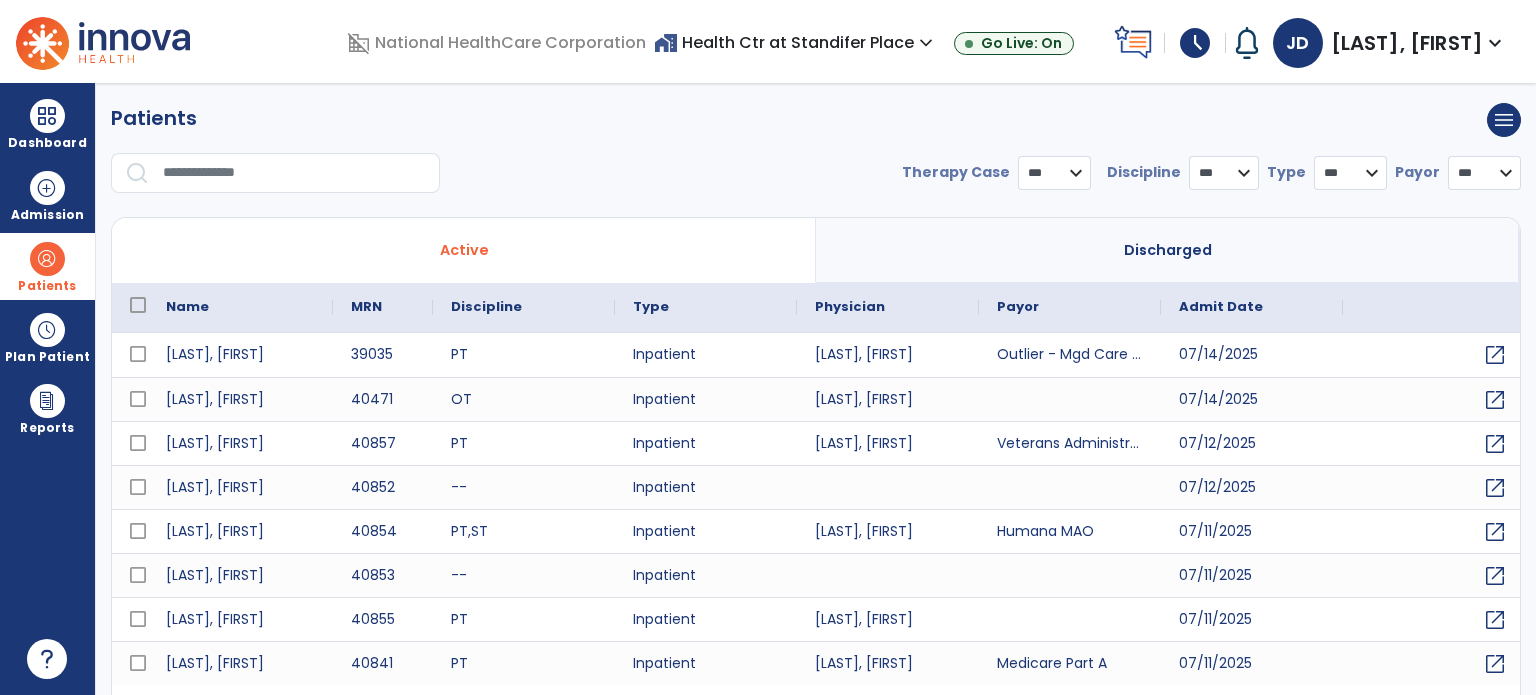 select on "***" 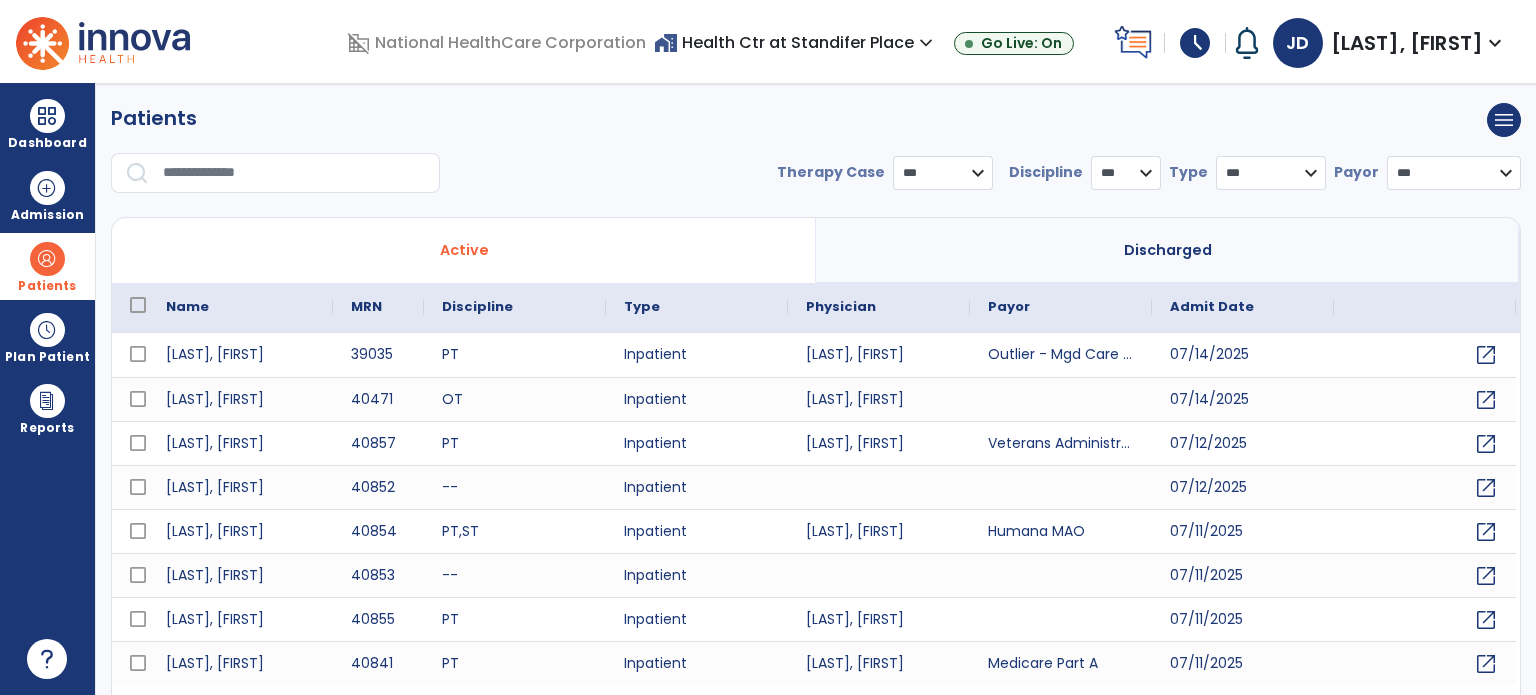 click at bounding box center (294, 173) 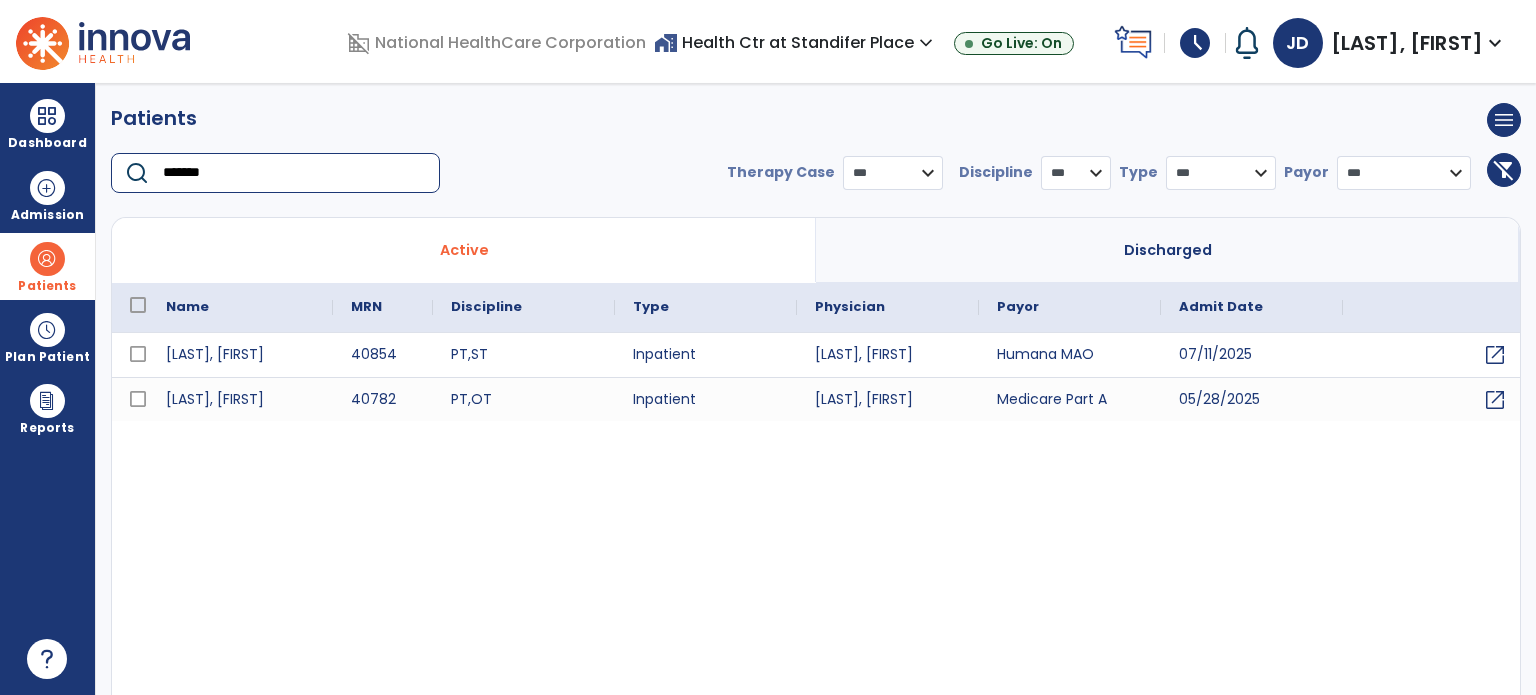 type on "*******" 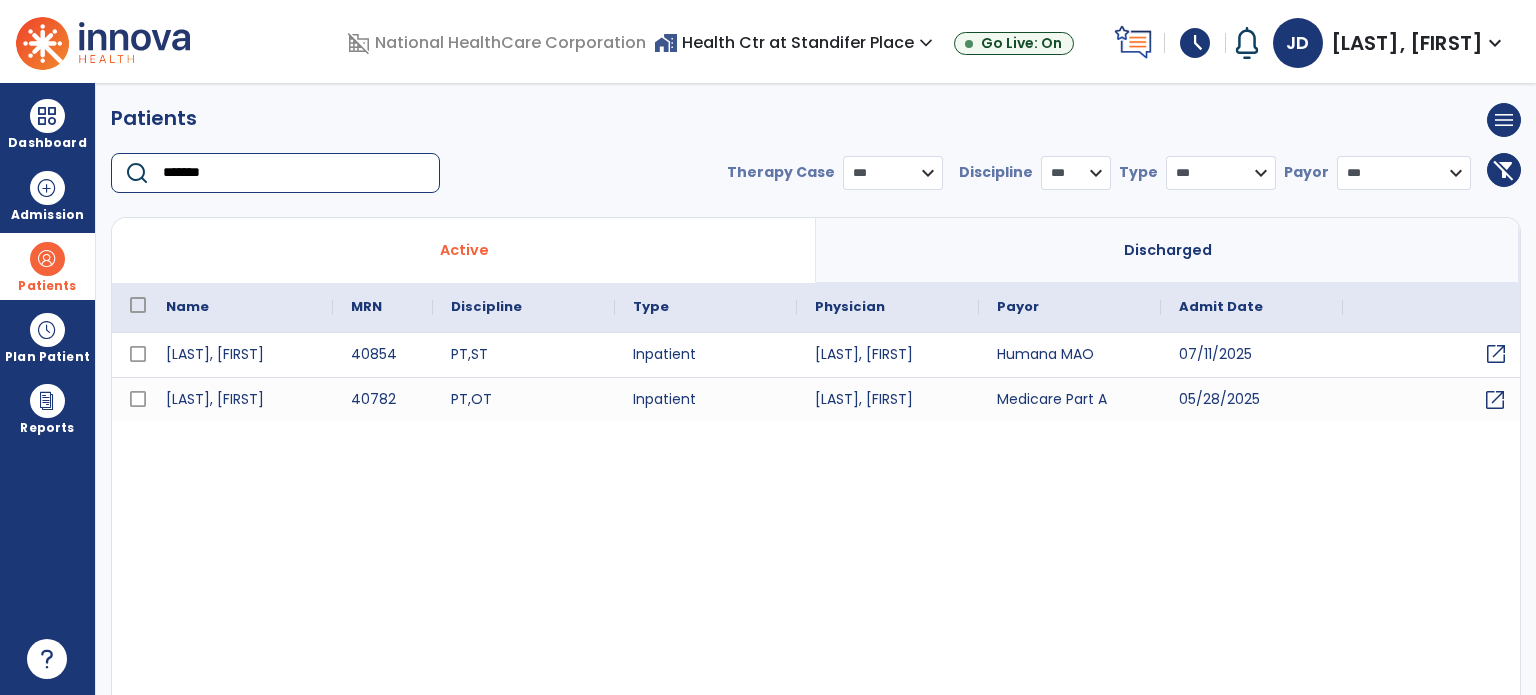 click on "open_in_new" at bounding box center (1496, 354) 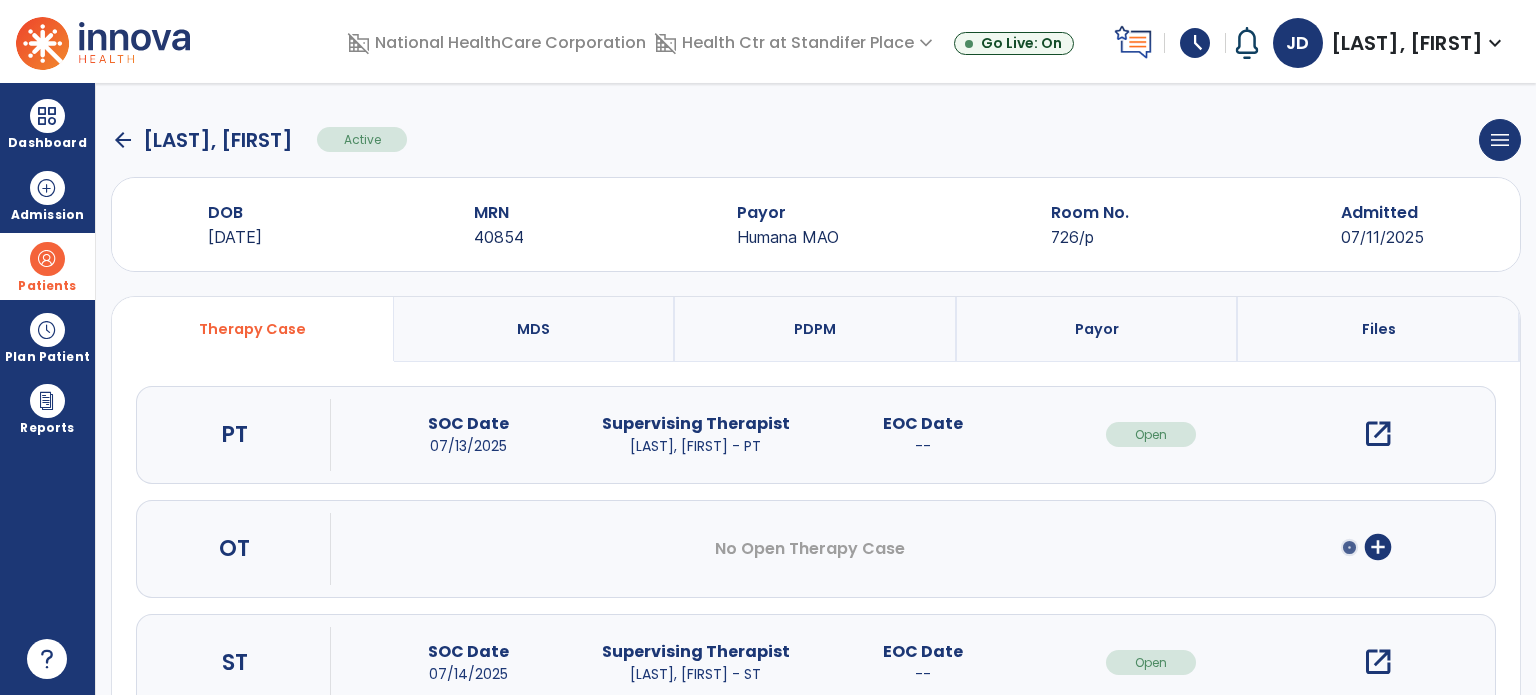 click on "open_in_new" at bounding box center [1378, 434] 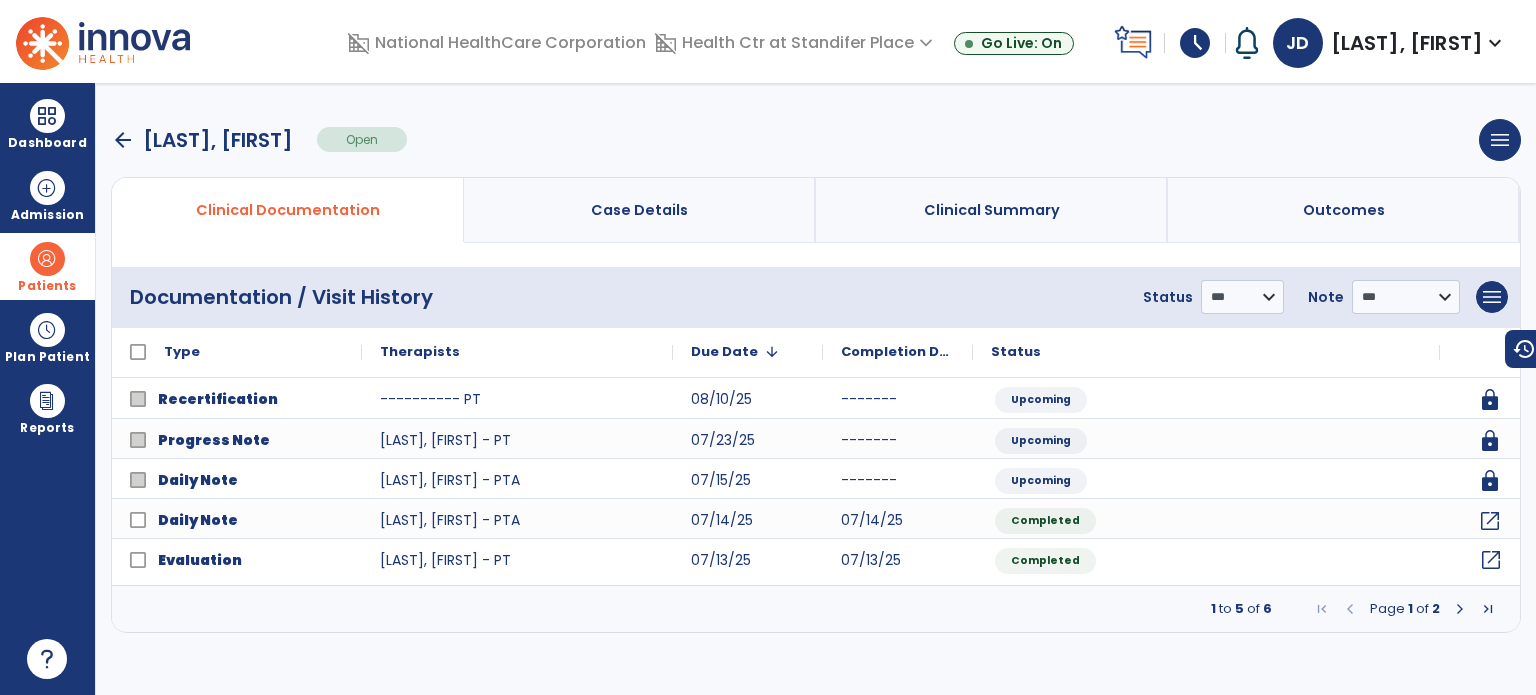click on "open_in_new" 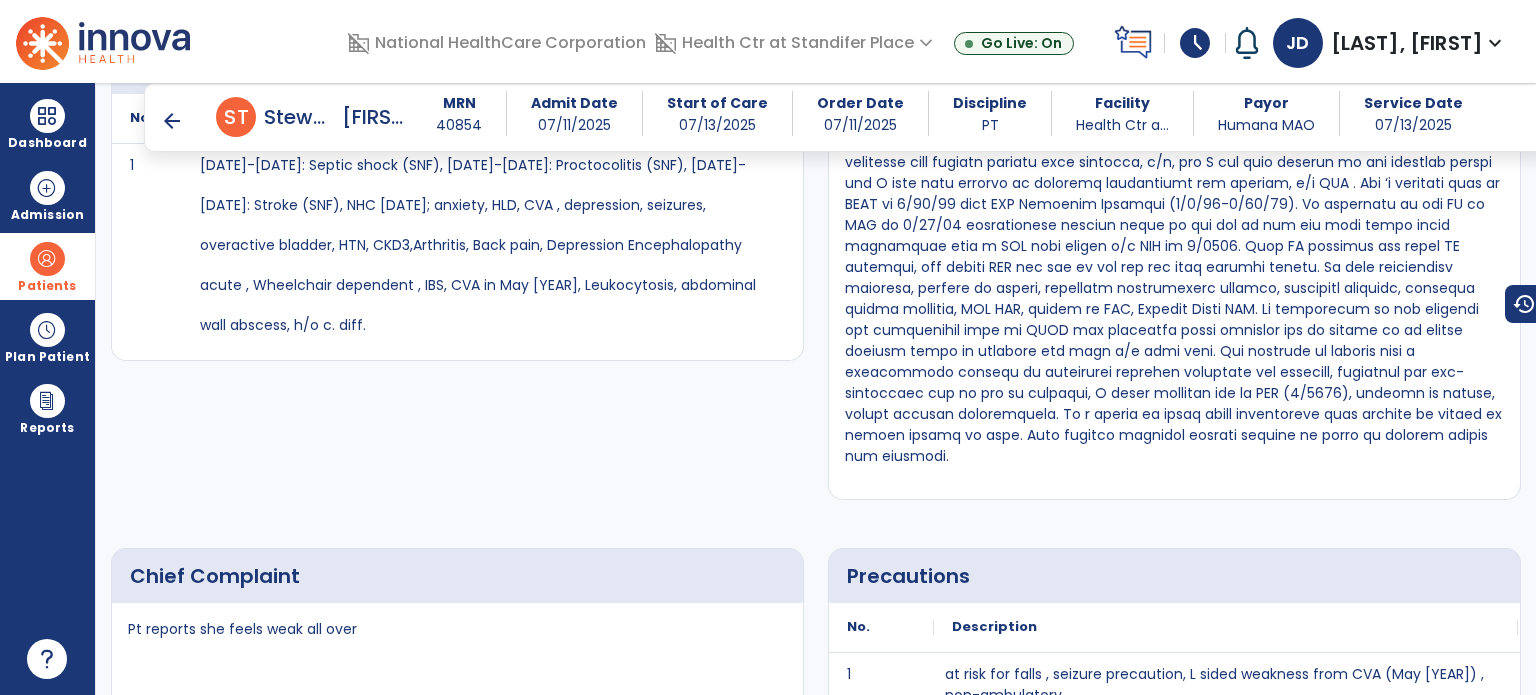scroll, scrollTop: 856, scrollLeft: 0, axis: vertical 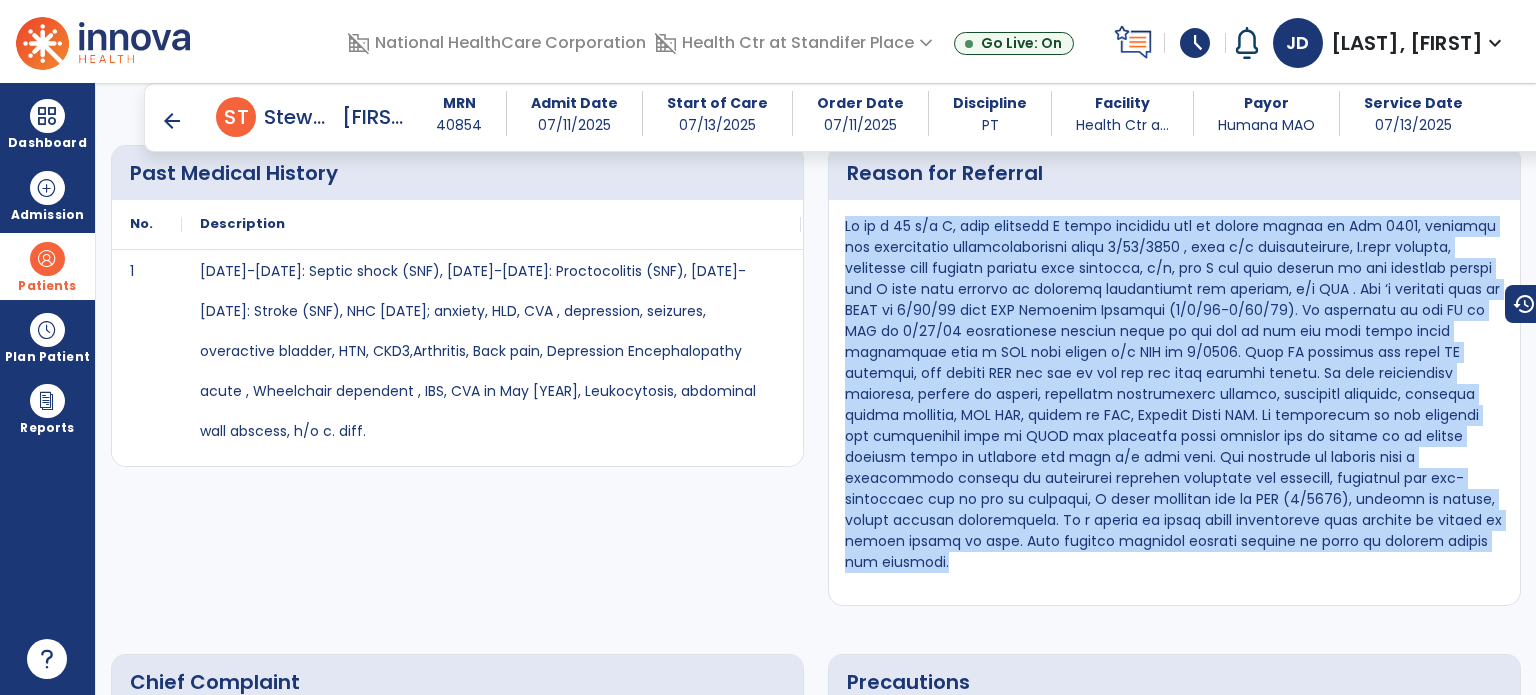 drag, startPoint x: 843, startPoint y: 227, endPoint x: 1144, endPoint y: 543, distance: 436.4138 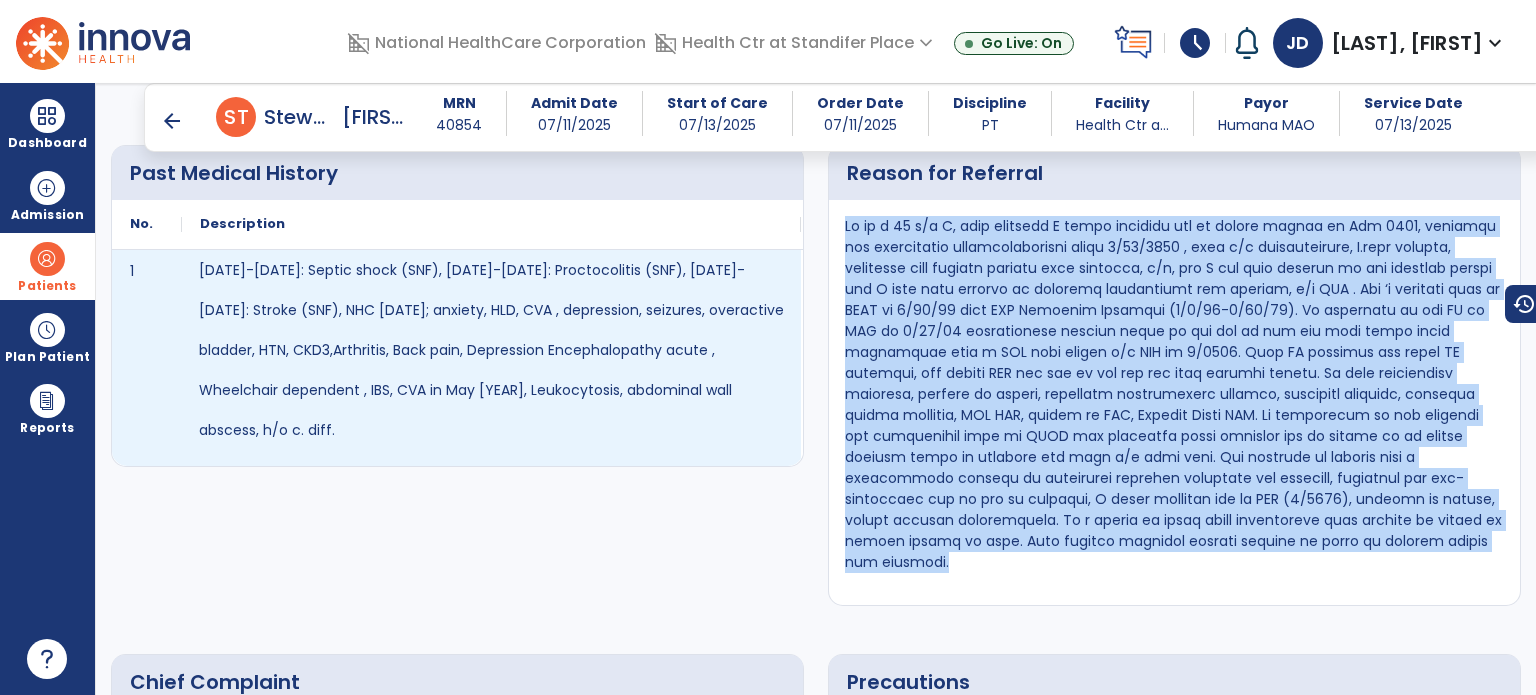drag, startPoint x: 436, startPoint y: 419, endPoint x: 181, endPoint y: 341, distance: 266.66272 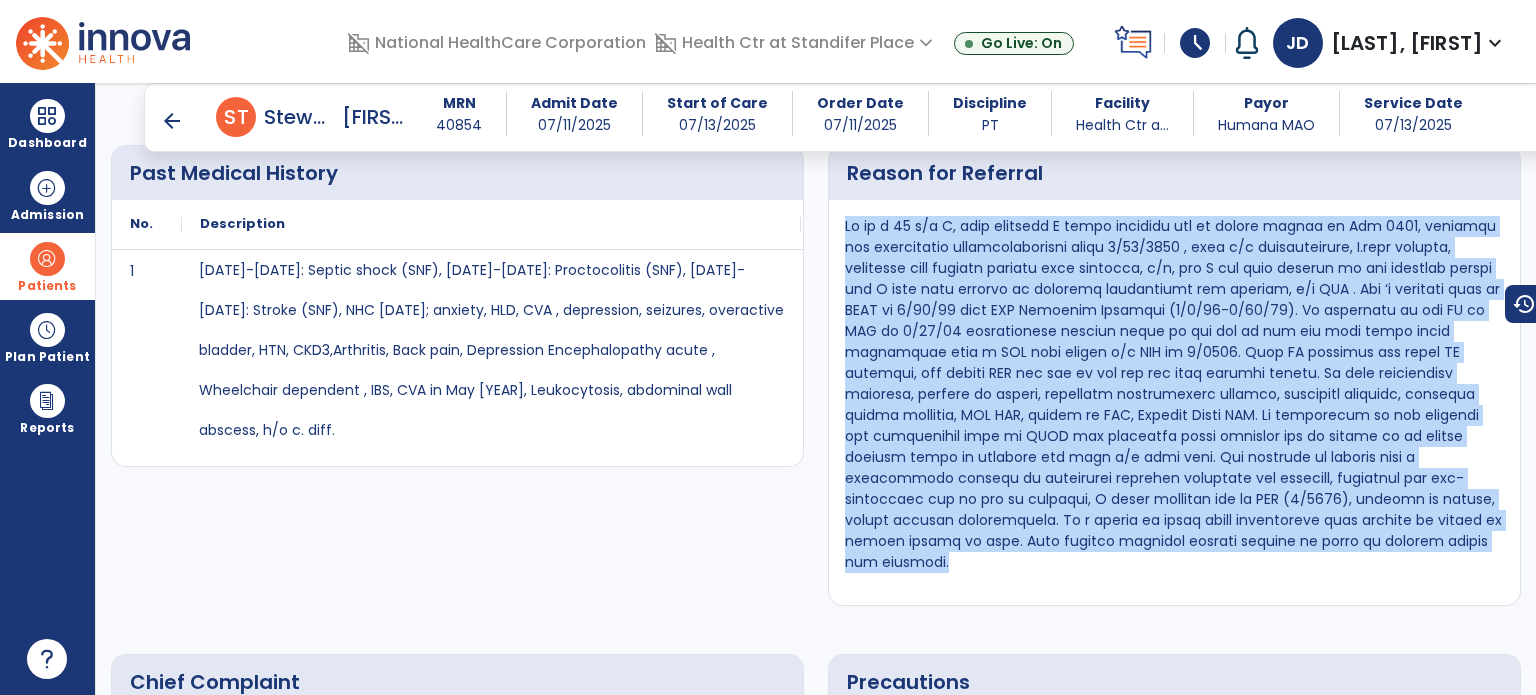 click at bounding box center [1174, 394] 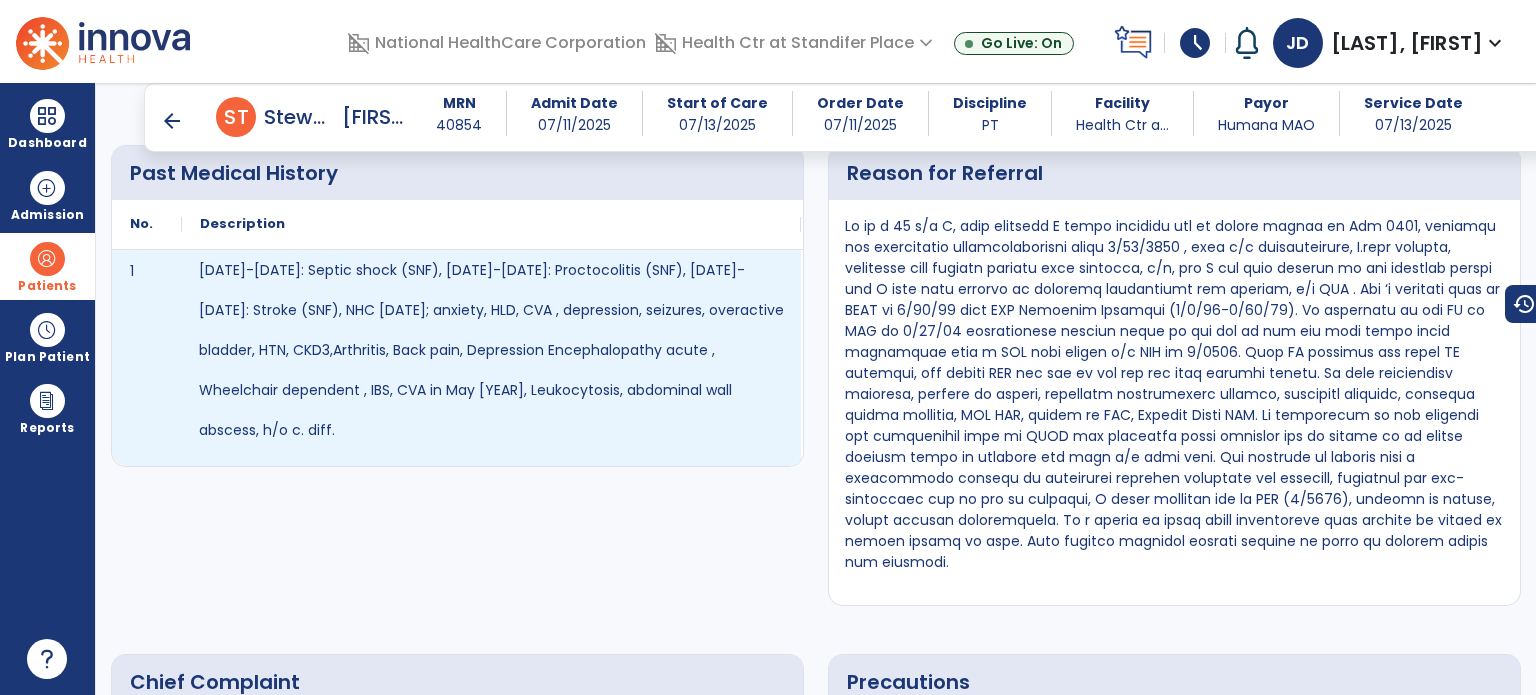 click on "3/17/25-3/29/25: Septic shock (SNF),  4/18/25-4/22/25: Proctocolitis (SNF),  5/20/25-5/27/25: Stroke (SNF), NHC 5/27-7/4/2025;   anxiety, HLD, CVA , depression, seizures, overactive bladder, HTN, CKD3,Arthritis, Back pain, Depression Encephalopathy acute , Wheelchair dependent , IBS, CVA in May 2025, Leukocytosis, abdominal wall abscess, h/o c. diff." at bounding box center [491, 350] 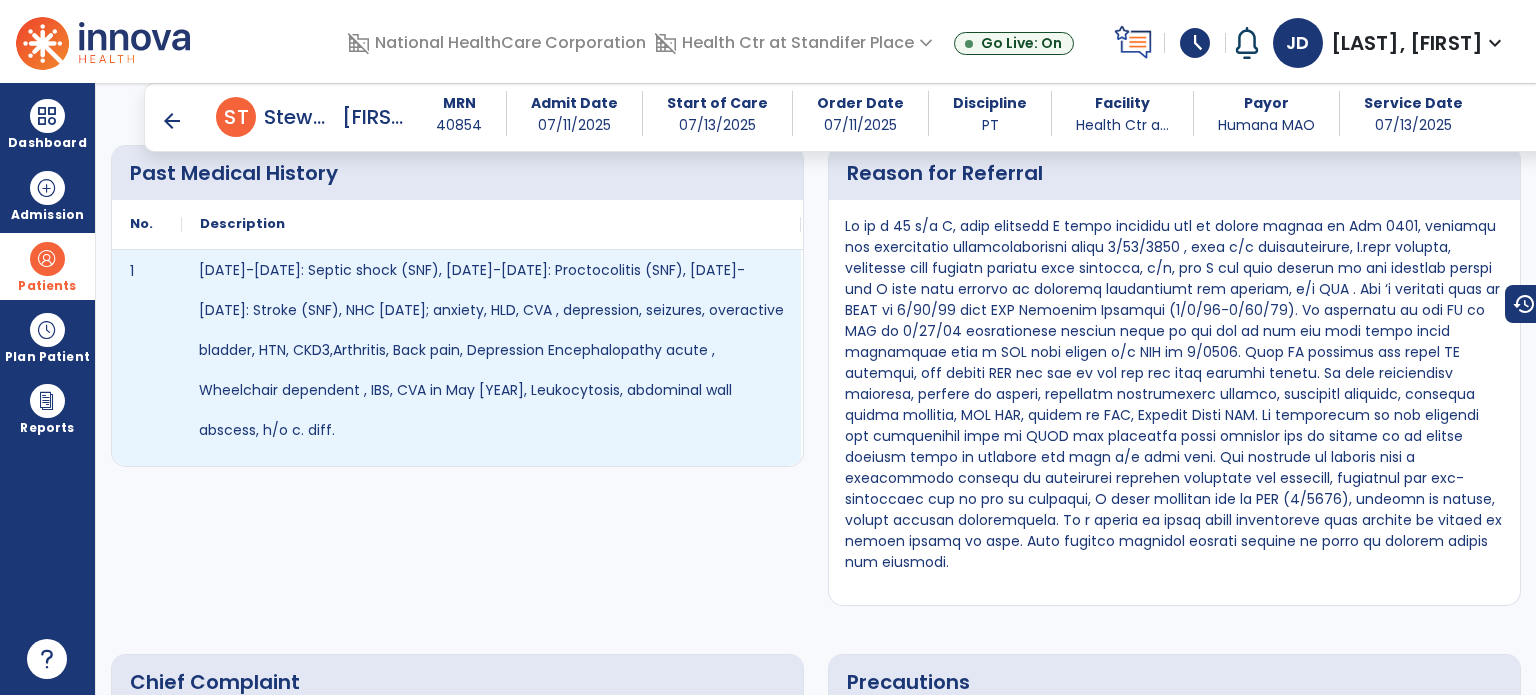drag, startPoint x: 198, startPoint y: 262, endPoint x: 394, endPoint y: 368, distance: 222.82729 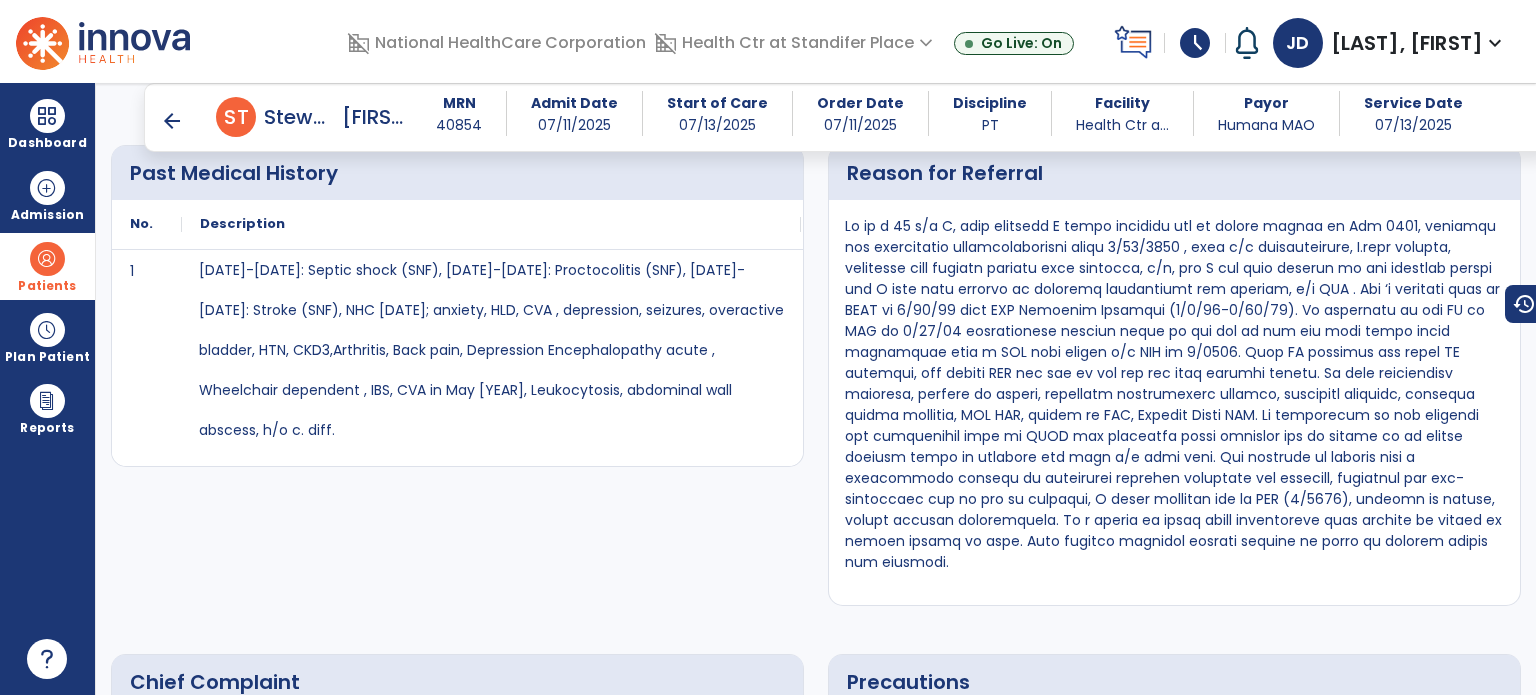 drag, startPoint x: 310, startPoint y: 430, endPoint x: 386, endPoint y: 545, distance: 137.84412 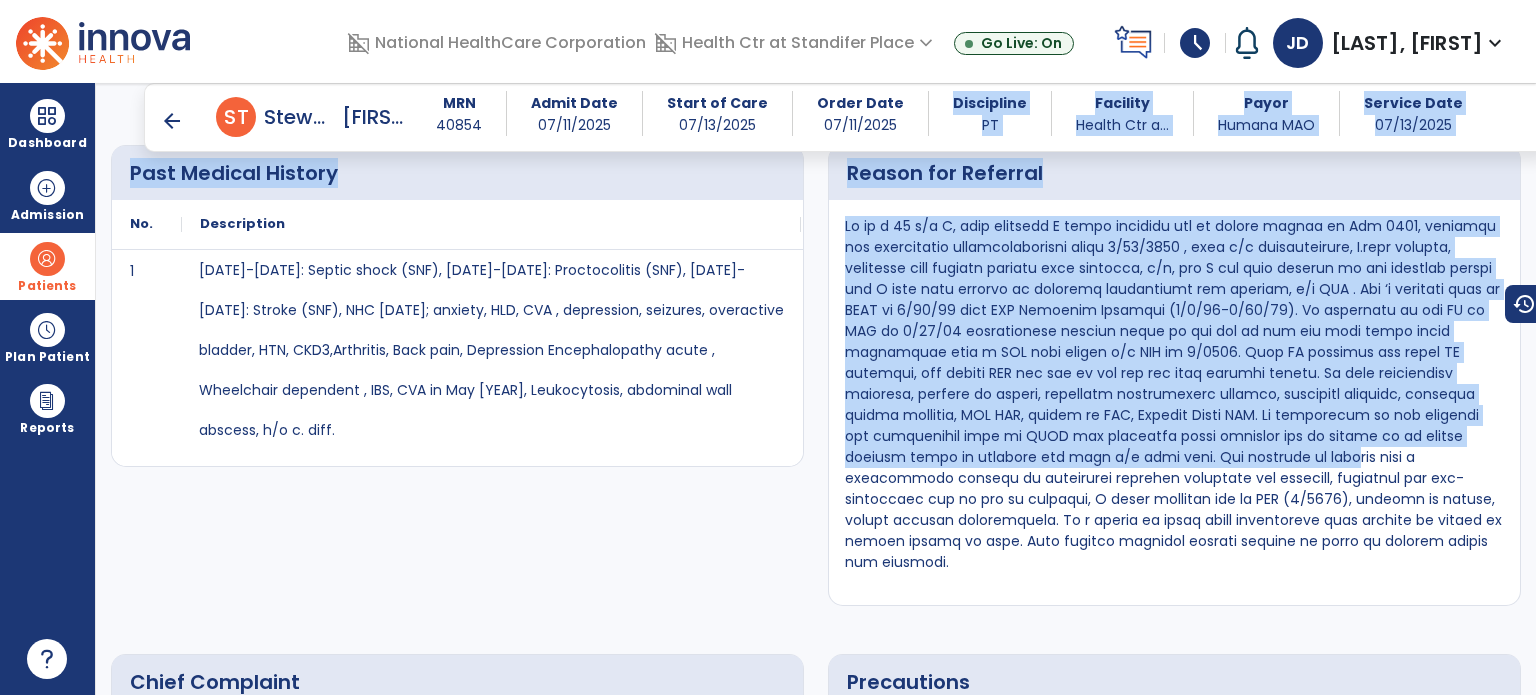drag, startPoint x: 1034, startPoint y: 467, endPoint x: 892, endPoint y: 138, distance: 358.33643 